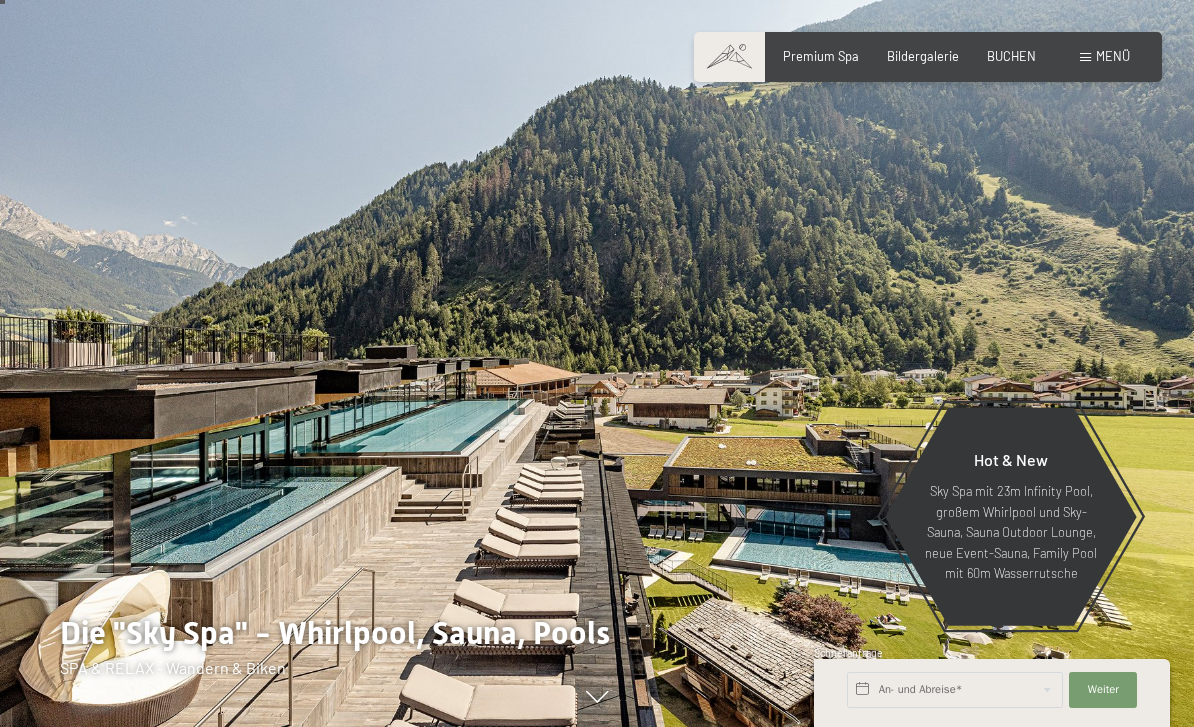 scroll, scrollTop: 36, scrollLeft: 0, axis: vertical 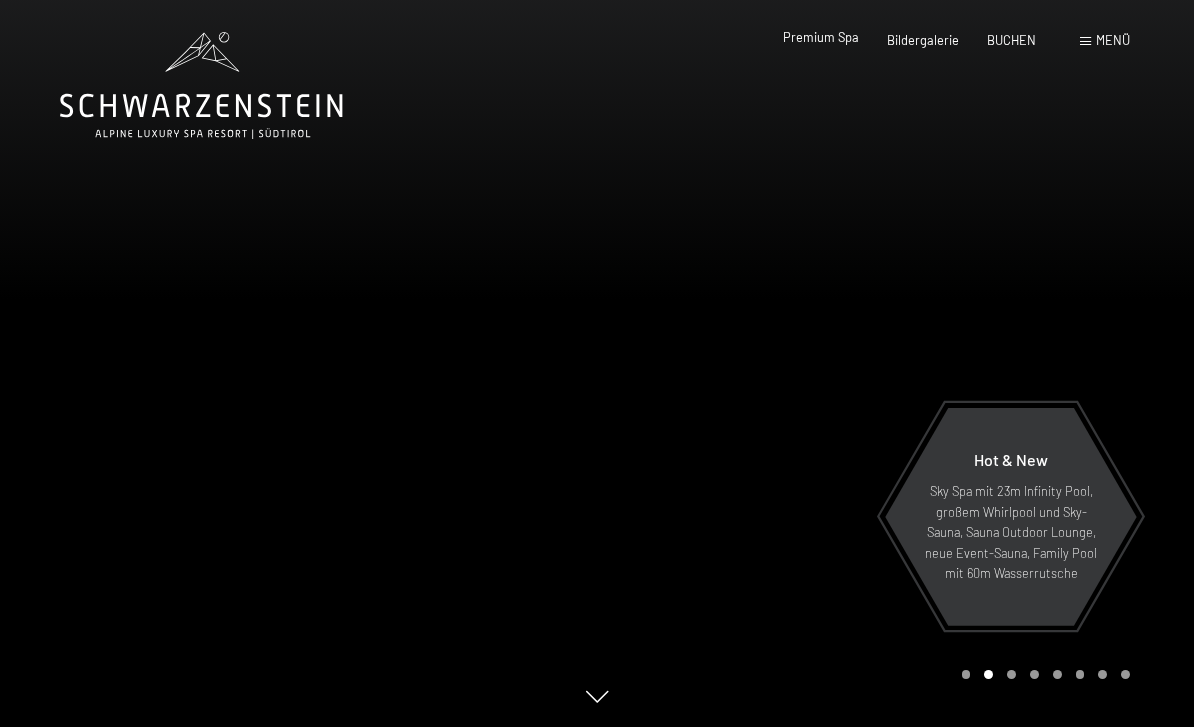 click on "Premium Spa" at bounding box center (821, 38) 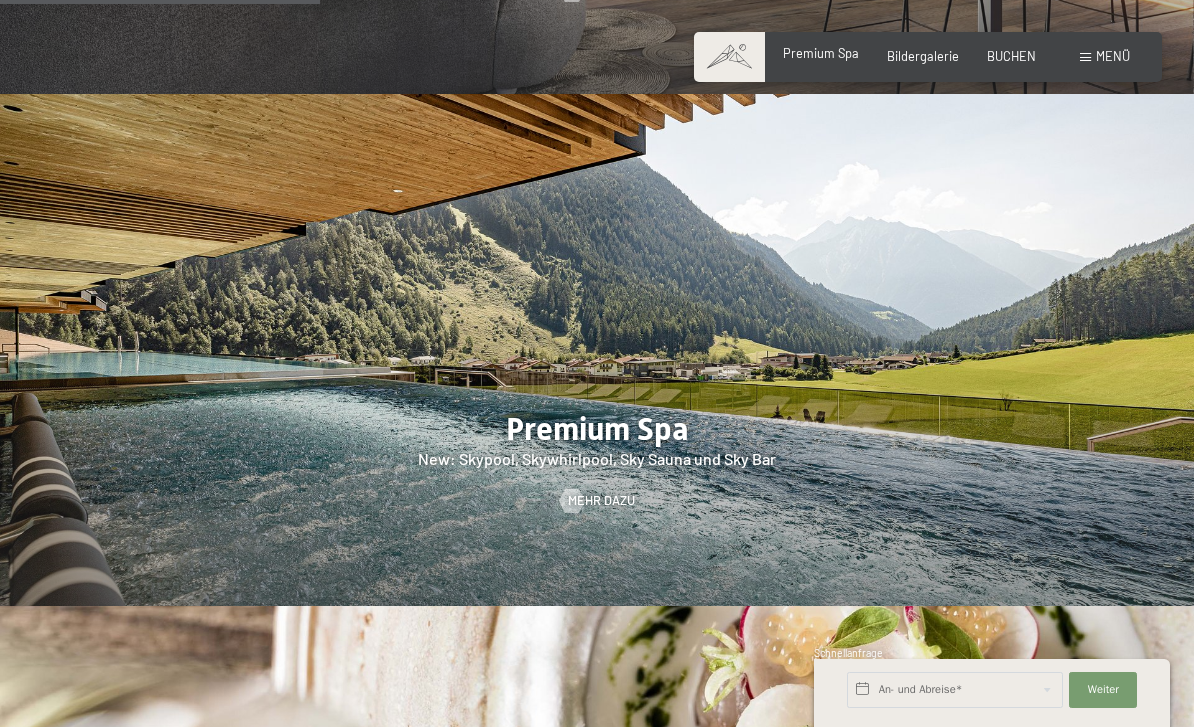 scroll, scrollTop: 2071, scrollLeft: 0, axis: vertical 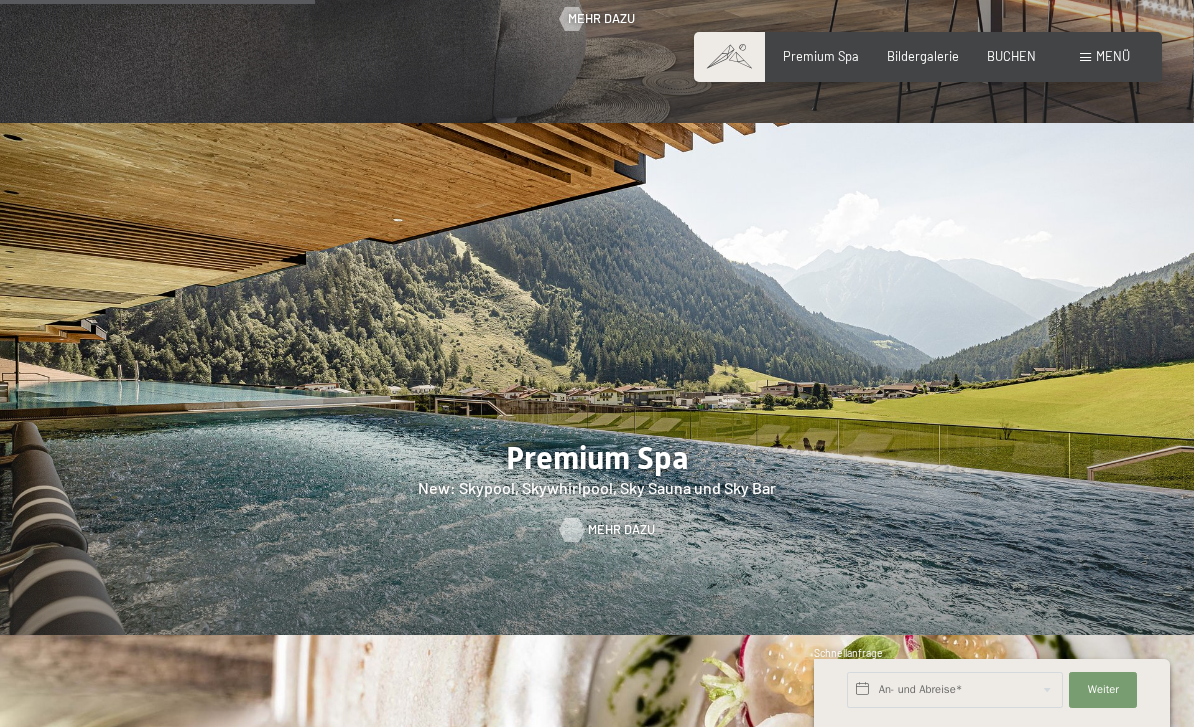 click on "Mehr dazu" at bounding box center (621, 530) 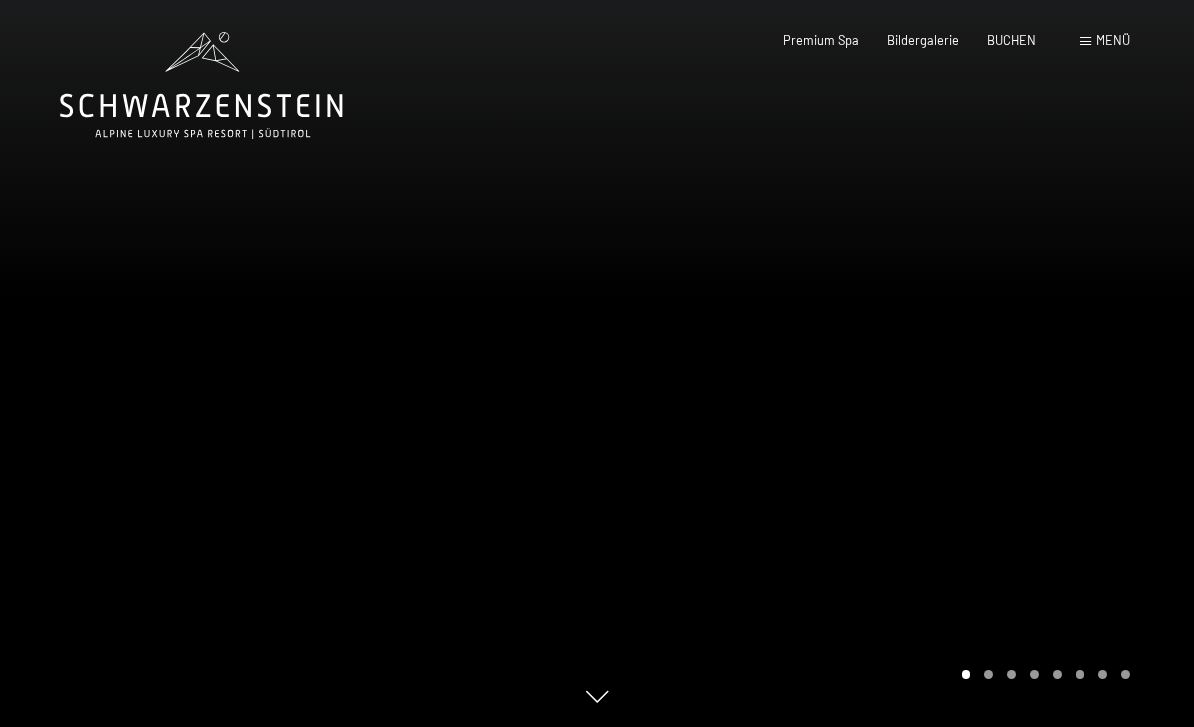 scroll, scrollTop: 0, scrollLeft: 0, axis: both 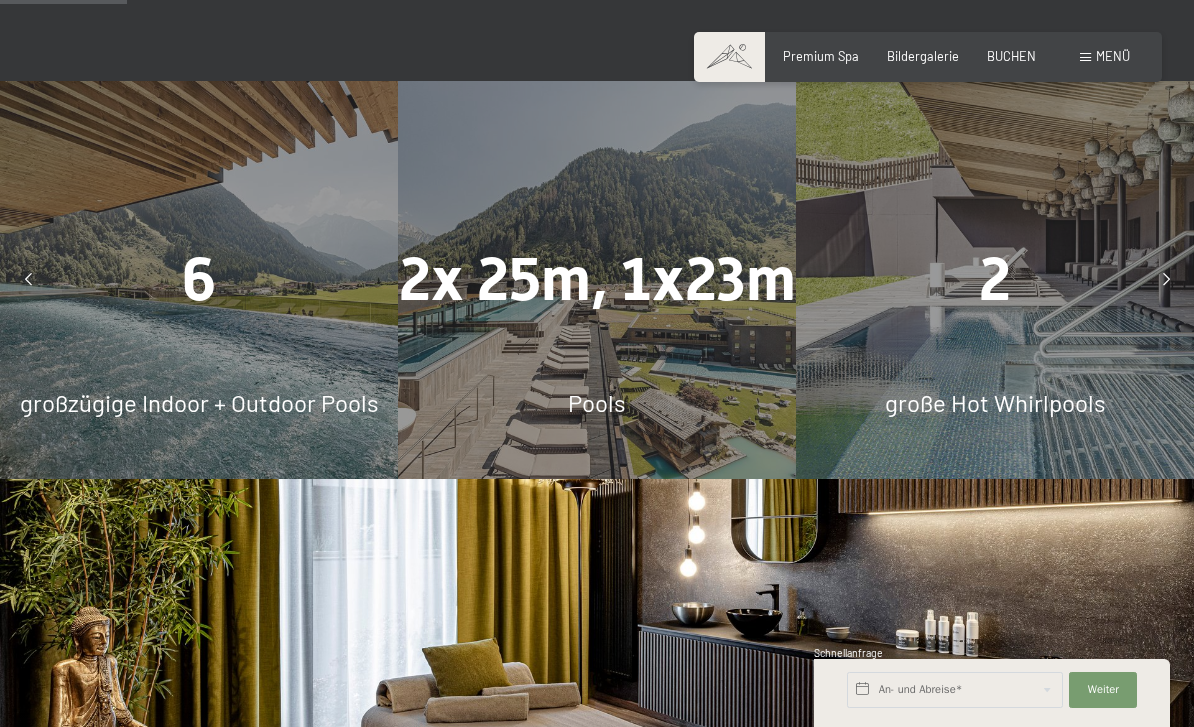 click on "2" at bounding box center (995, 280) 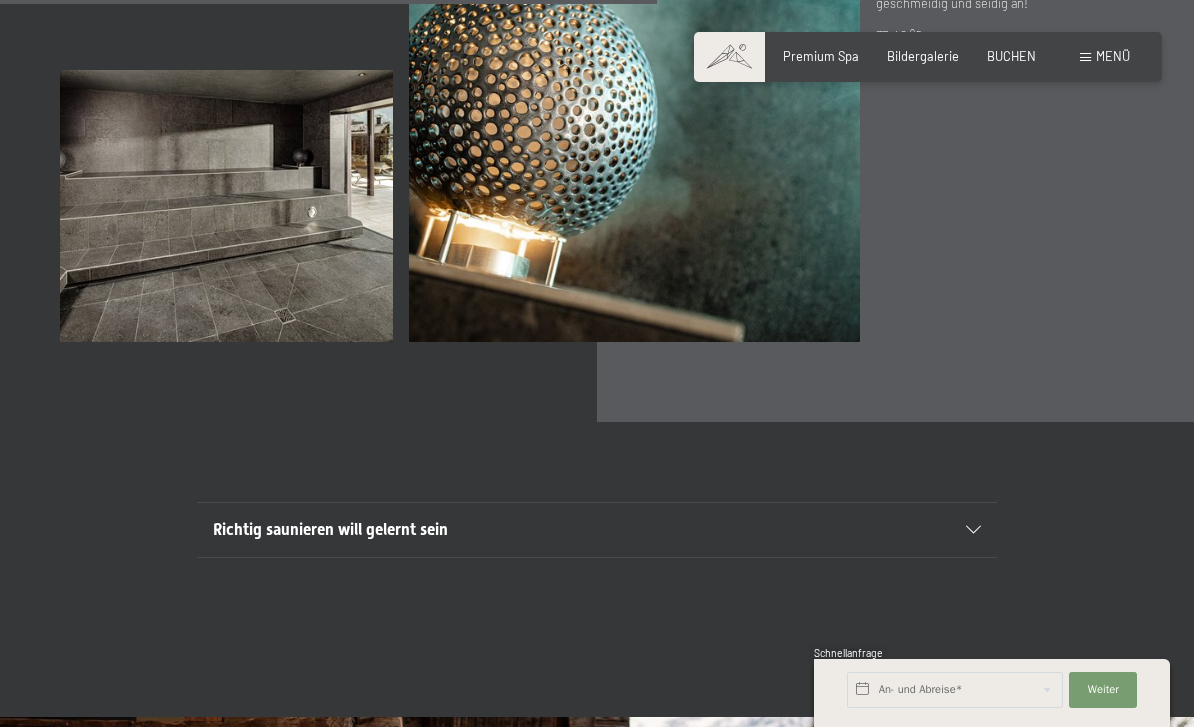 scroll, scrollTop: 5380, scrollLeft: 0, axis: vertical 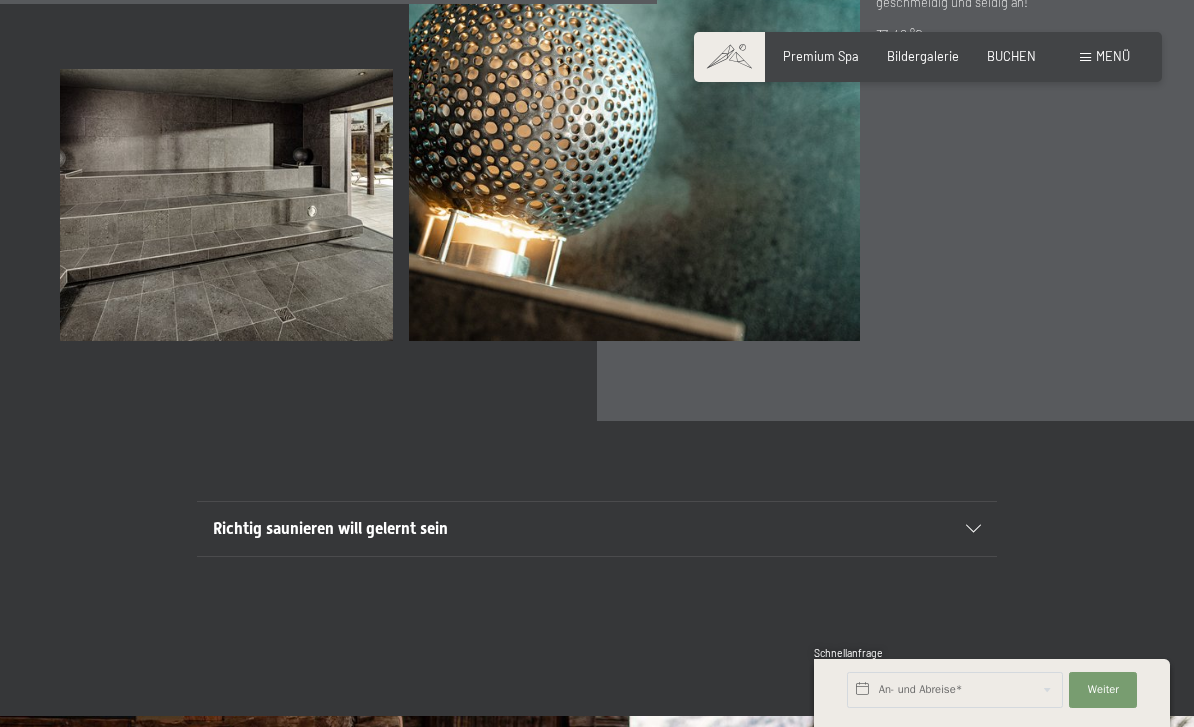 click on "Menü" at bounding box center (1113, 56) 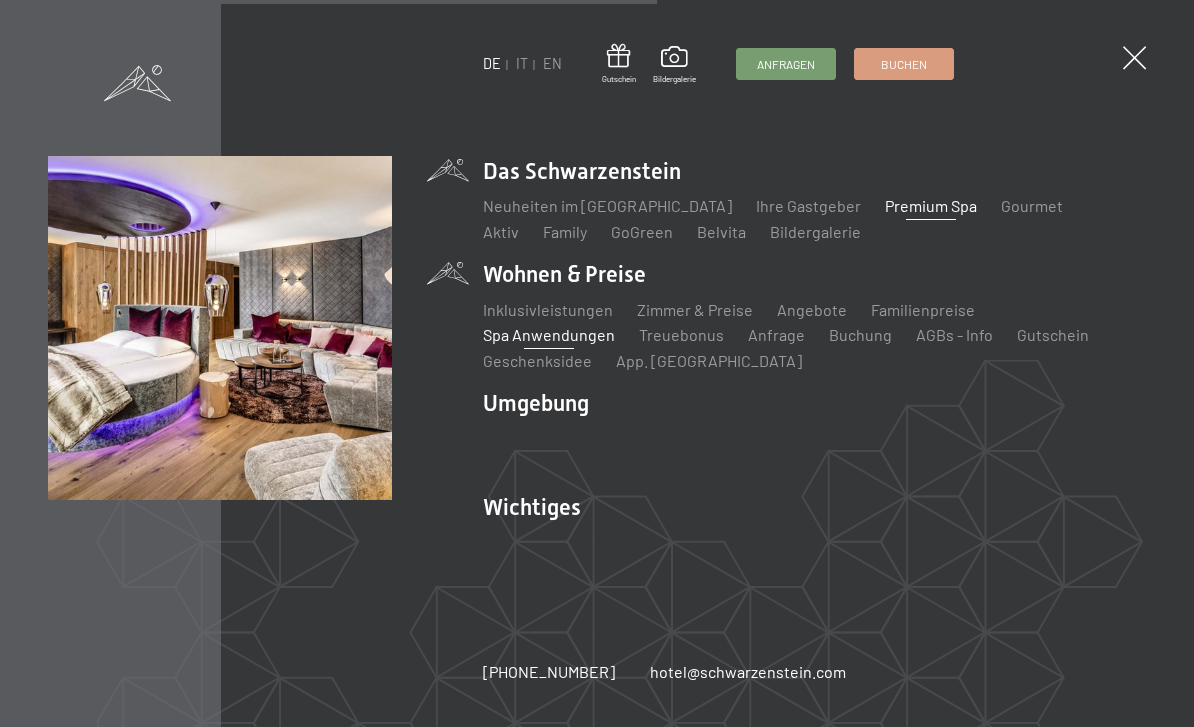 click on "Spa Anwendungen" at bounding box center [549, 334] 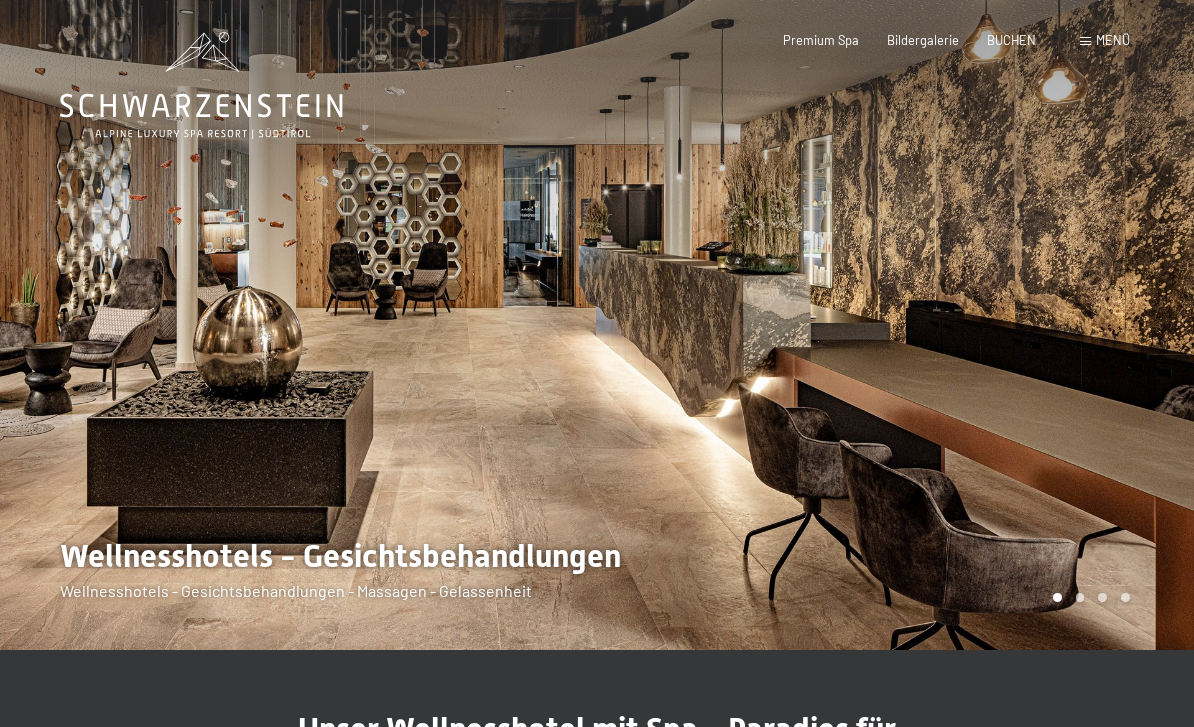 scroll, scrollTop: 0, scrollLeft: 0, axis: both 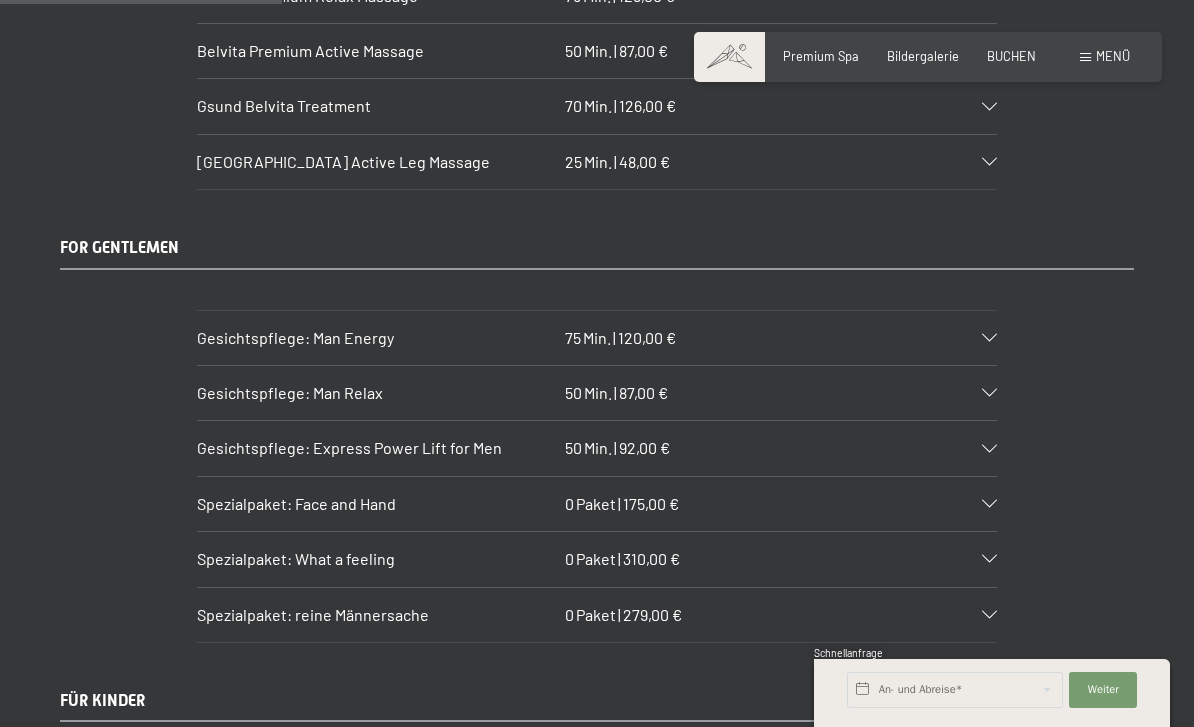 click at bounding box center (989, 559) 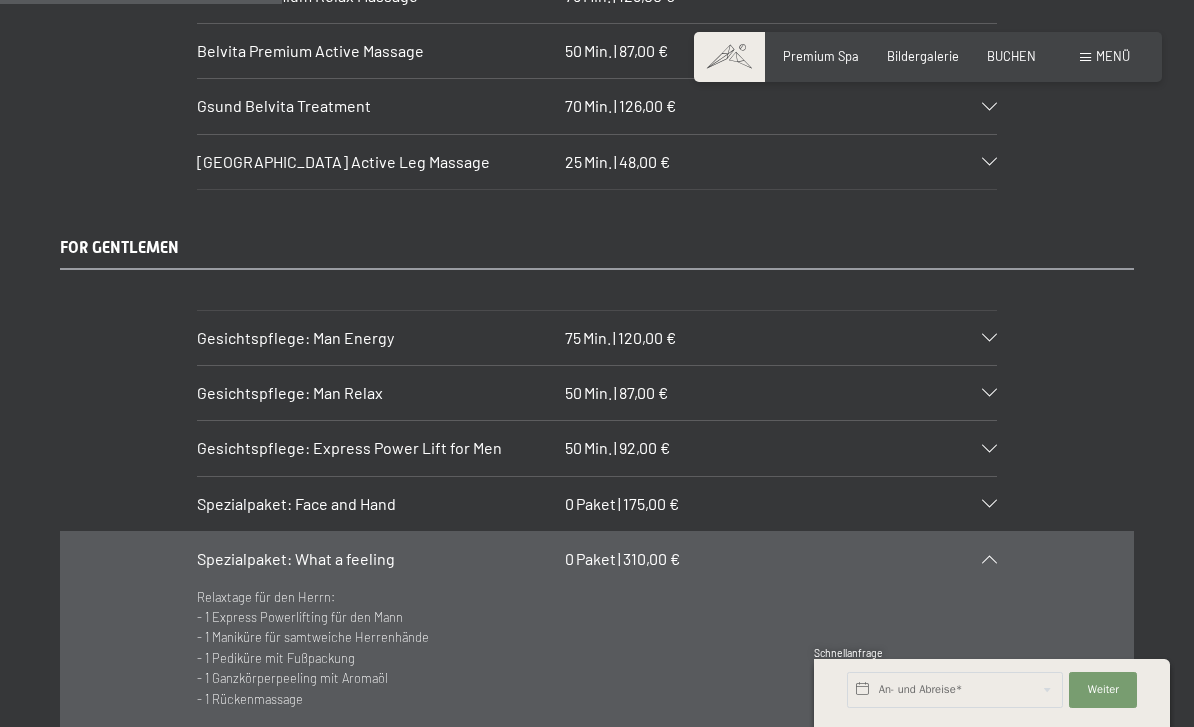 click at bounding box center [989, 559] 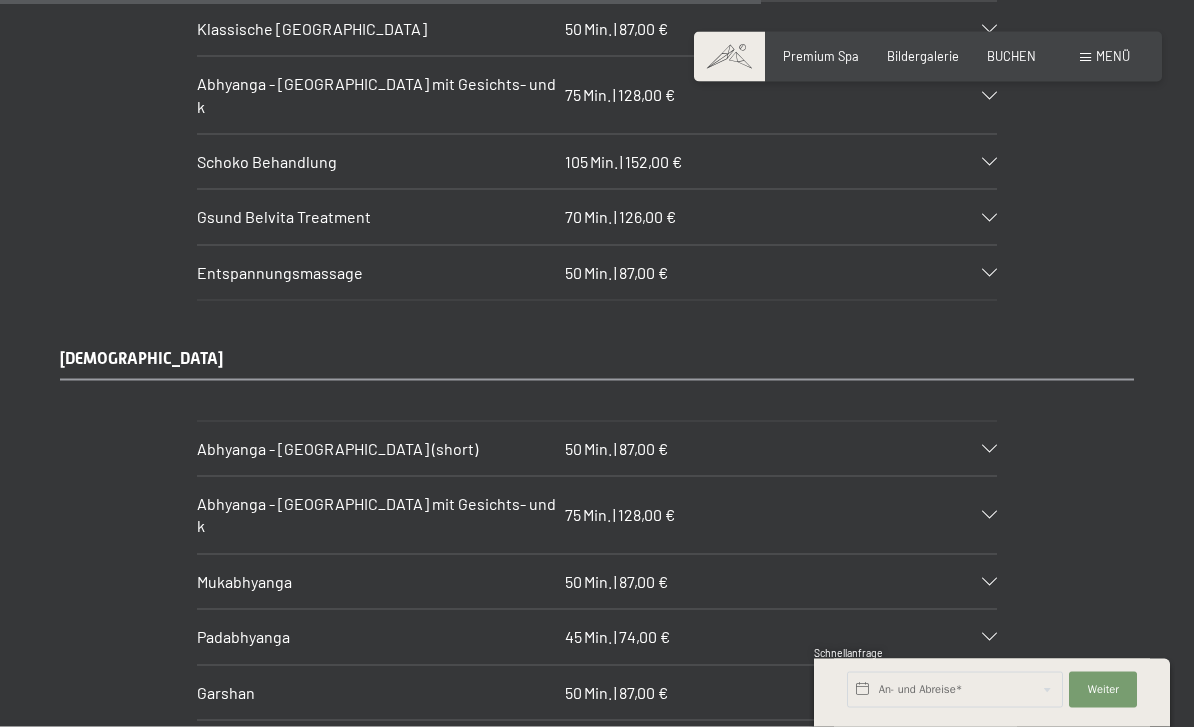scroll, scrollTop: 7989, scrollLeft: 0, axis: vertical 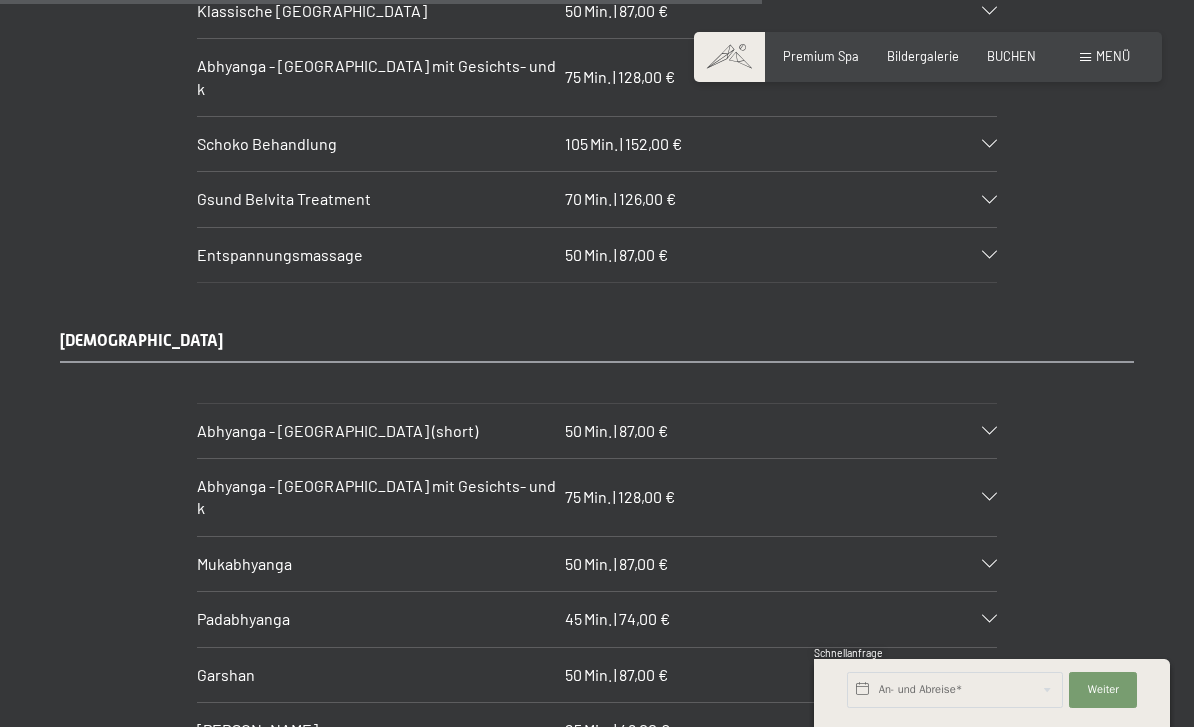 click at bounding box center [989, 255] 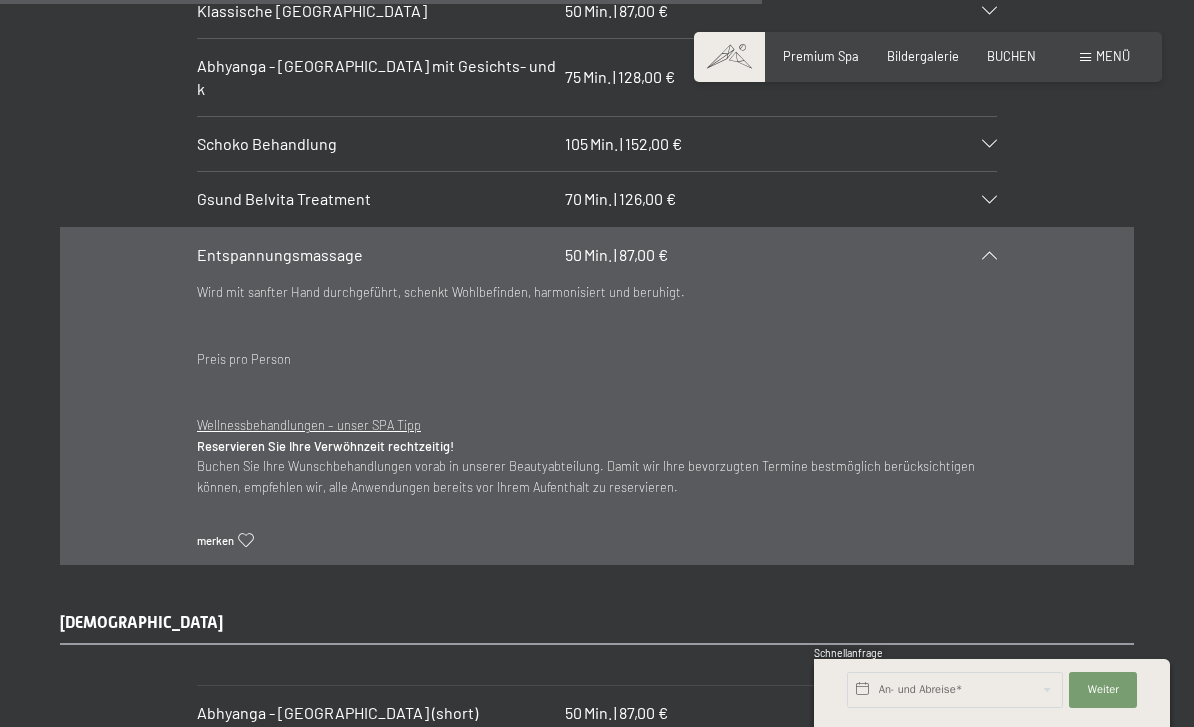 click on "Entspannungsmassage         50   Min.     |     87,00 €" at bounding box center (597, 255) 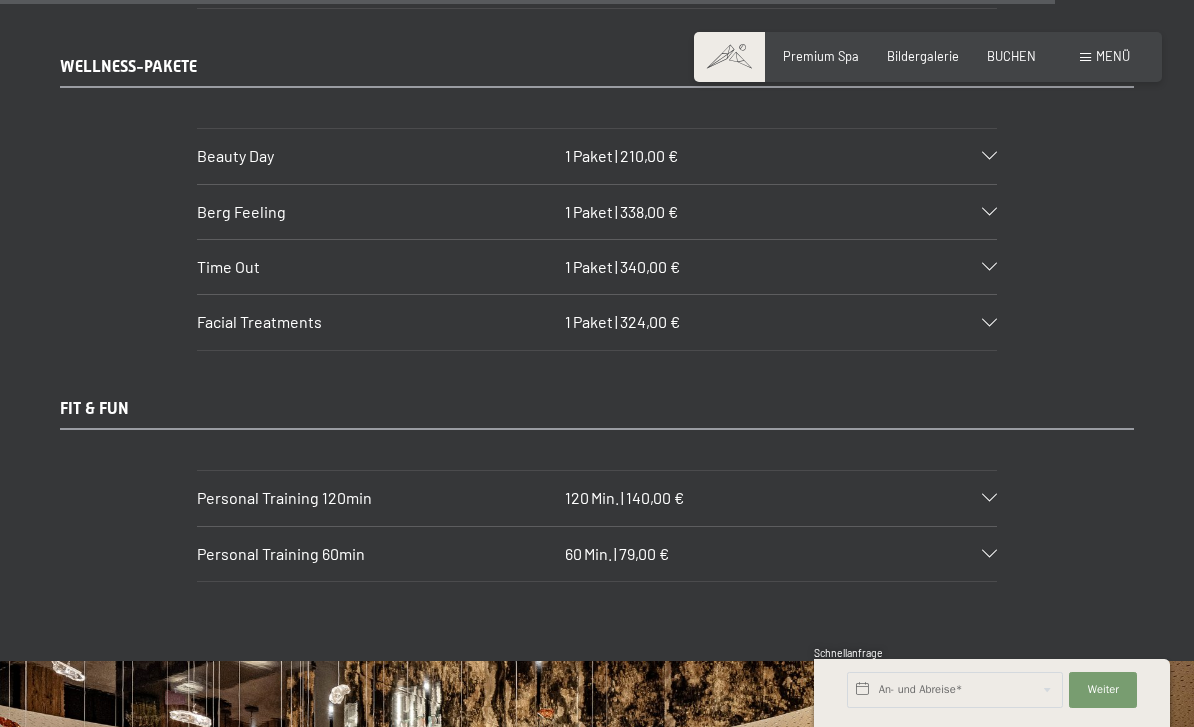 scroll, scrollTop: 11066, scrollLeft: 0, axis: vertical 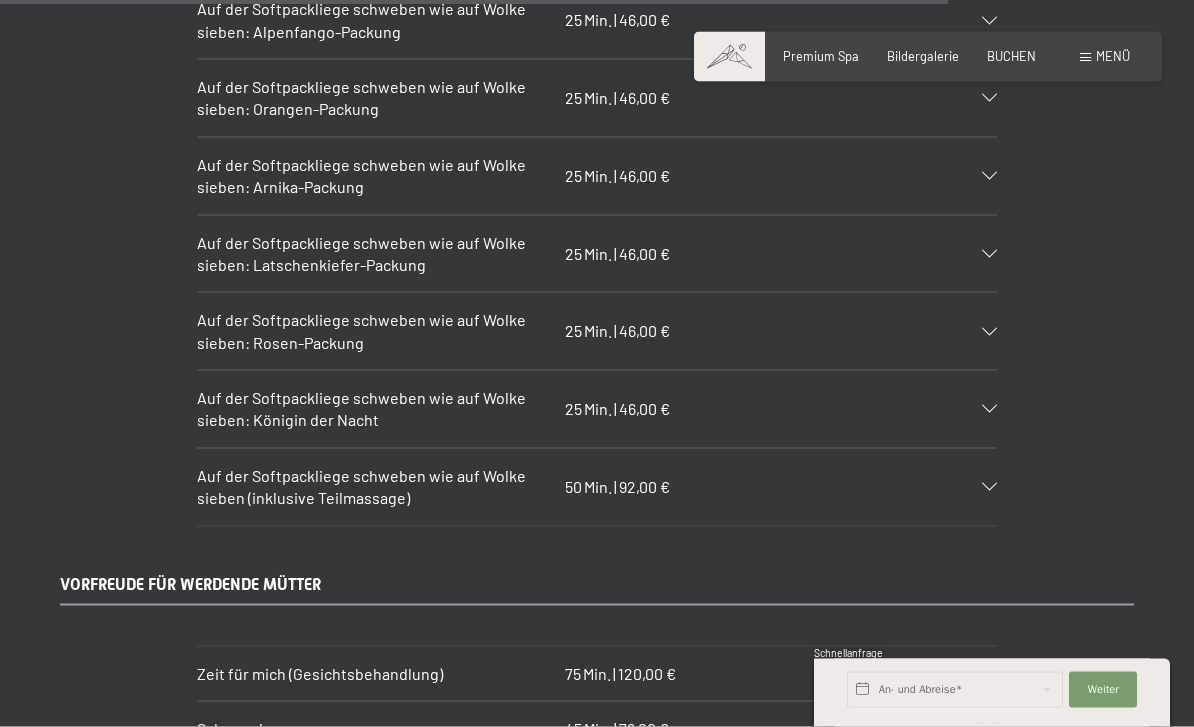 click on "Menü" at bounding box center (1113, 56) 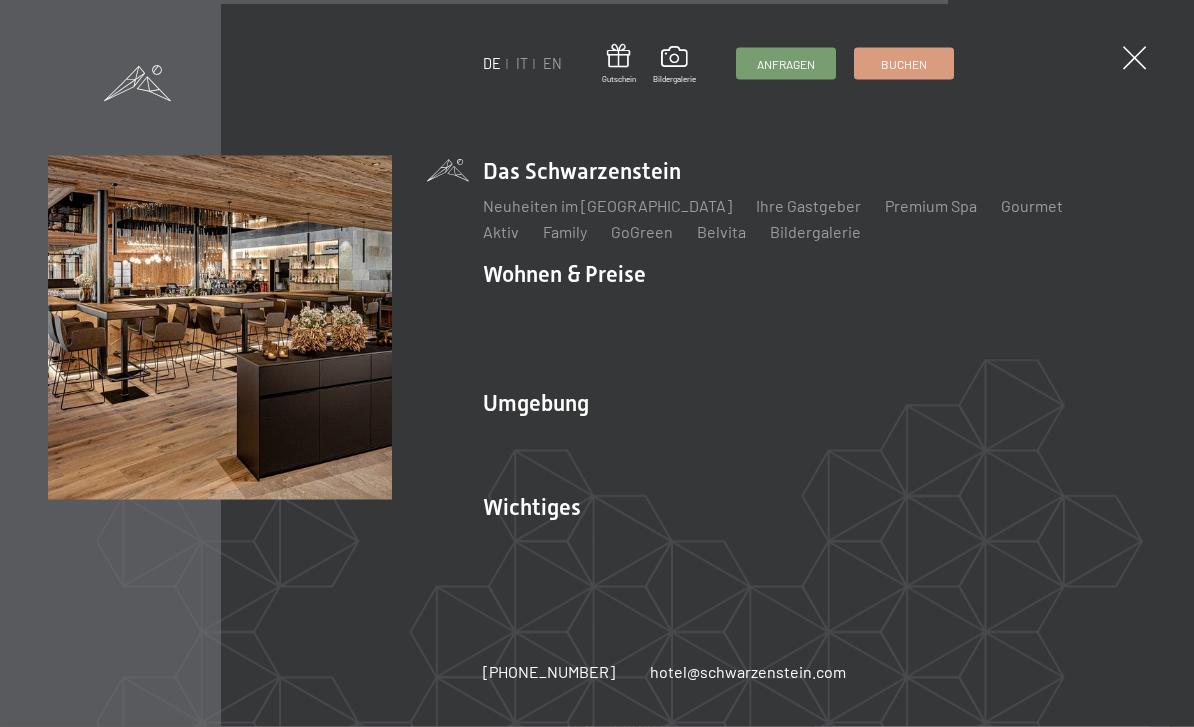 scroll, scrollTop: 10068, scrollLeft: 0, axis: vertical 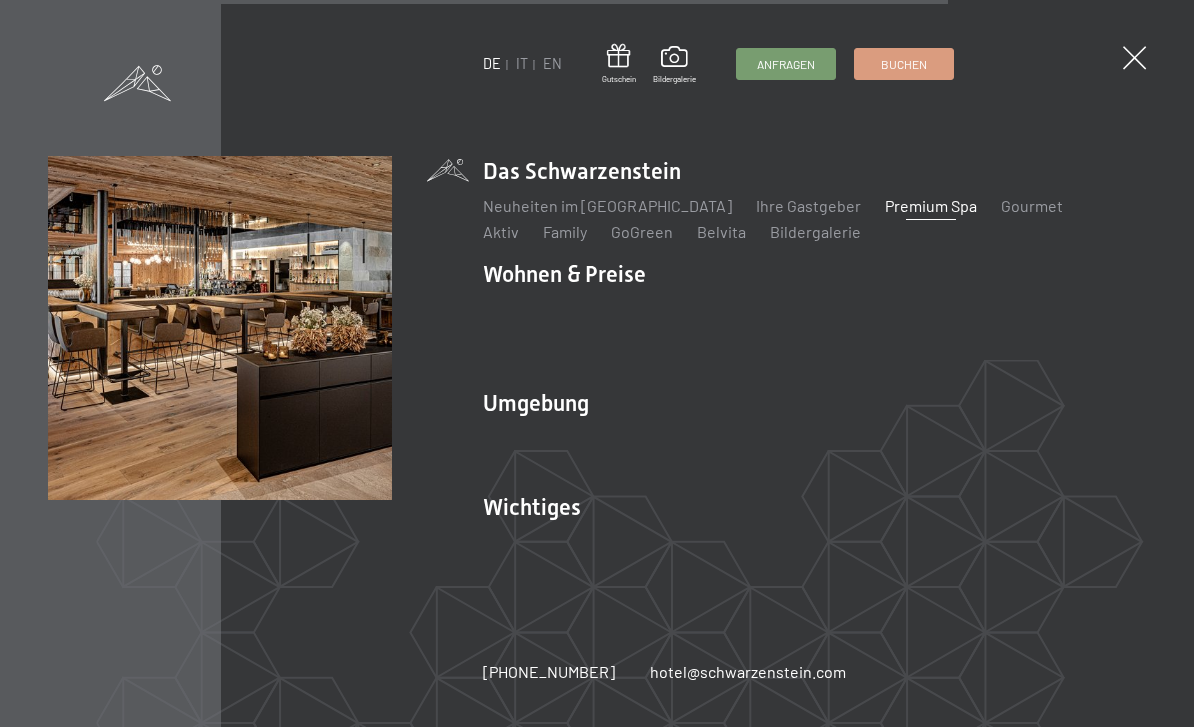 click on "Premium Spa" at bounding box center (931, 205) 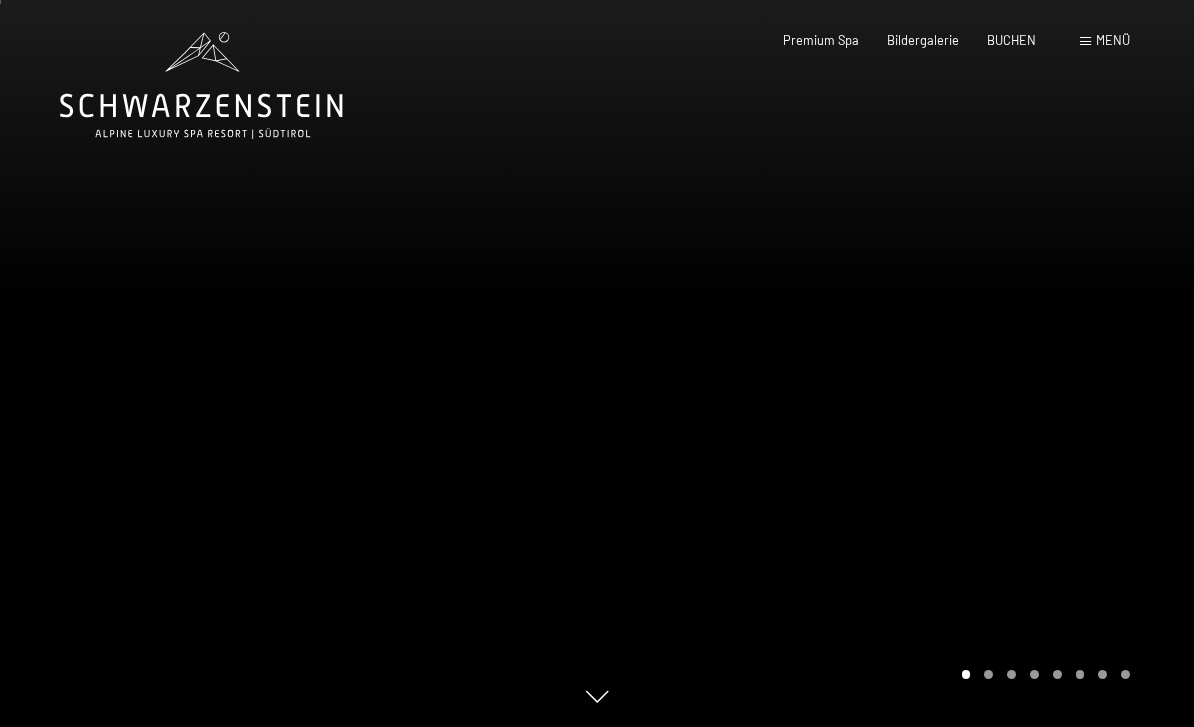 scroll, scrollTop: 147, scrollLeft: 0, axis: vertical 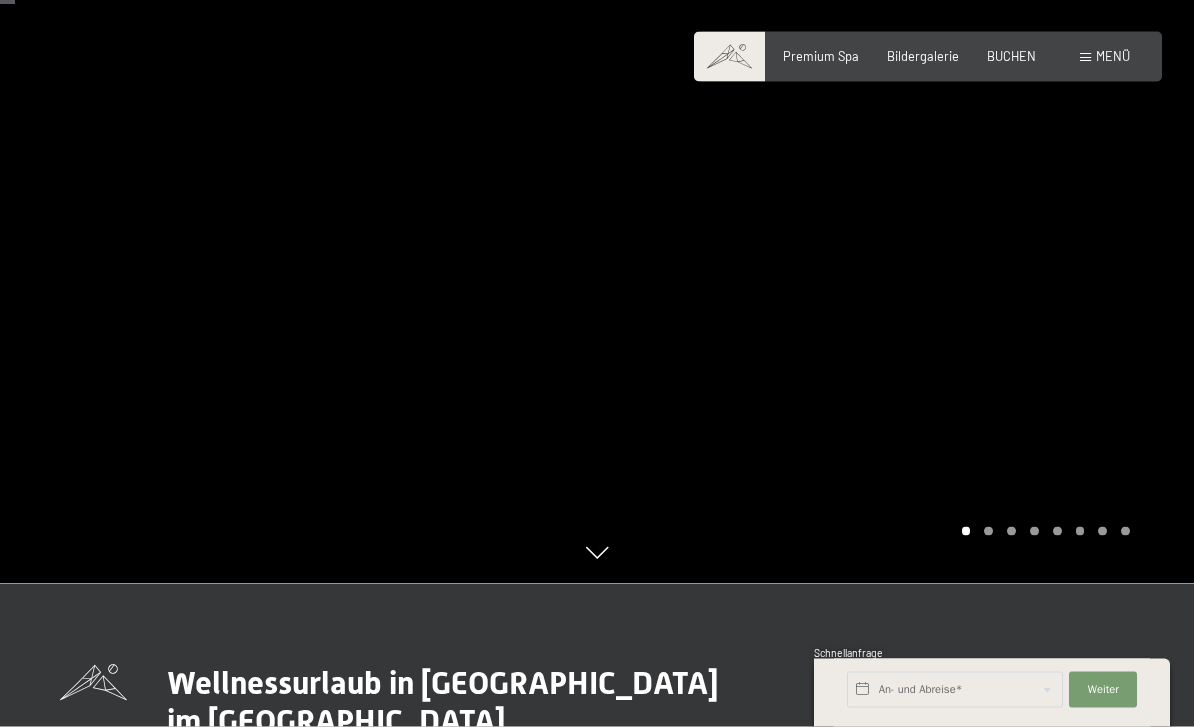 click at bounding box center (895, 220) 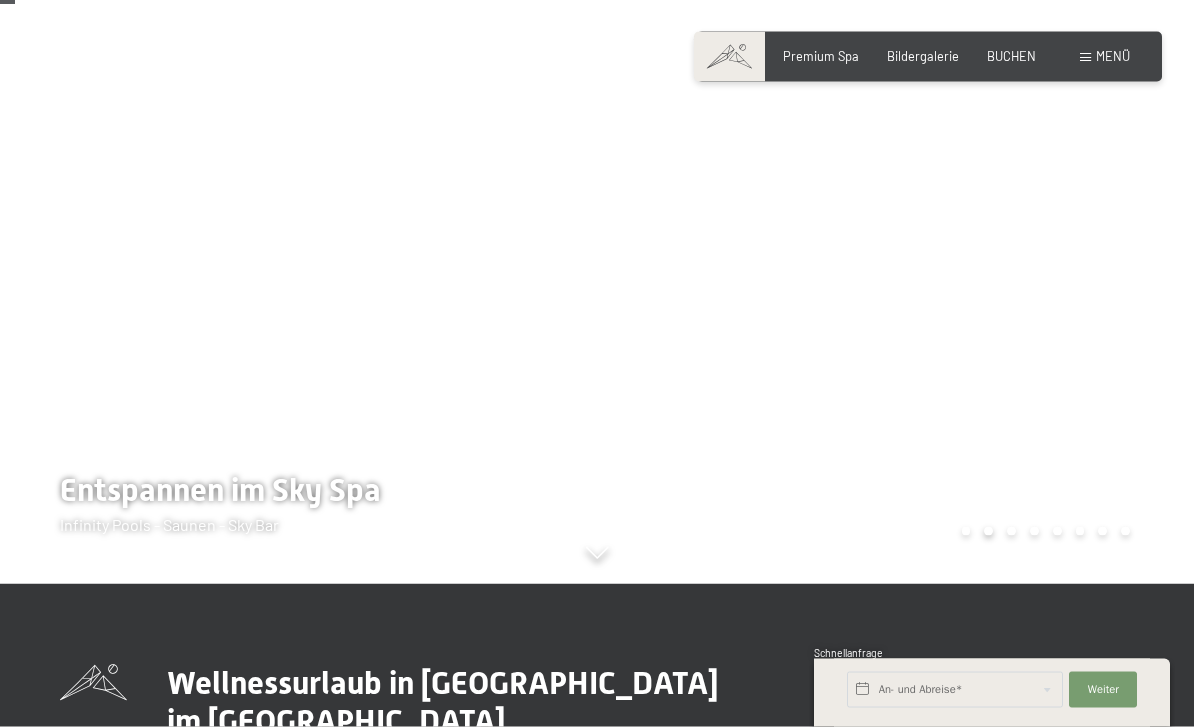 scroll, scrollTop: 144, scrollLeft: 0, axis: vertical 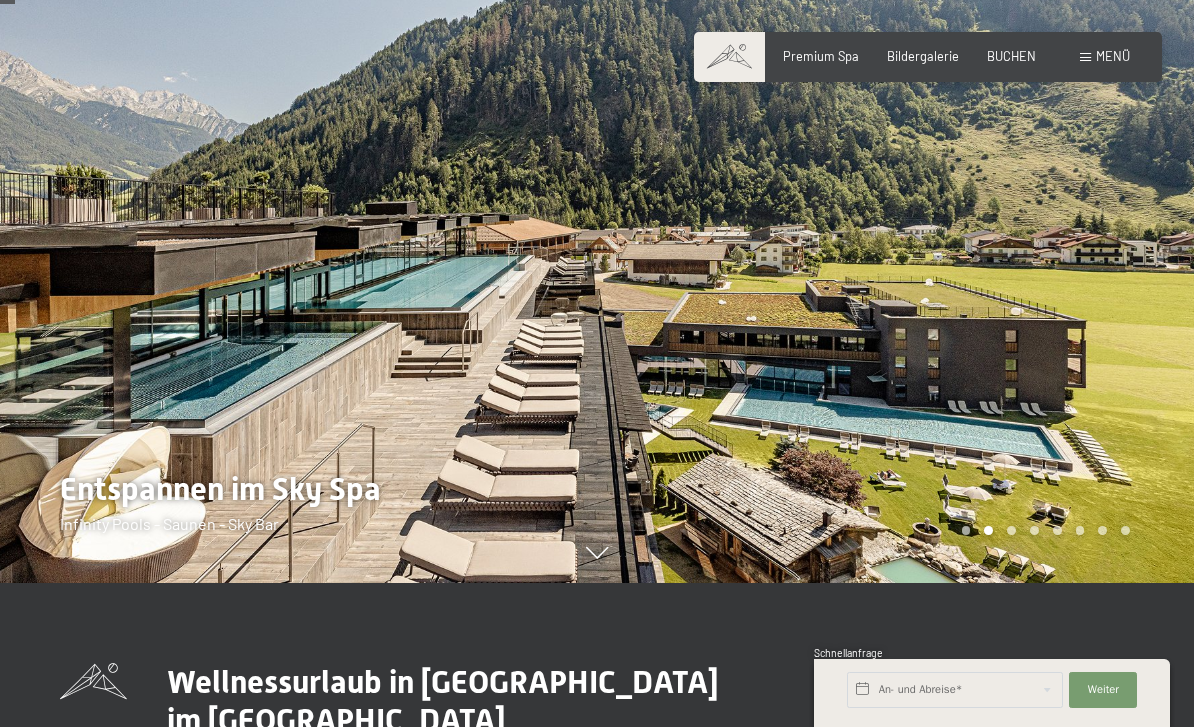 click at bounding box center (895, 219) 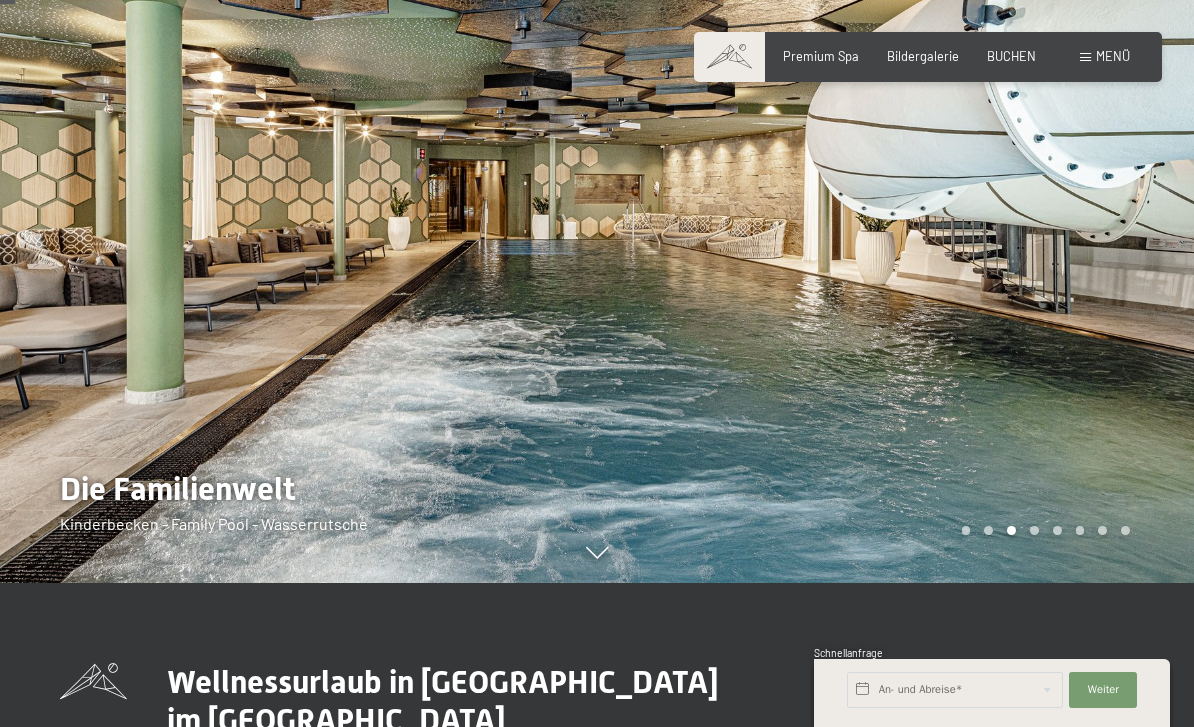click at bounding box center (895, 219) 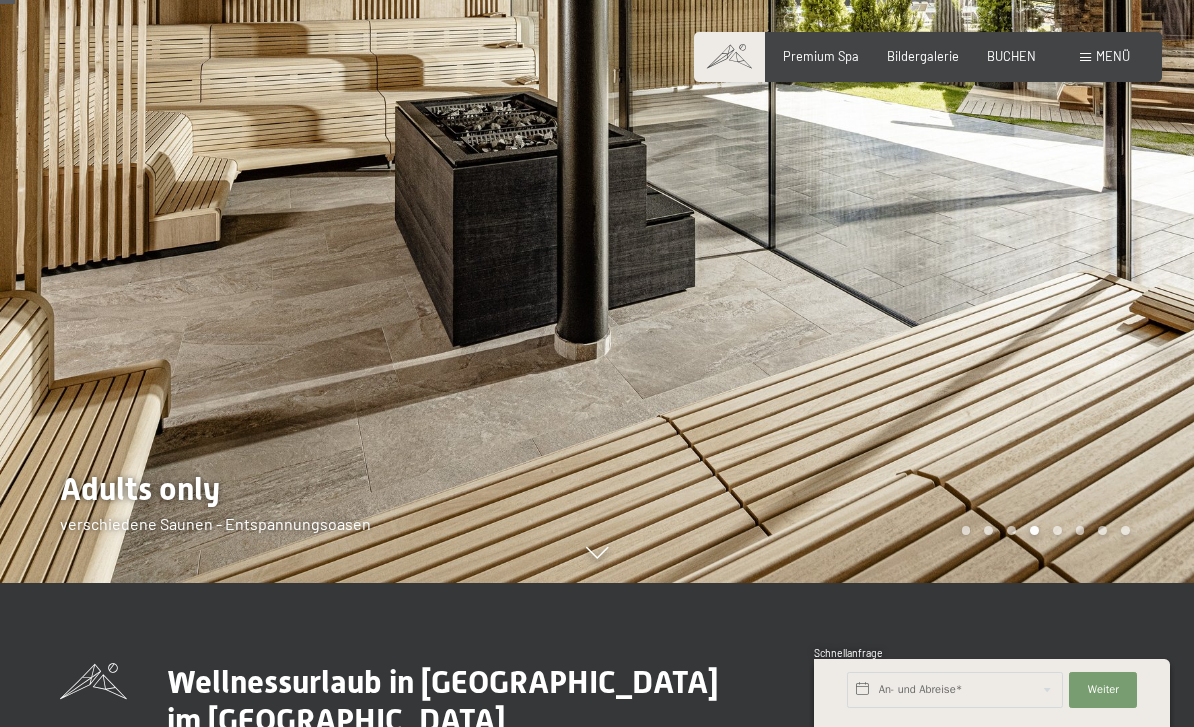 click at bounding box center (895, 219) 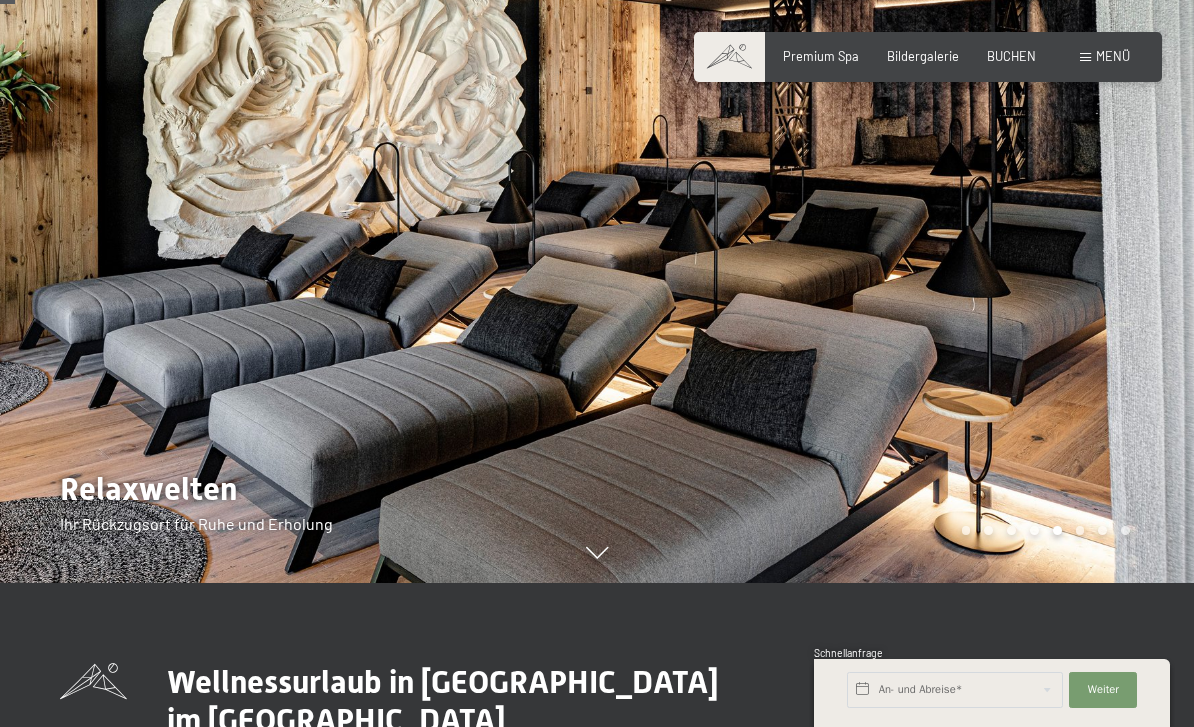 click at bounding box center (895, 219) 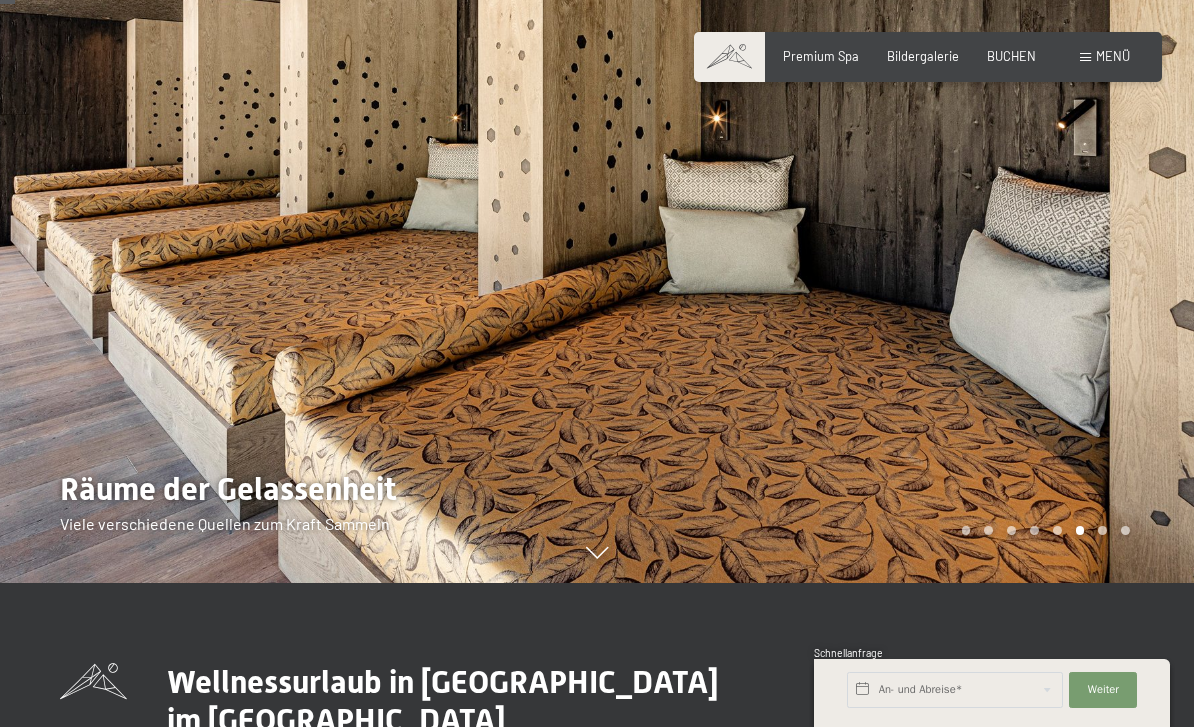 click at bounding box center [895, 219] 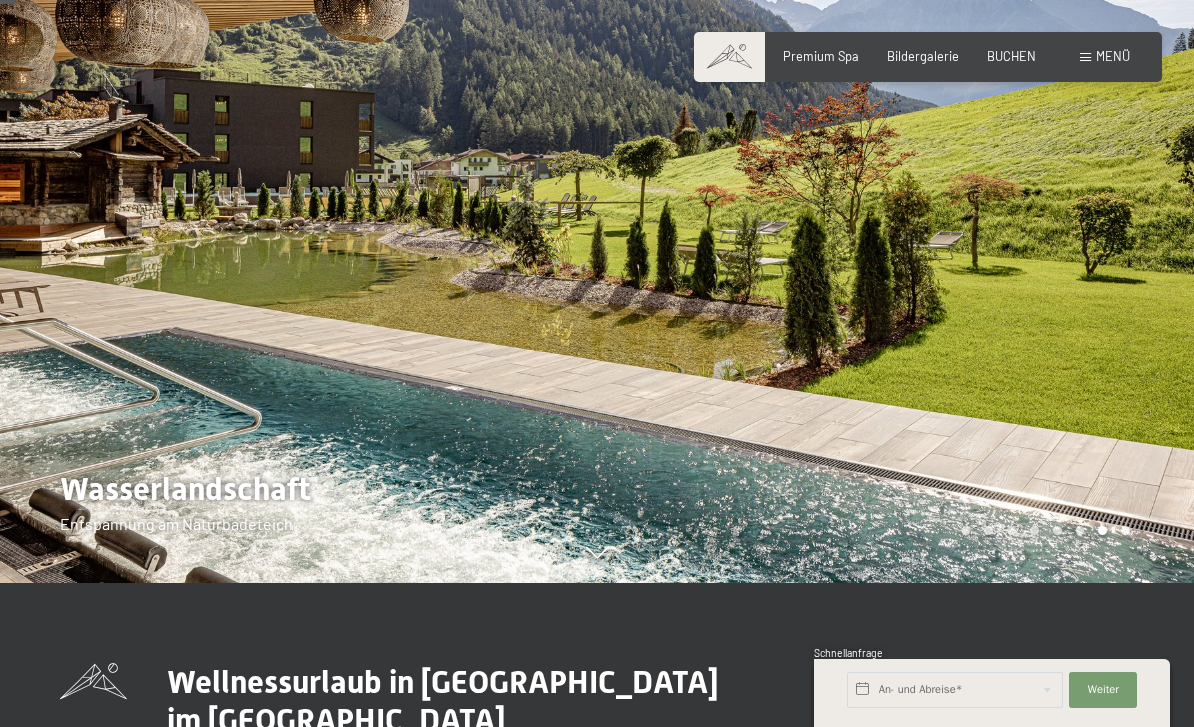 click at bounding box center (895, 219) 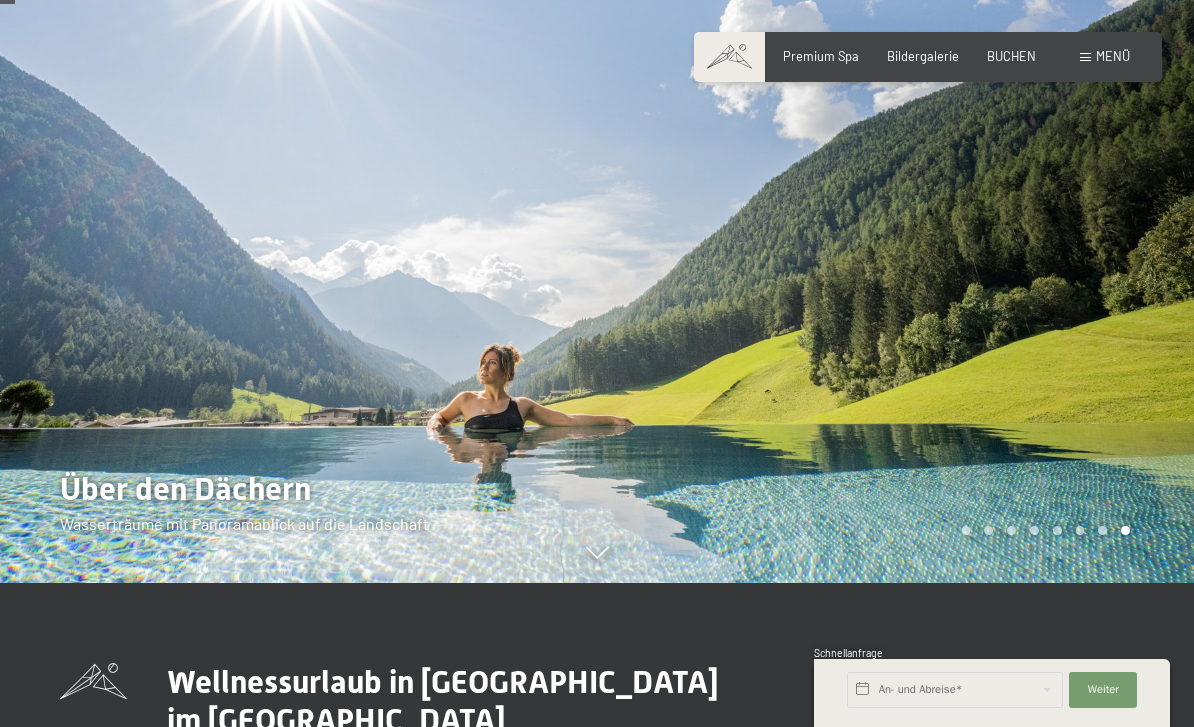 click at bounding box center [895, 219] 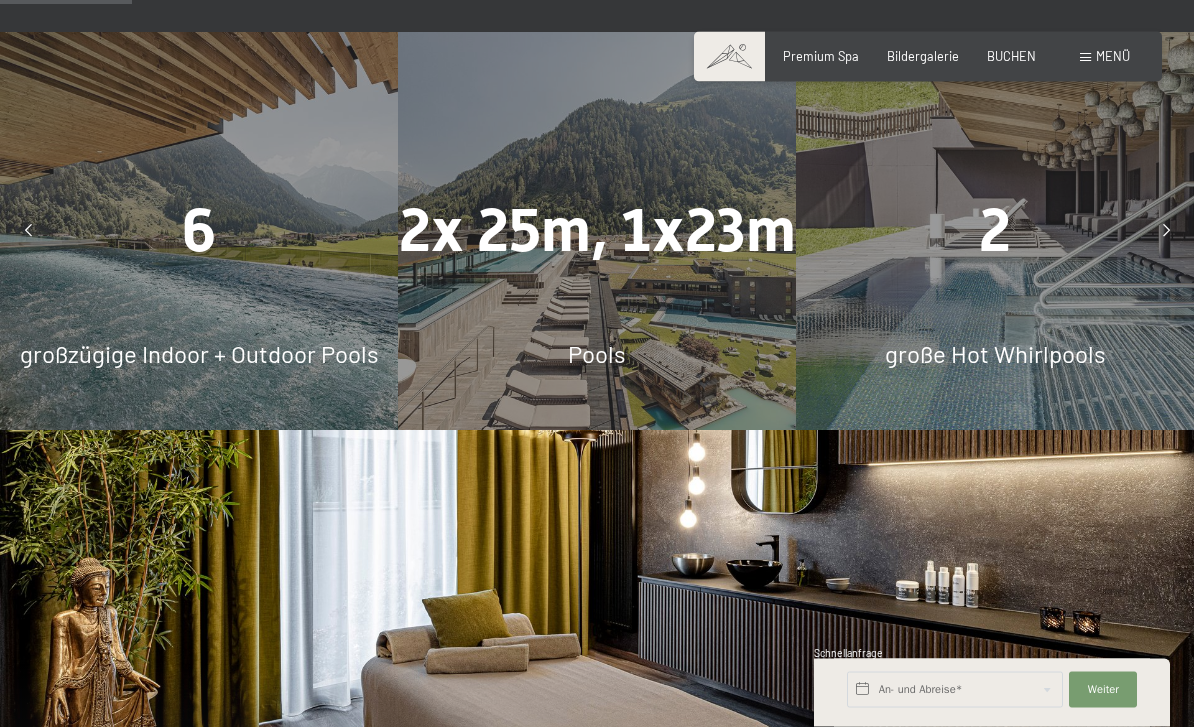 scroll, scrollTop: 1257, scrollLeft: 0, axis: vertical 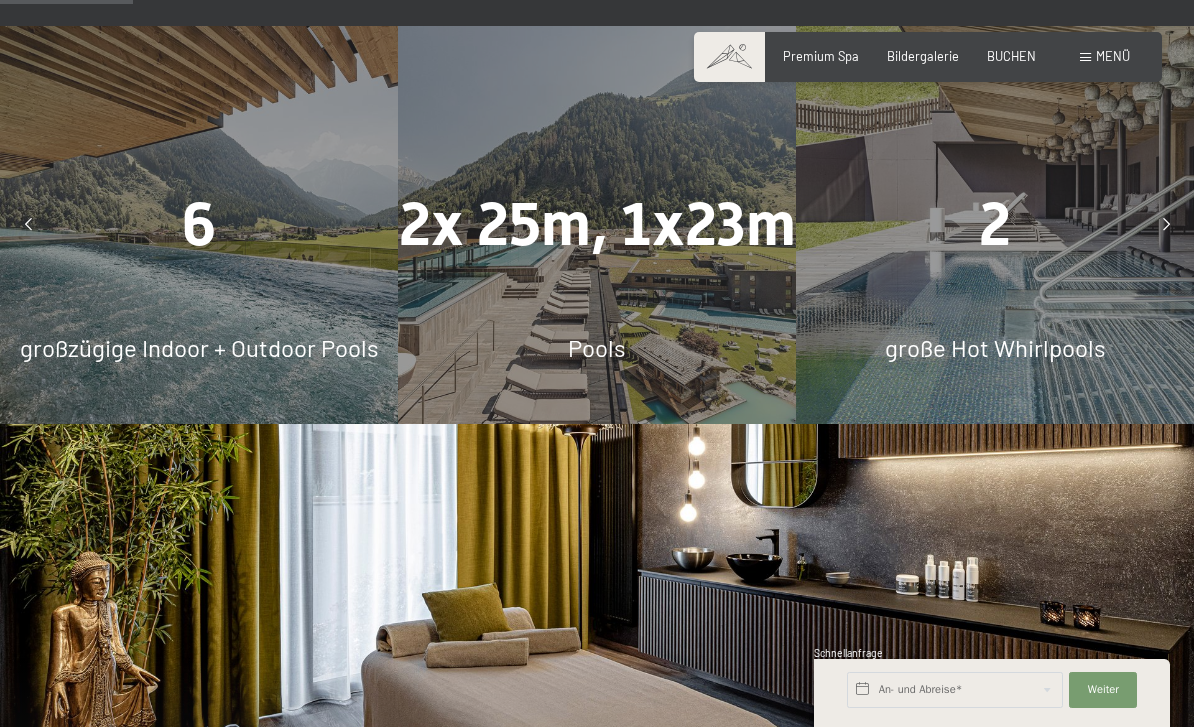 click on "großzügige Indoor + Outdoor Pools" at bounding box center (199, 347) 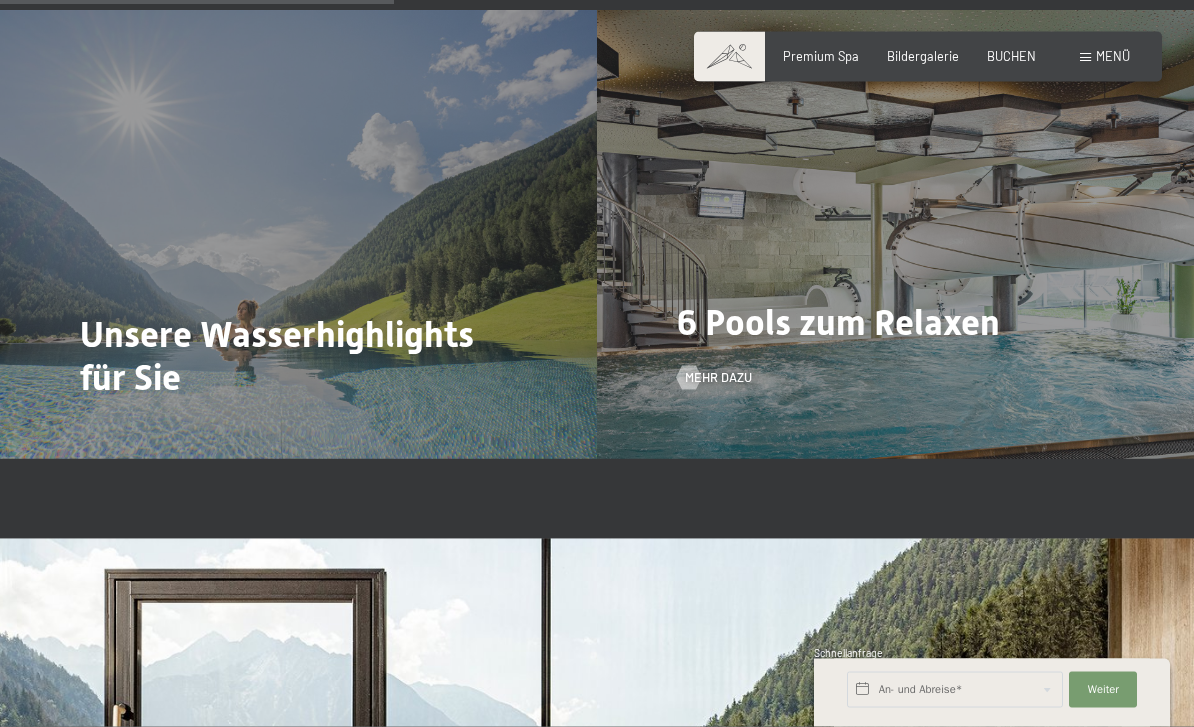 scroll, scrollTop: 3735, scrollLeft: 0, axis: vertical 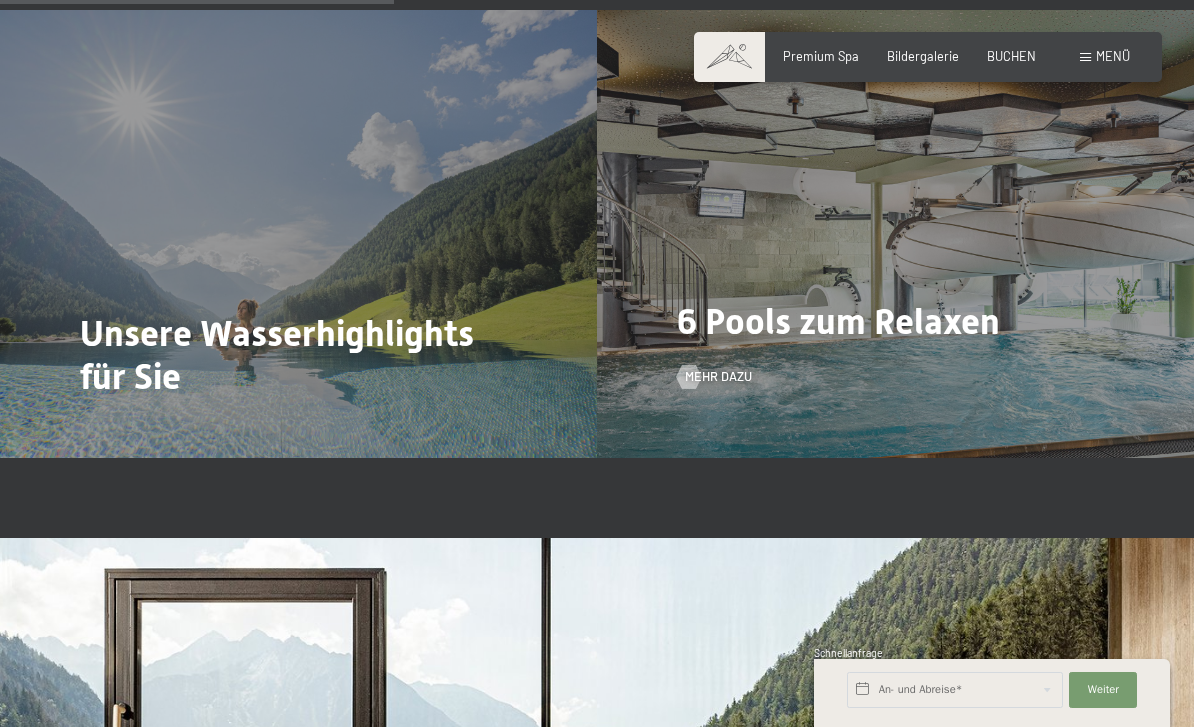 click on "6 Pools zum Relaxen             Mehr dazu" at bounding box center [895, 234] 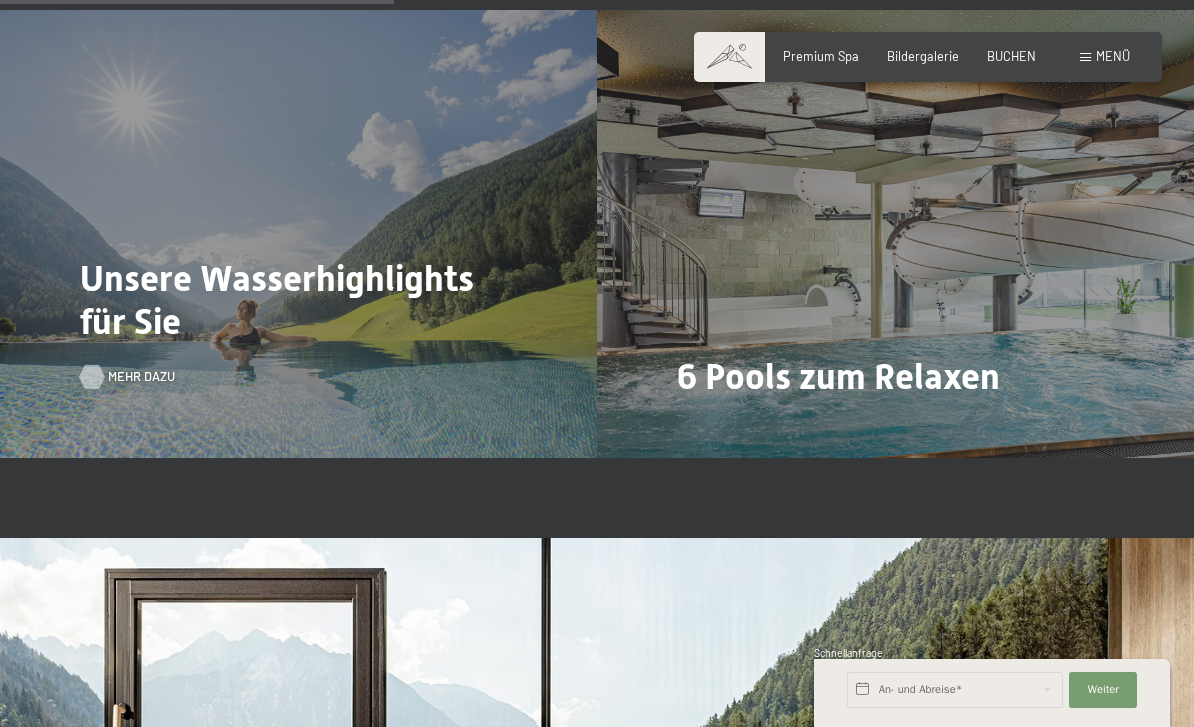 click on "Mehr dazu" at bounding box center (141, 377) 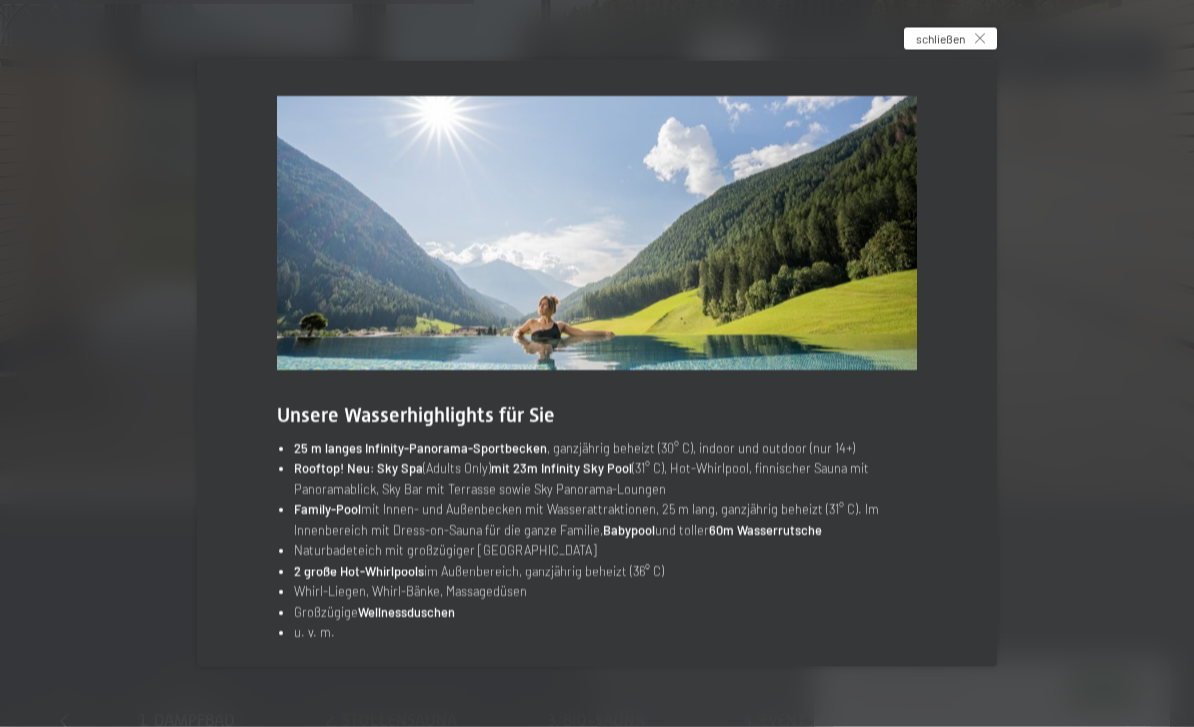 click on "schließen" at bounding box center (950, 39) 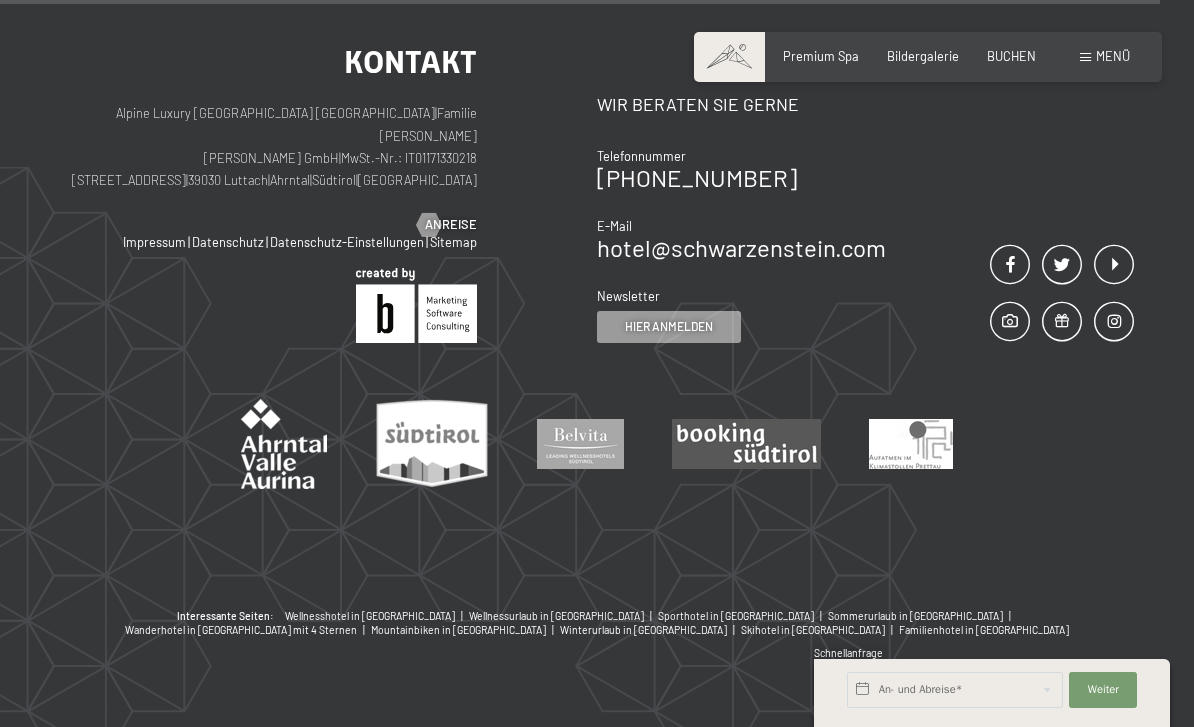 scroll, scrollTop: 9825, scrollLeft: 0, axis: vertical 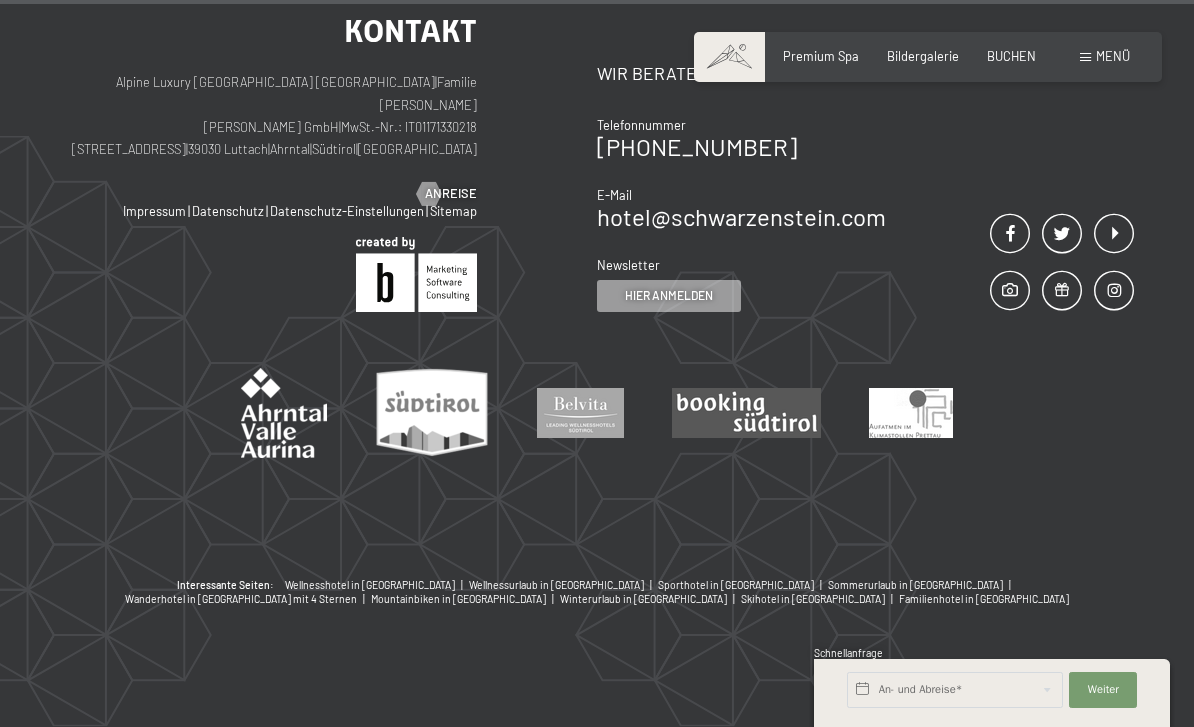click on "Menü" at bounding box center (1113, 56) 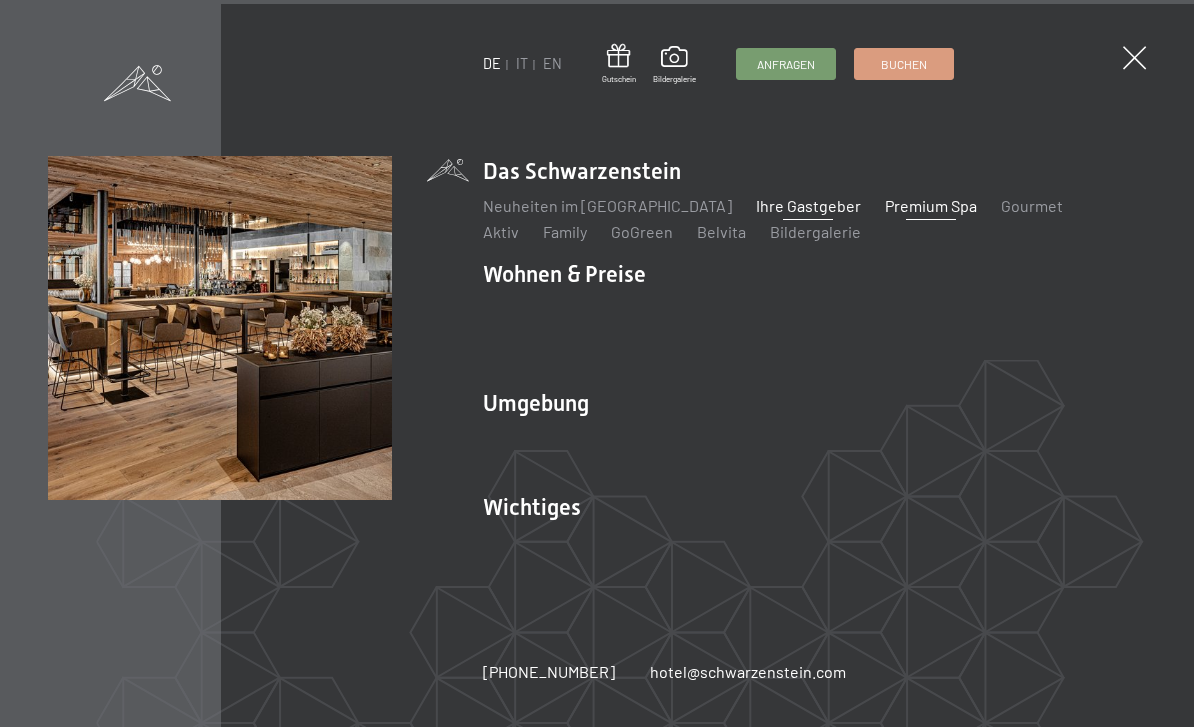 click on "Ihre Gastgeber" at bounding box center (808, 205) 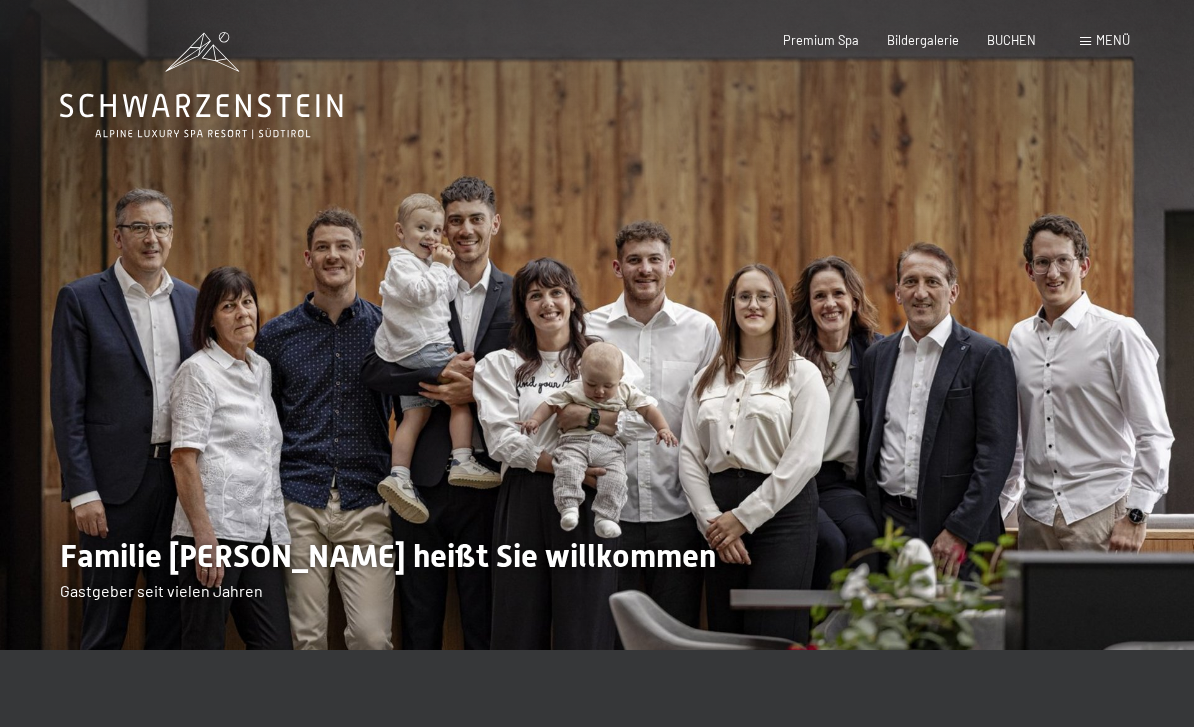 scroll, scrollTop: 0, scrollLeft: 0, axis: both 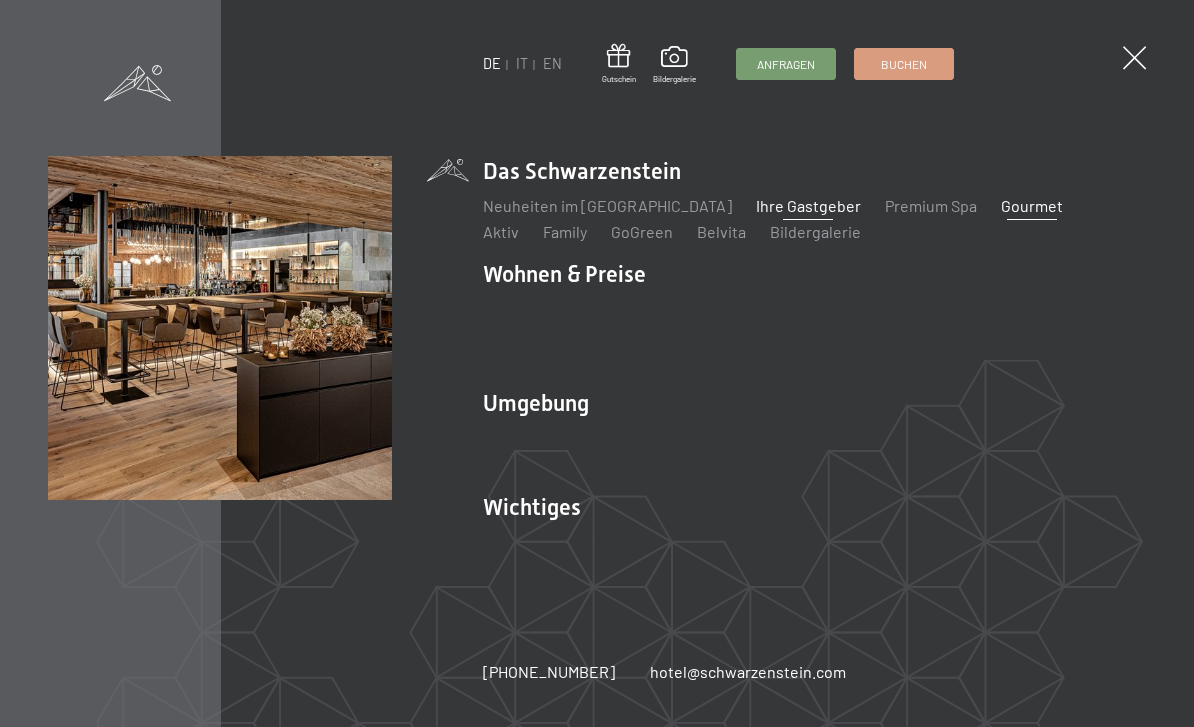 click on "Gourmet" at bounding box center (1032, 205) 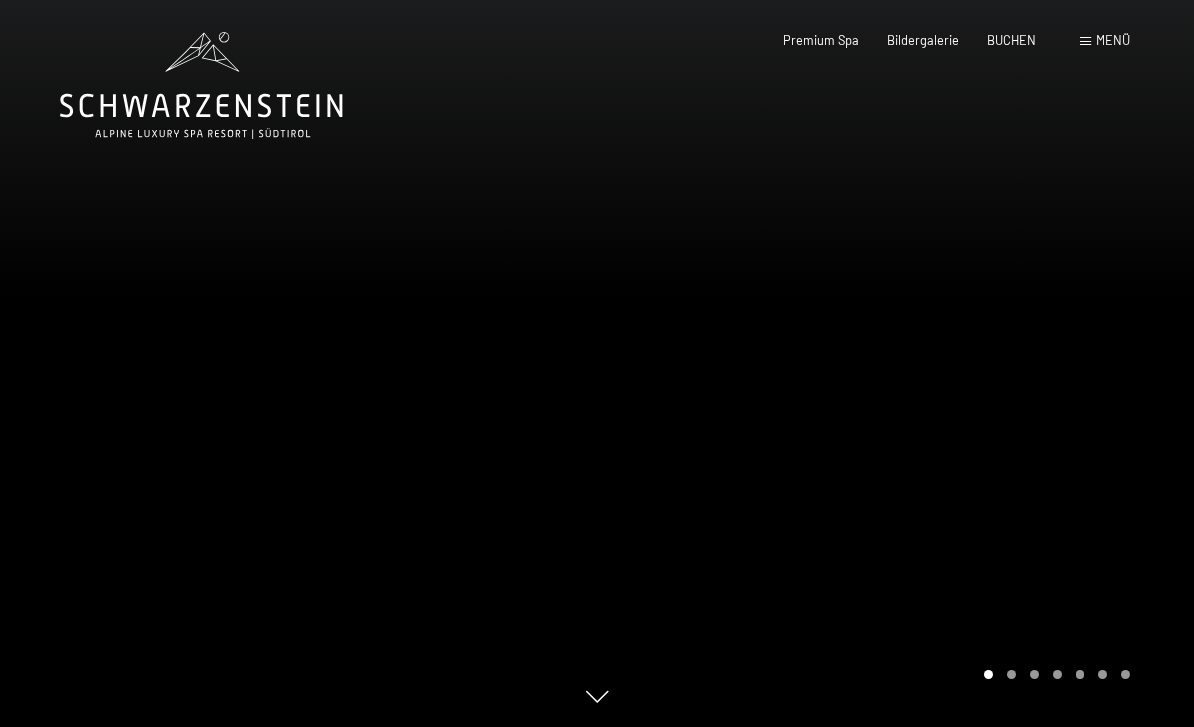 scroll, scrollTop: 0, scrollLeft: 0, axis: both 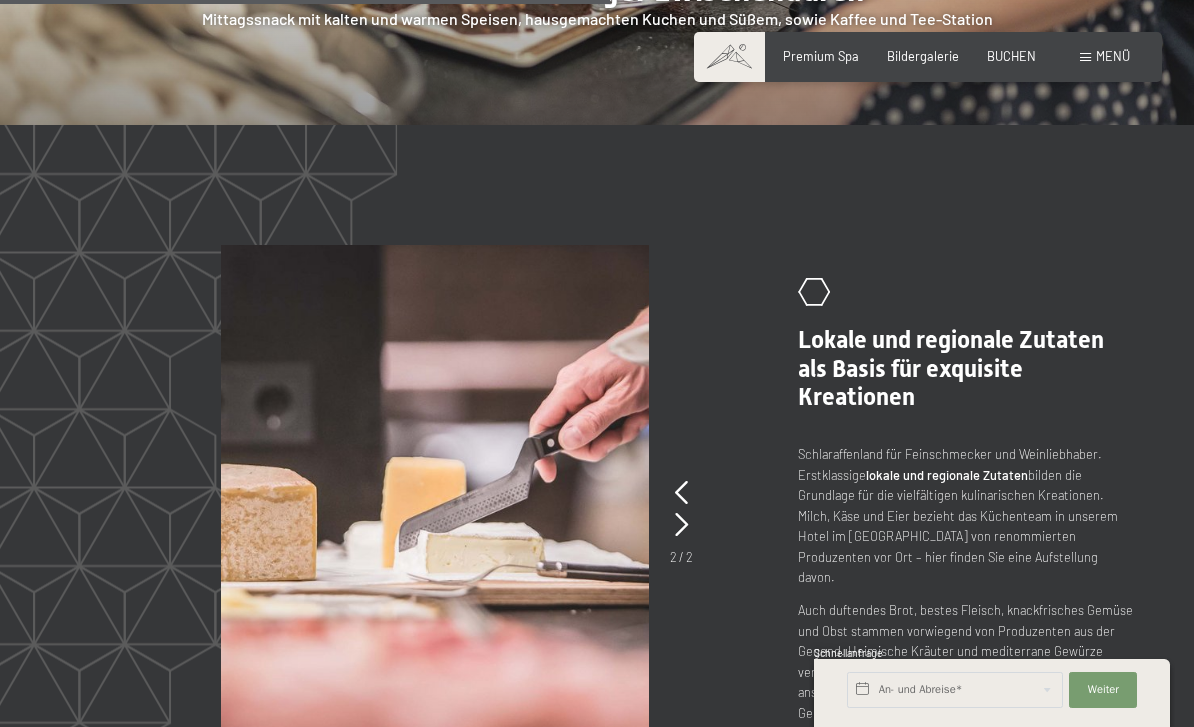 click on "Menü" at bounding box center (1113, 56) 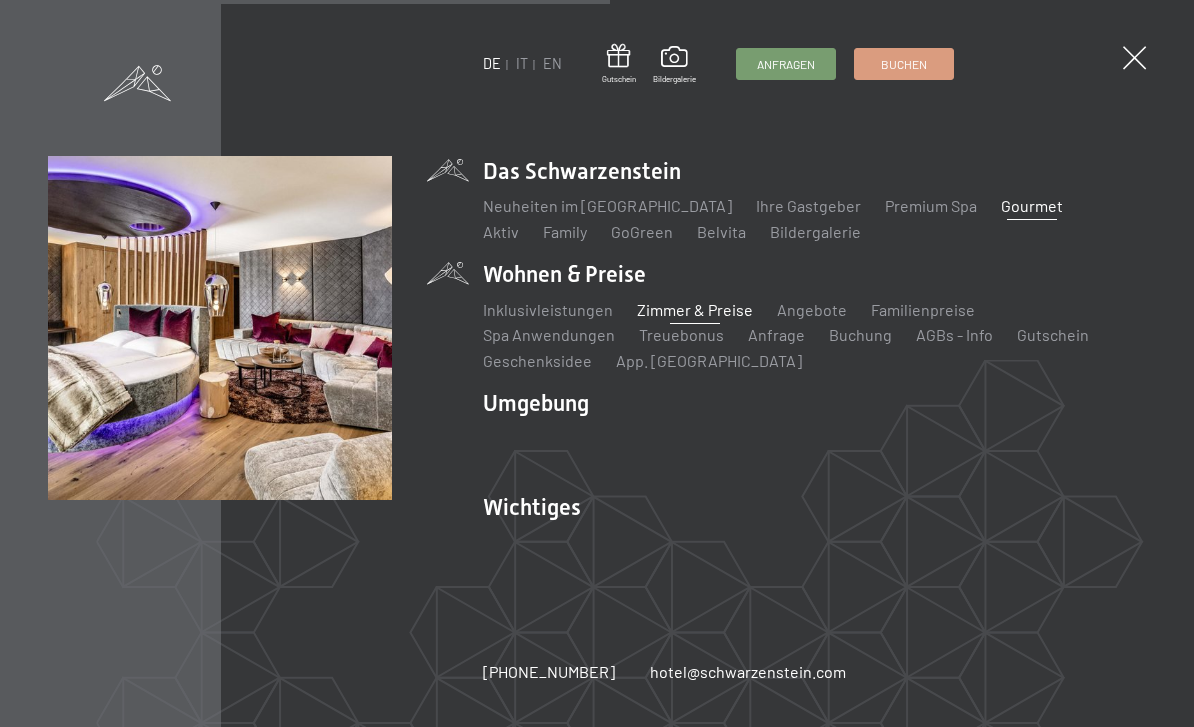 click on "Zimmer & Preise" at bounding box center [695, 309] 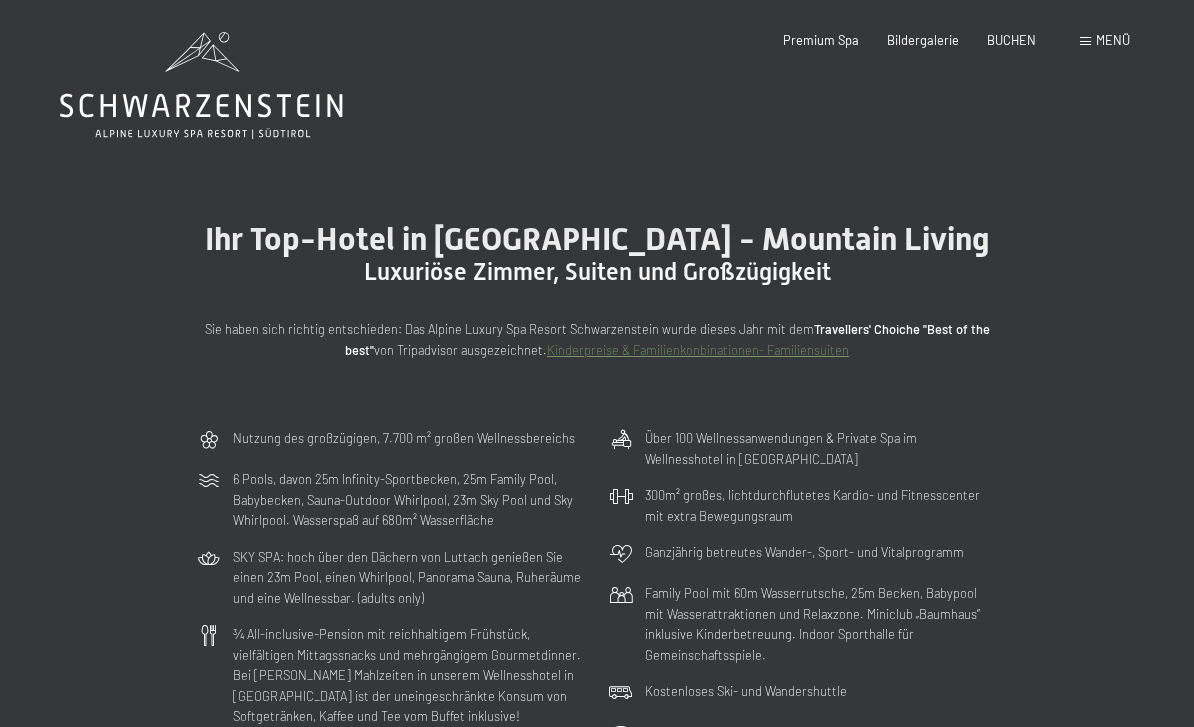 scroll, scrollTop: 7, scrollLeft: 0, axis: vertical 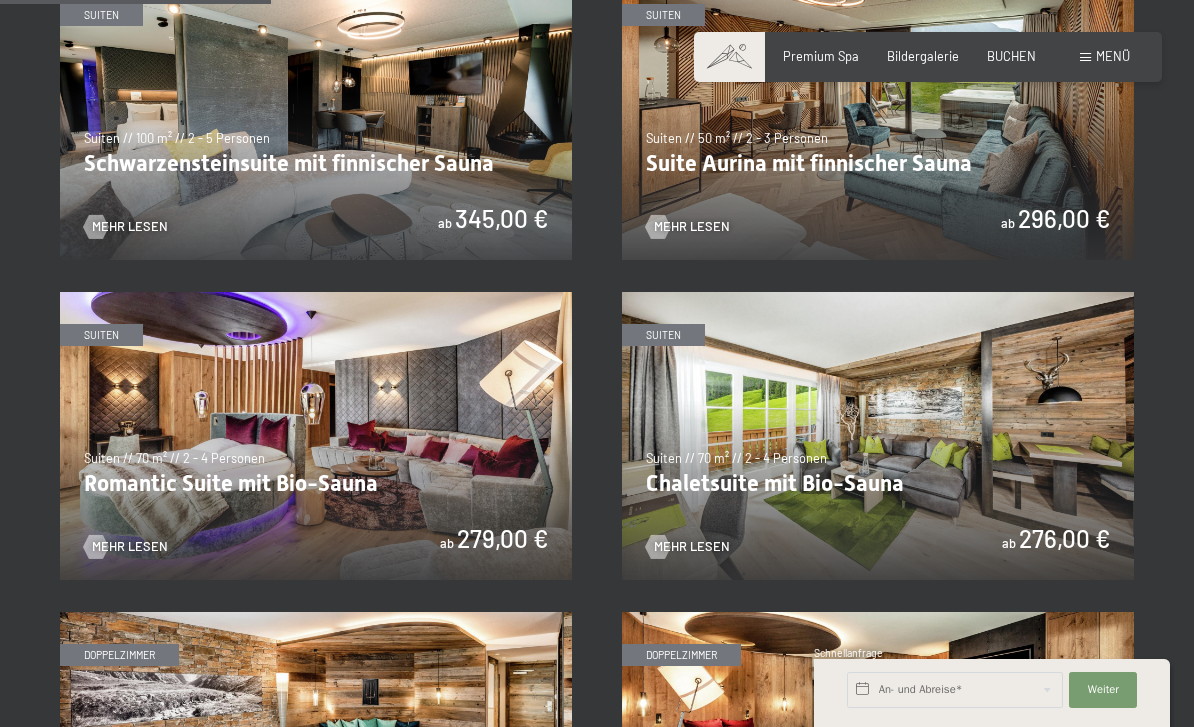 click at bounding box center (878, 436) 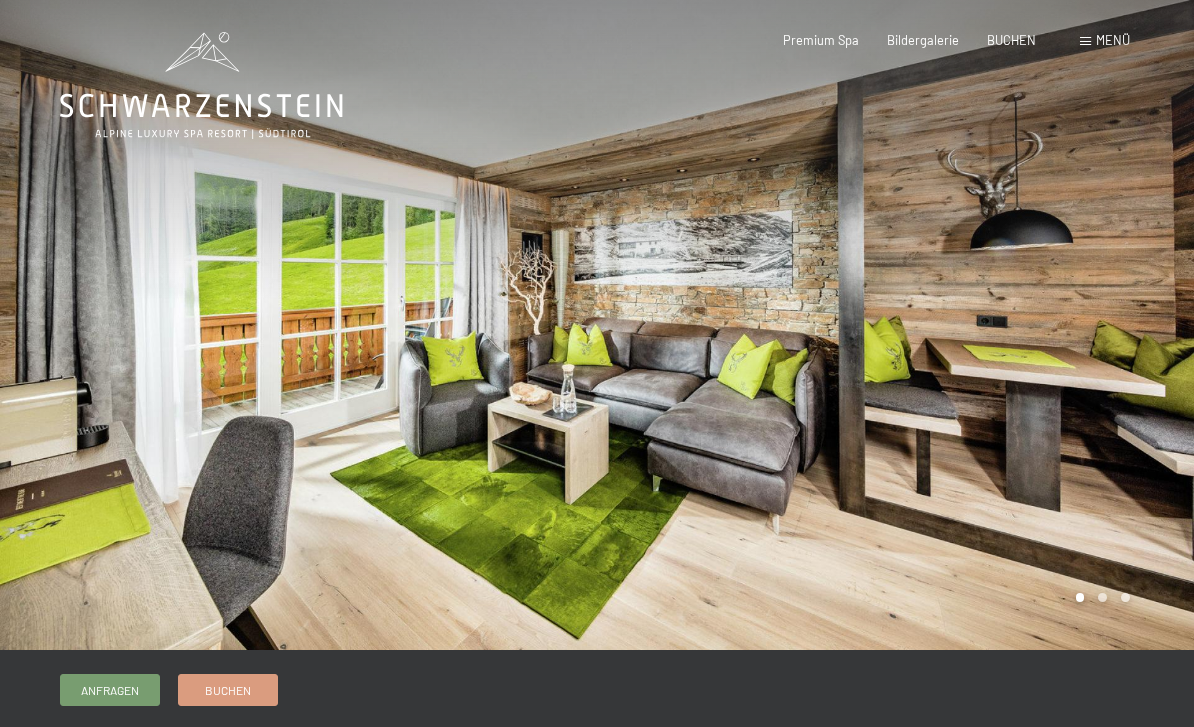 scroll, scrollTop: 0, scrollLeft: 0, axis: both 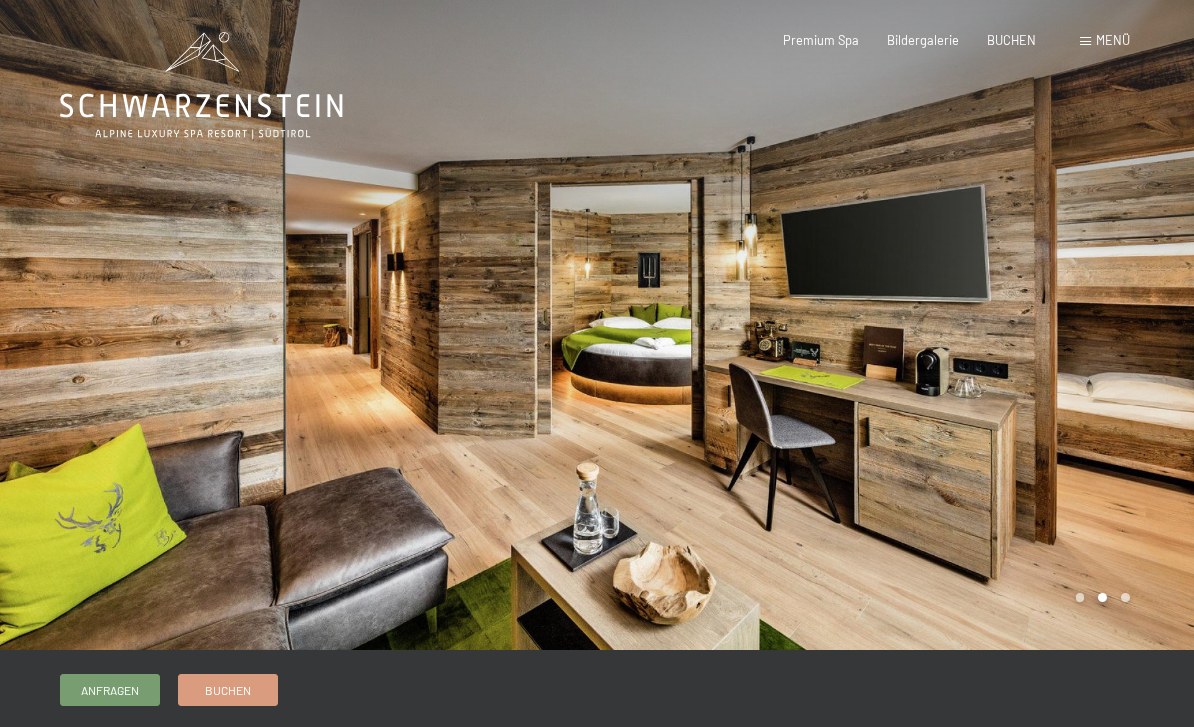 click at bounding box center [895, 325] 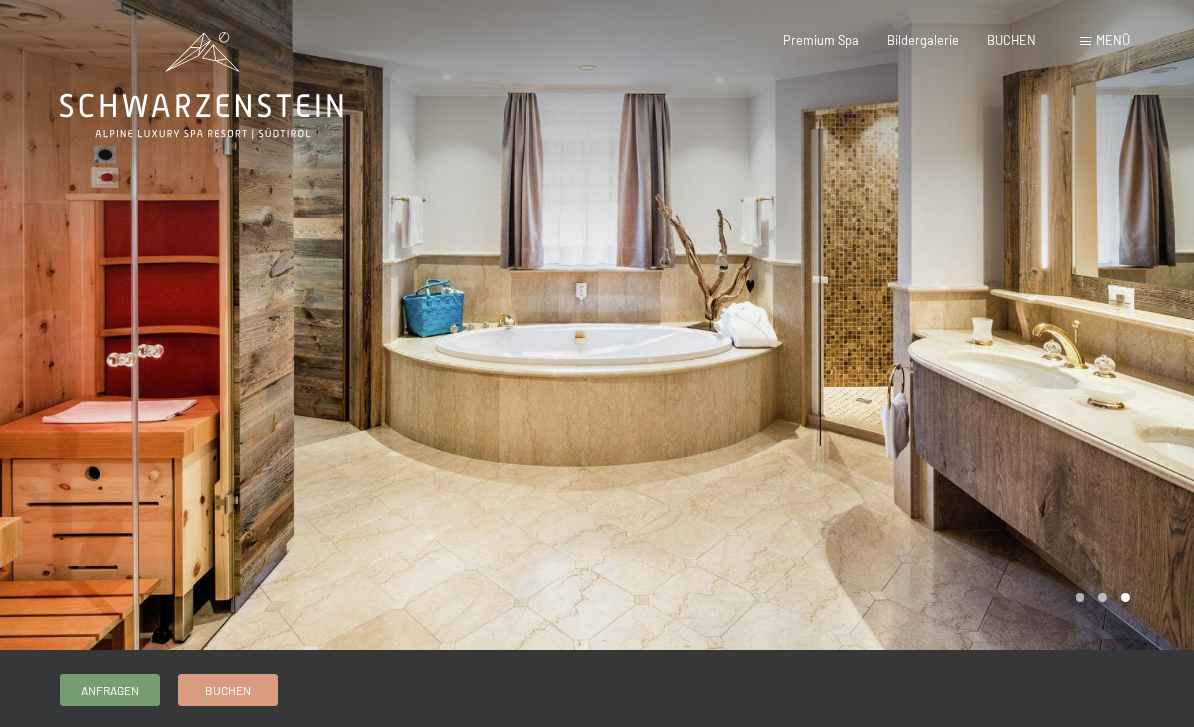 click on "Menü" at bounding box center [1113, 40] 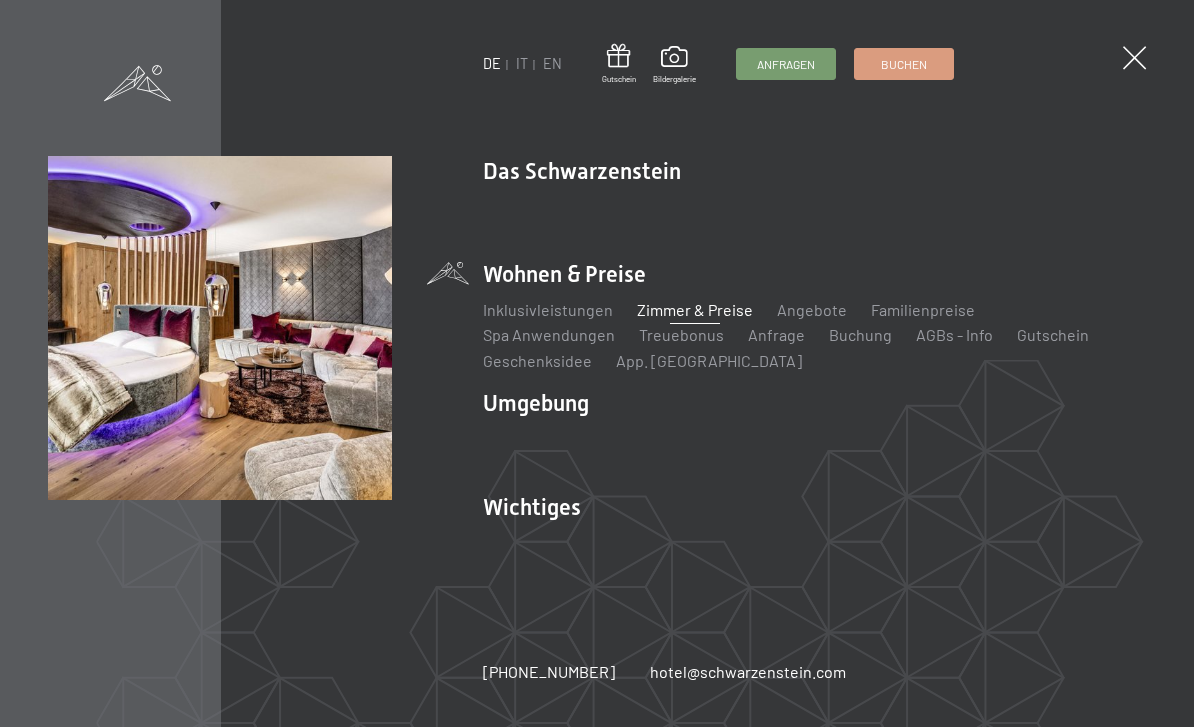 click on "Zimmer & Preise" at bounding box center (695, 309) 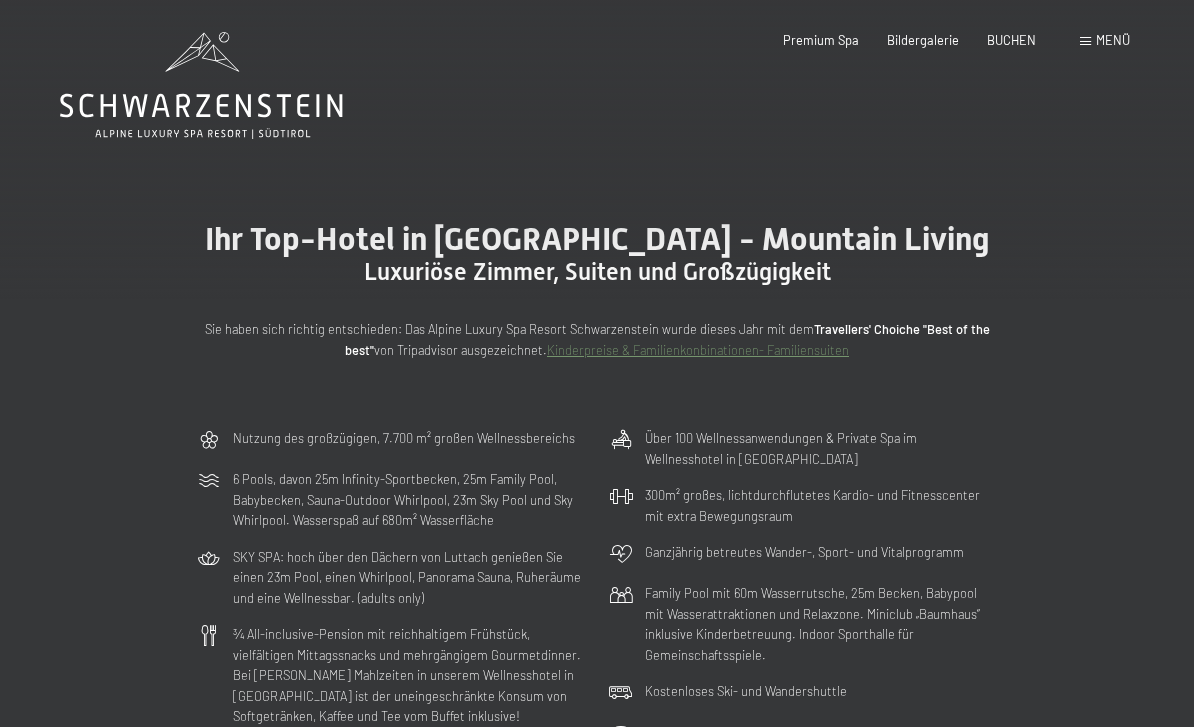 scroll, scrollTop: 0, scrollLeft: 0, axis: both 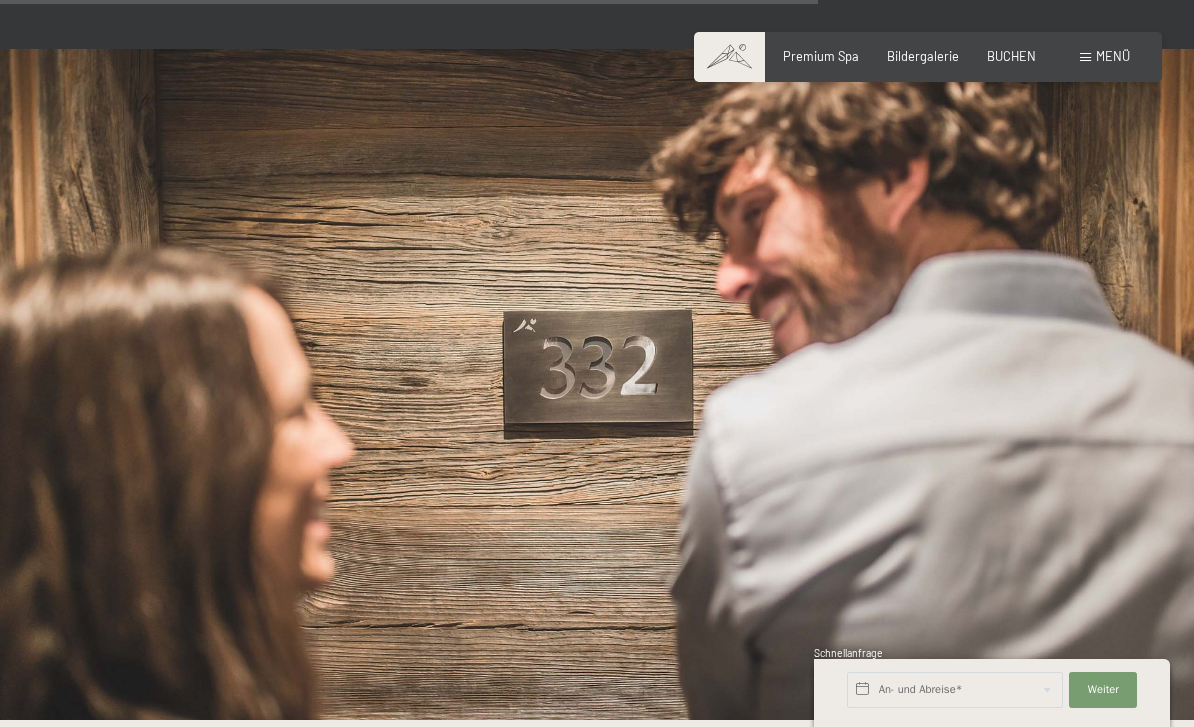 click at bounding box center [597, 385] 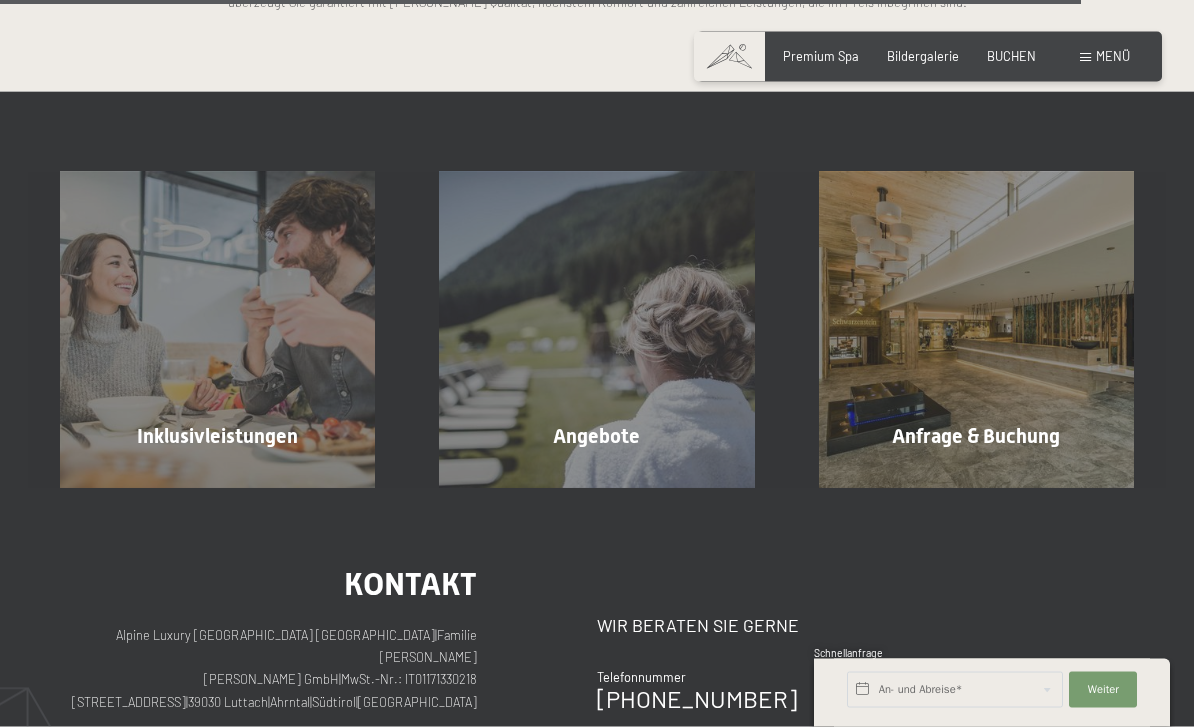scroll, scrollTop: 4469, scrollLeft: 0, axis: vertical 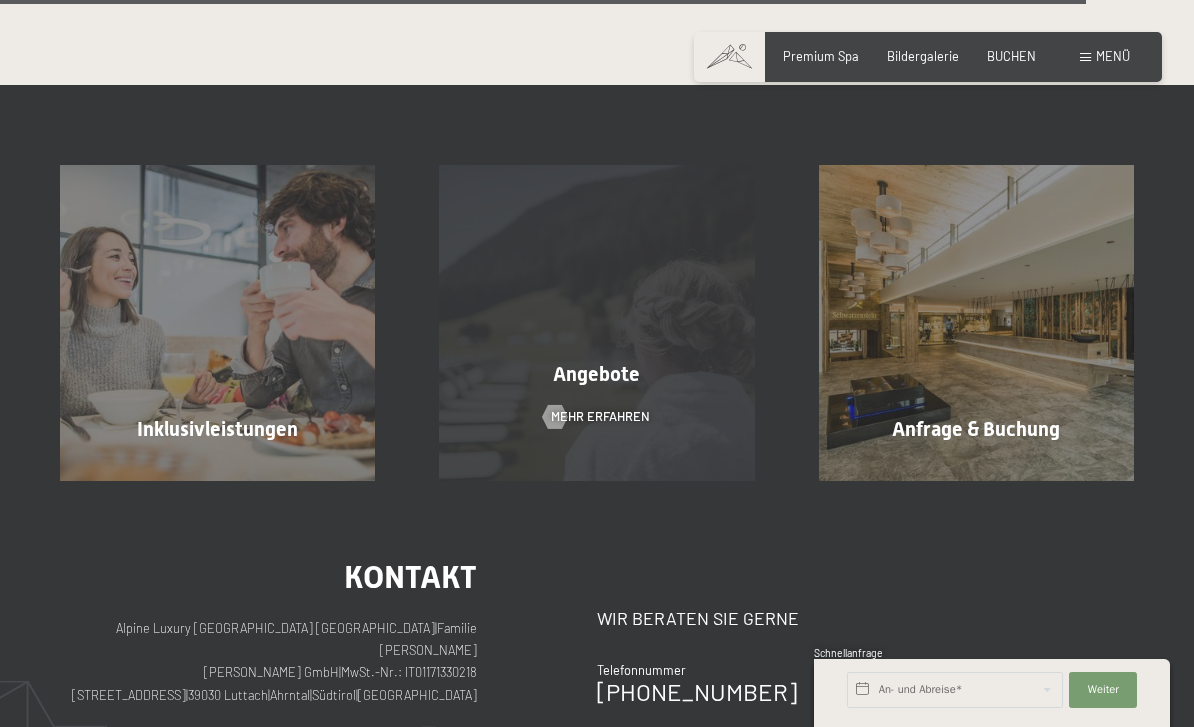 click on "Angebote           Mehr erfahren" at bounding box center [596, 322] 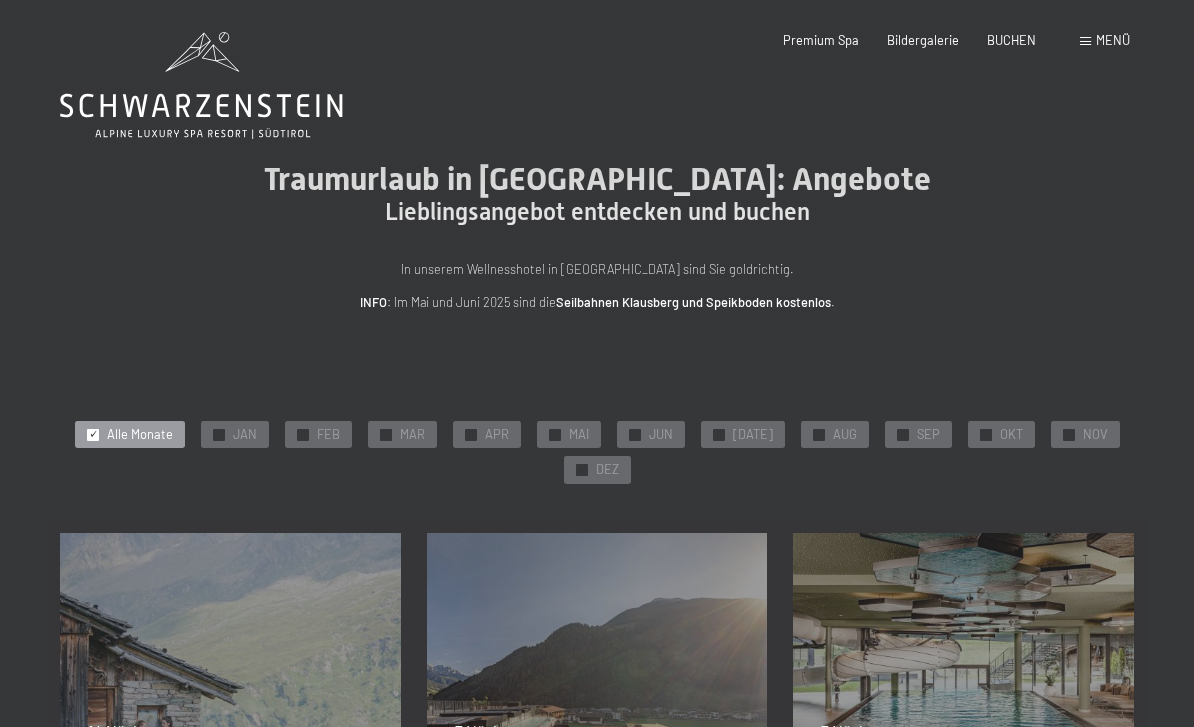 scroll, scrollTop: 0, scrollLeft: 0, axis: both 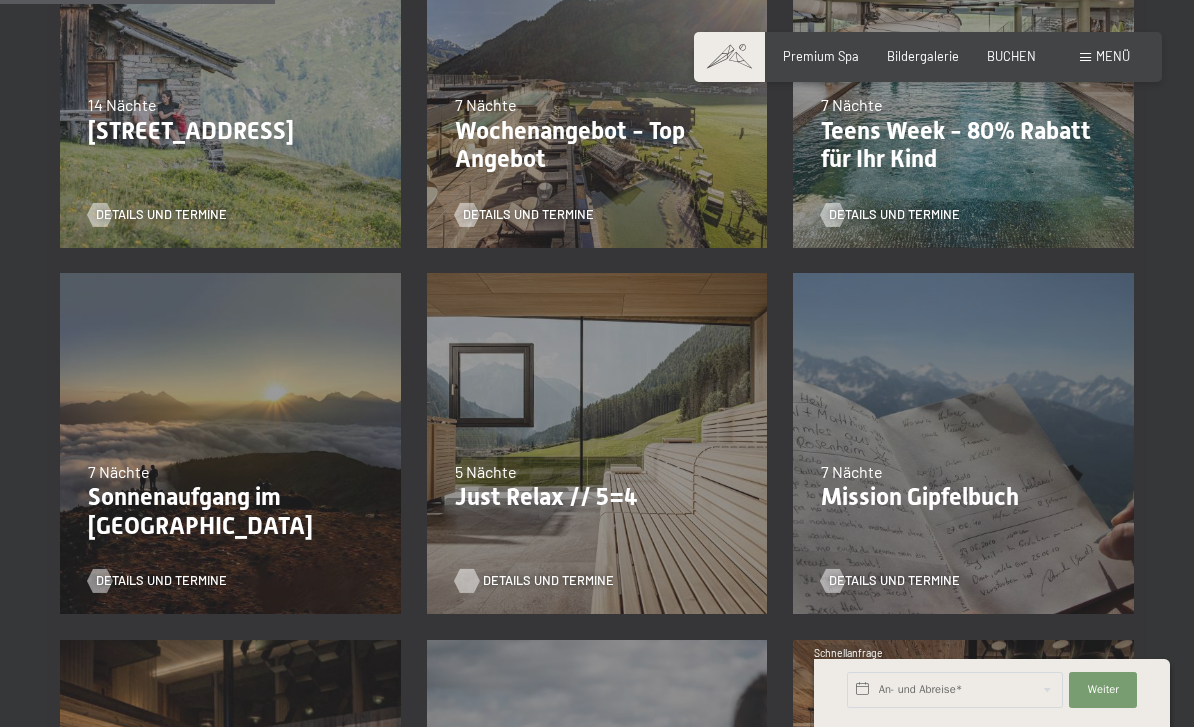 click on "Details und Termine" at bounding box center (548, 581) 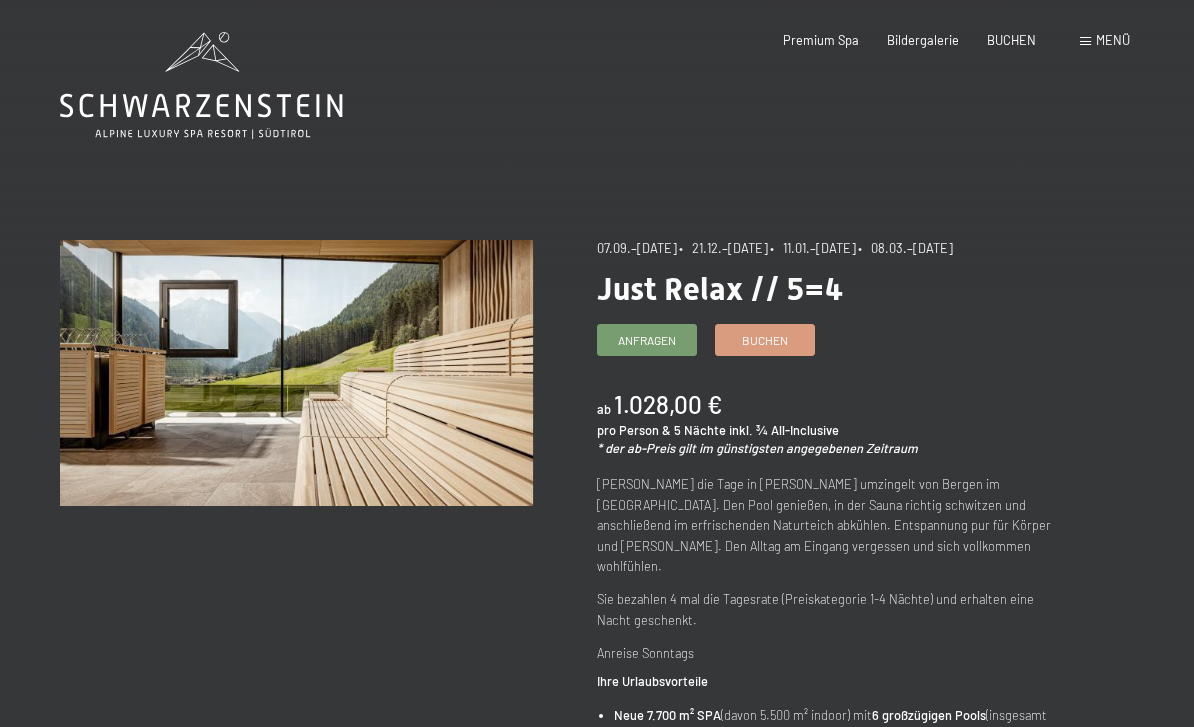scroll, scrollTop: 9, scrollLeft: 0, axis: vertical 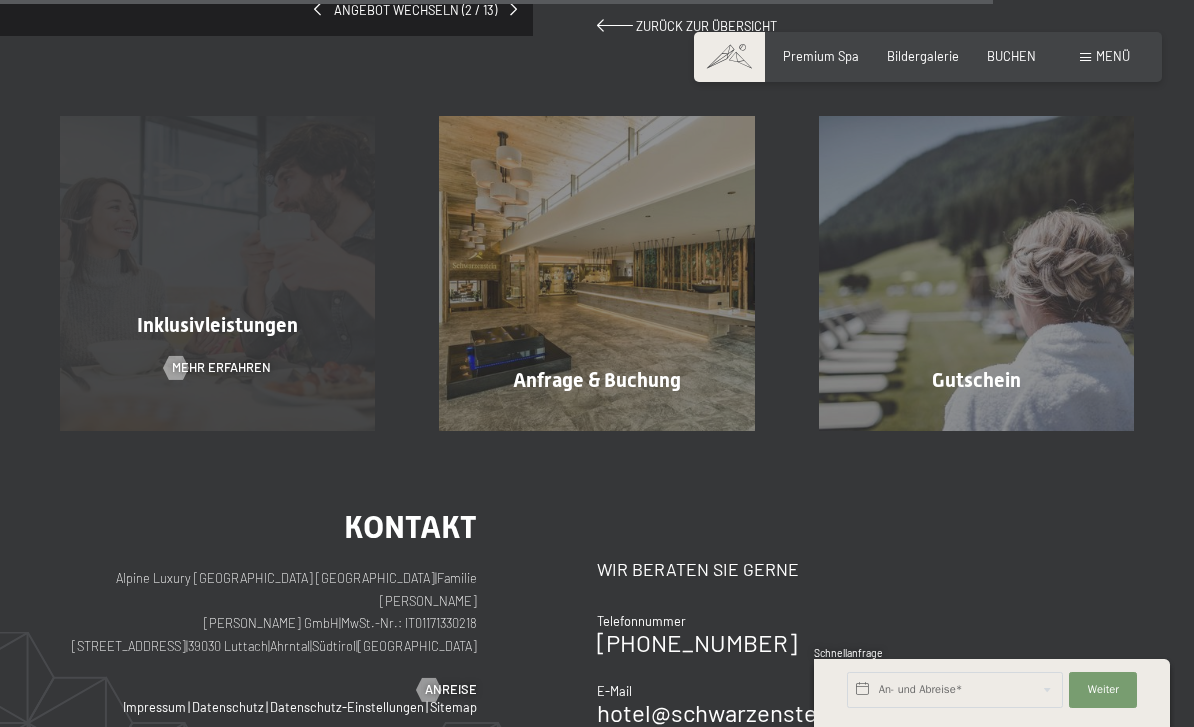 click on "Mehr erfahren" at bounding box center [221, 368] 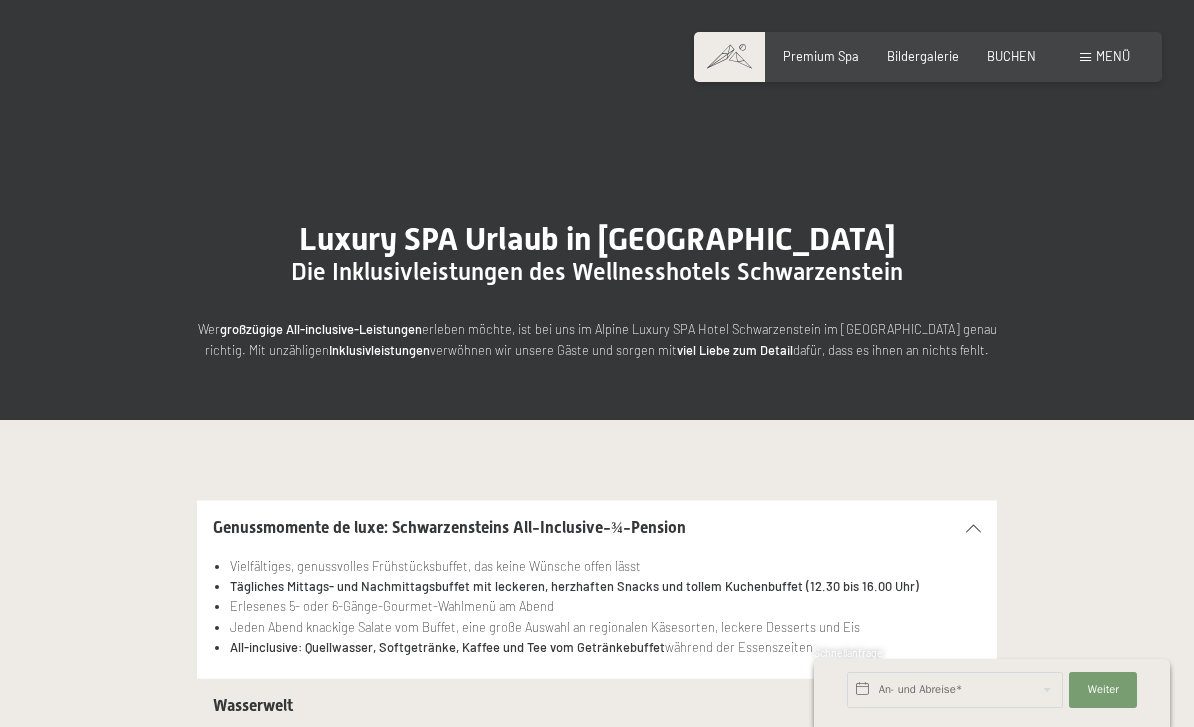 scroll, scrollTop: 18, scrollLeft: 0, axis: vertical 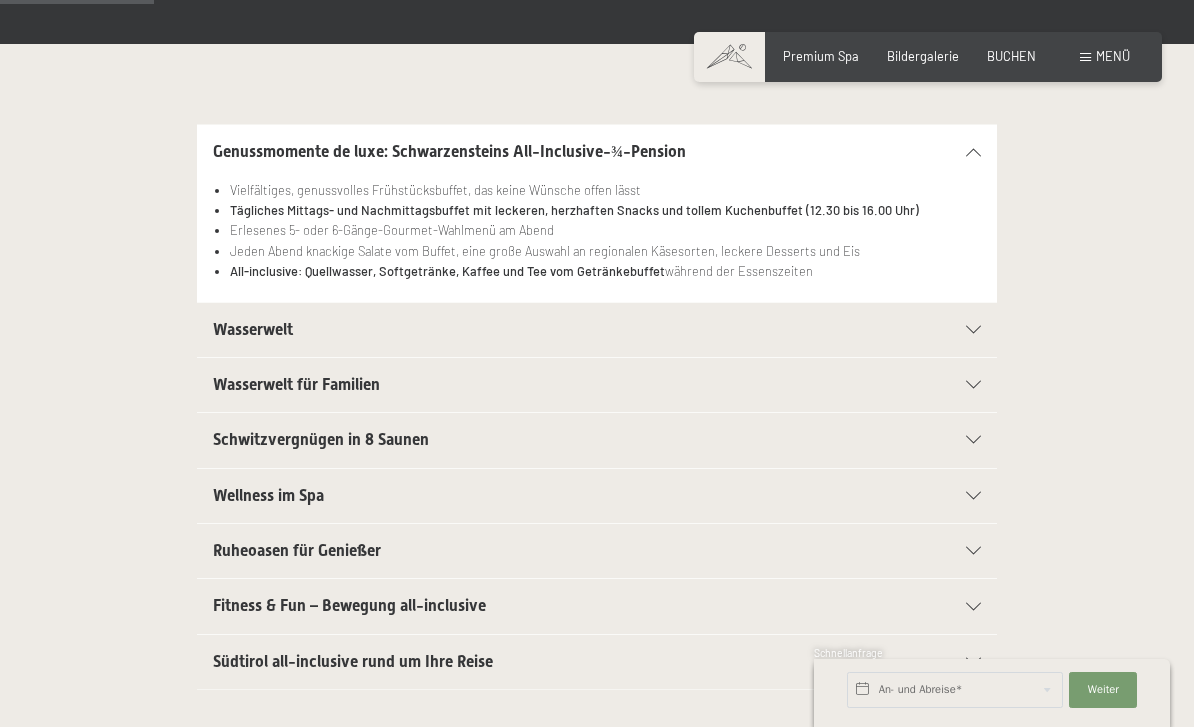 click on "Wasserwelt" at bounding box center (253, 329) 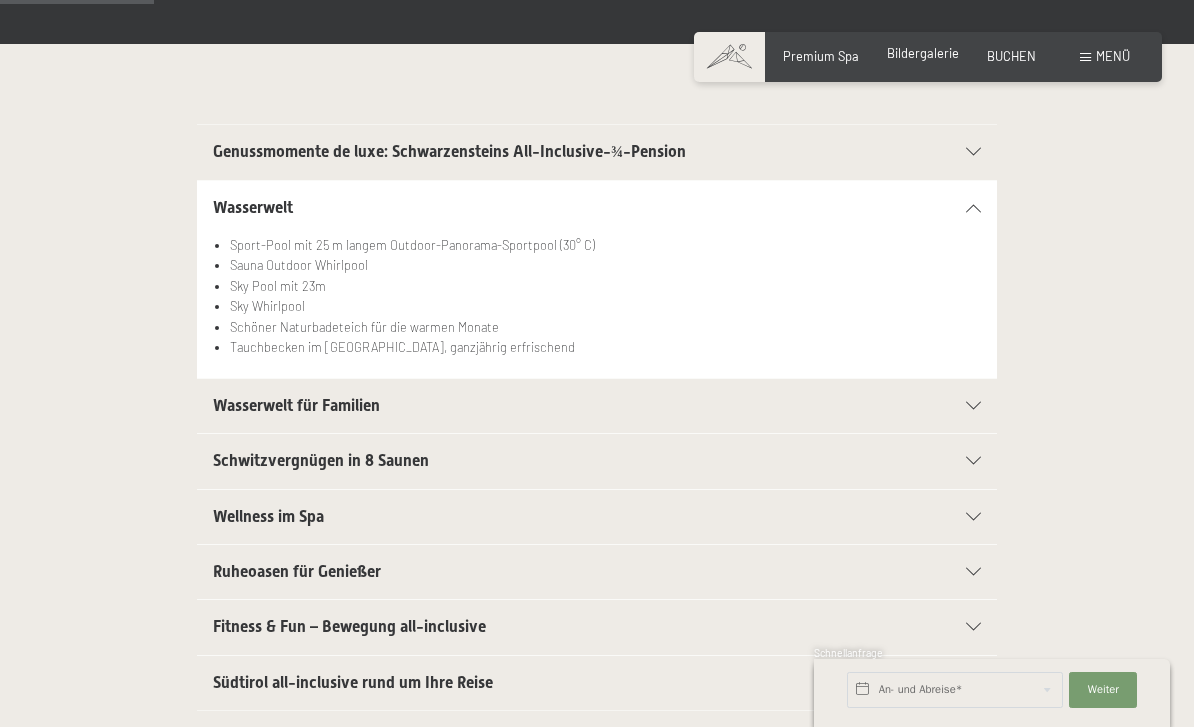 click on "Bildergalerie" at bounding box center (923, 53) 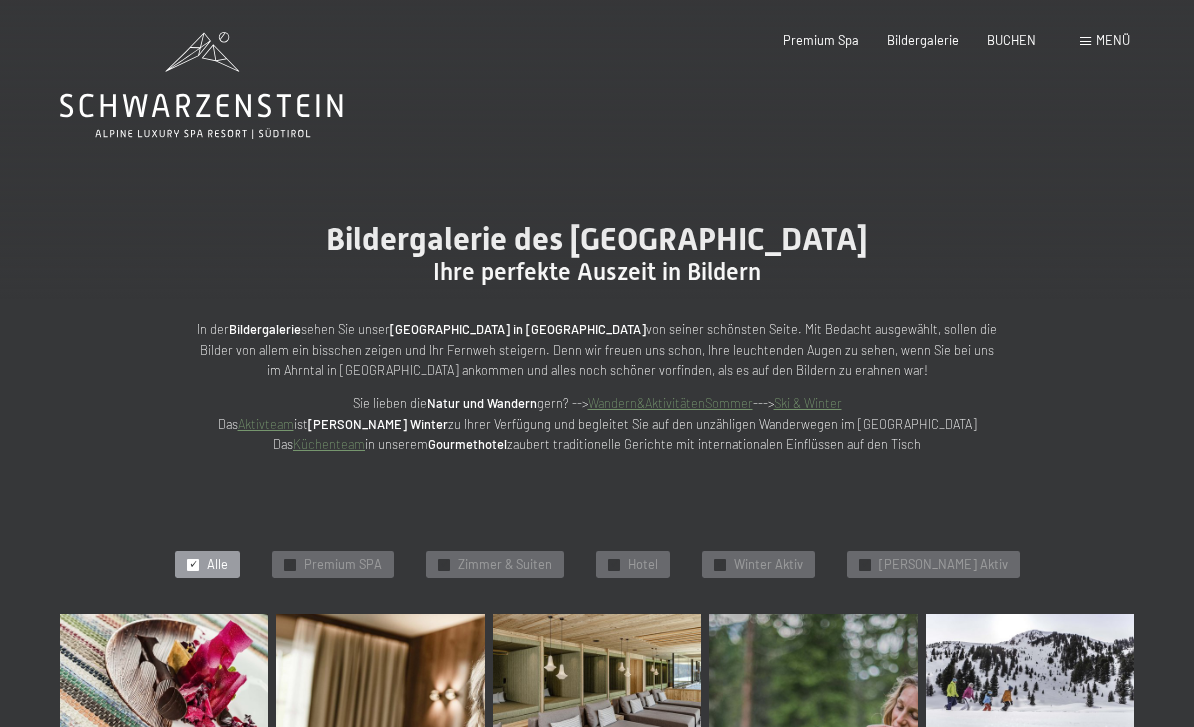 scroll, scrollTop: 0, scrollLeft: 0, axis: both 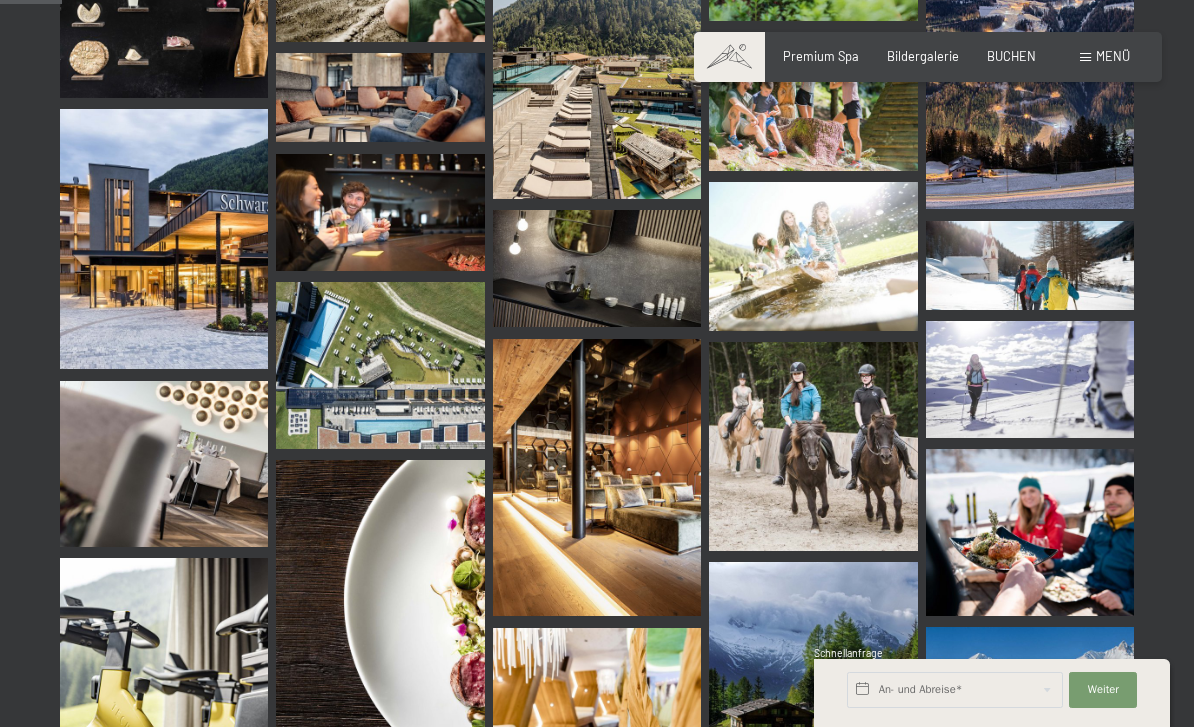 click at bounding box center (380, 365) 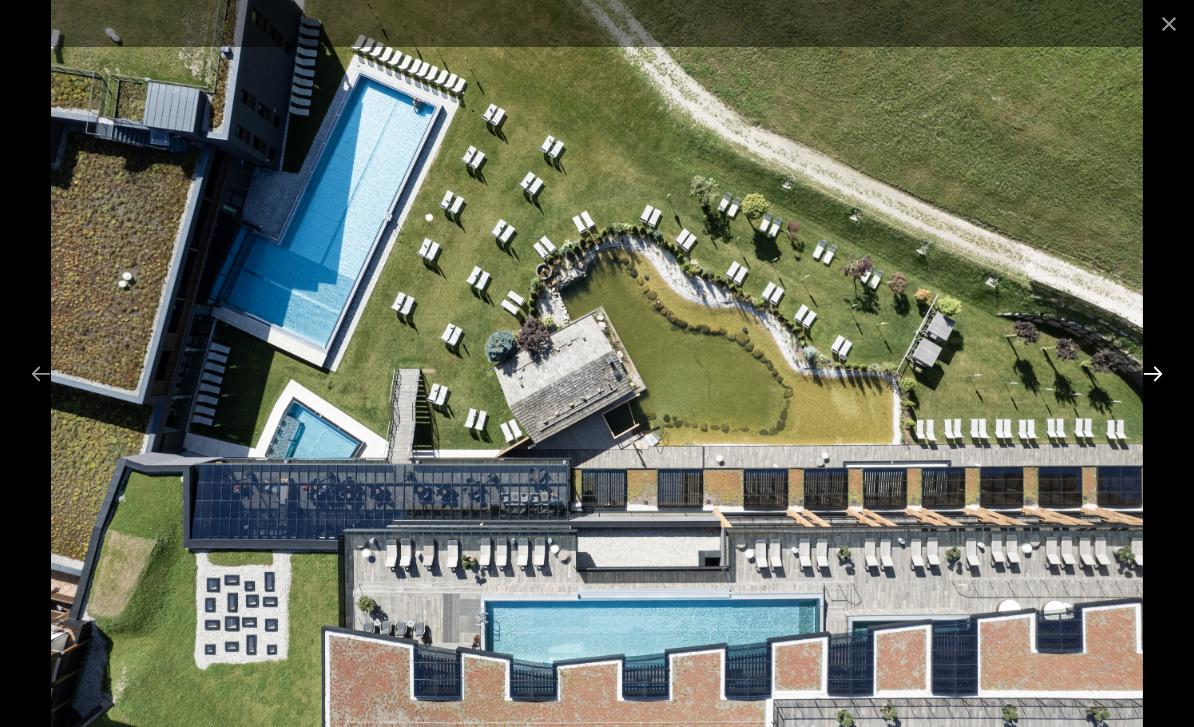 click at bounding box center [1153, 373] 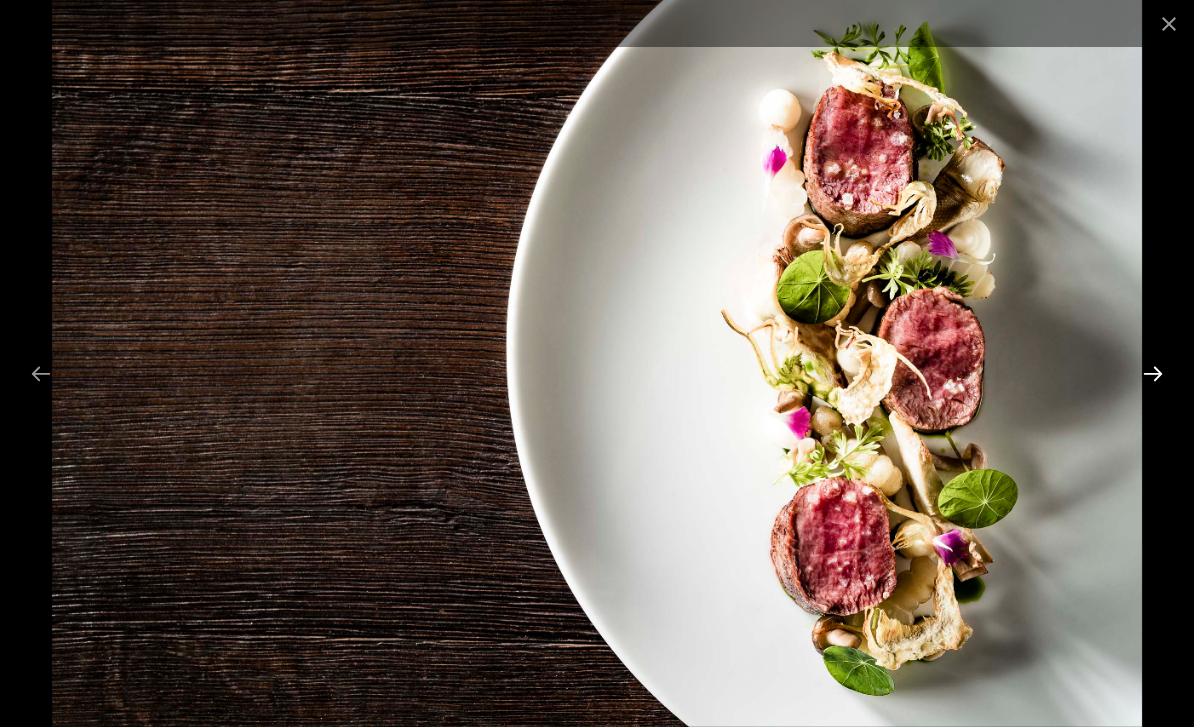 click at bounding box center (1153, 373) 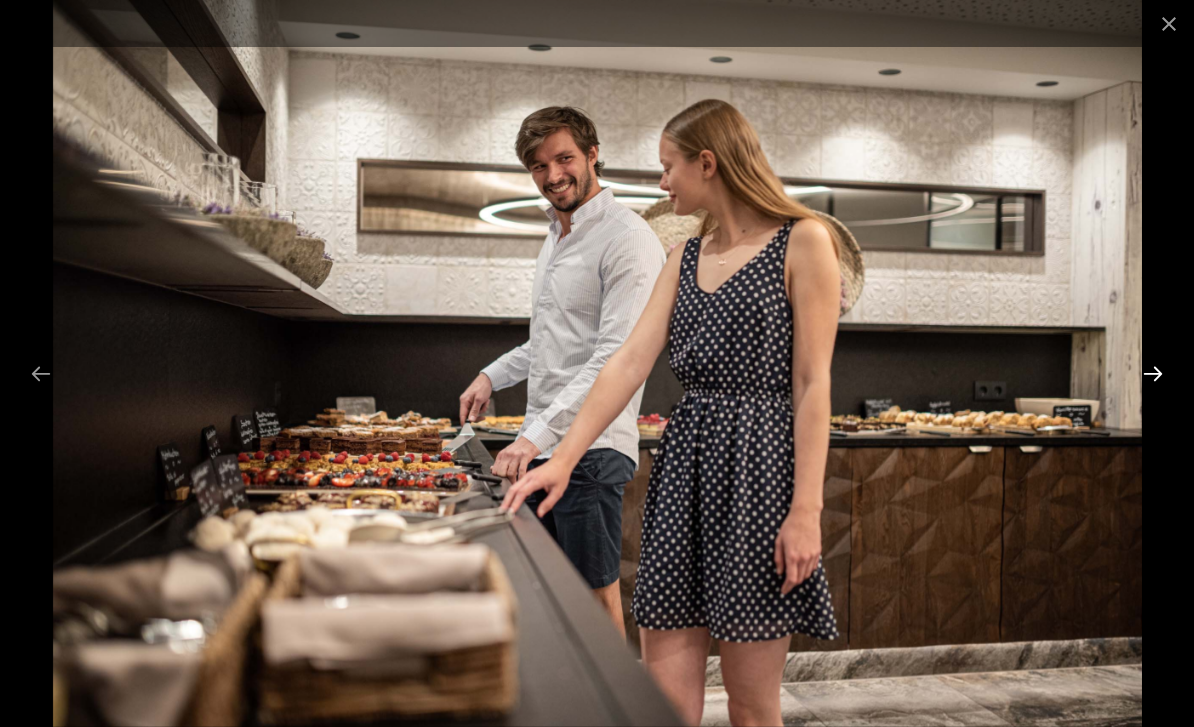 click at bounding box center (1153, 373) 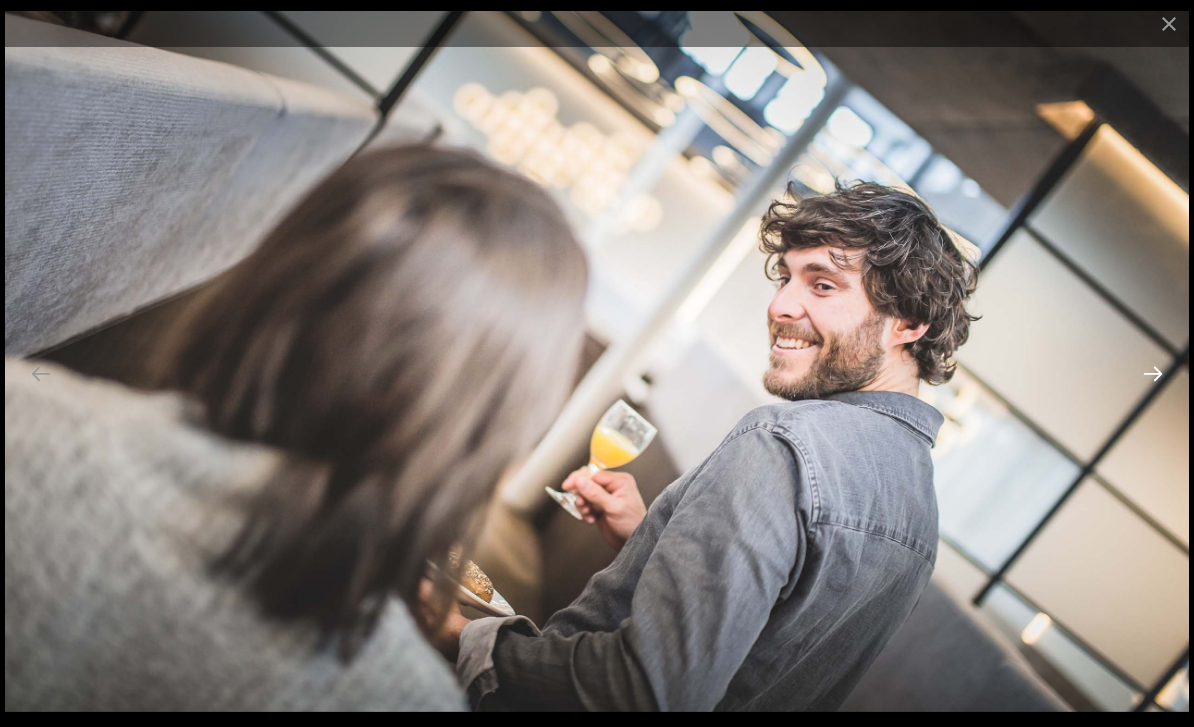 click at bounding box center (1153, 373) 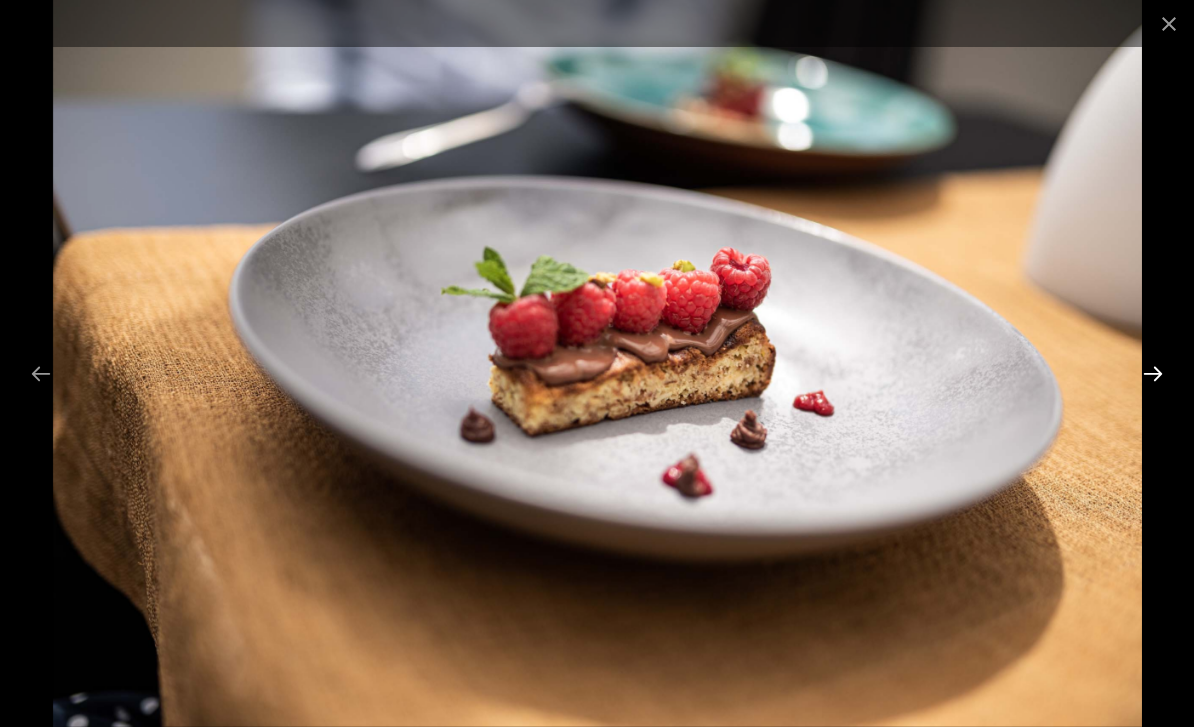 click at bounding box center (1153, 373) 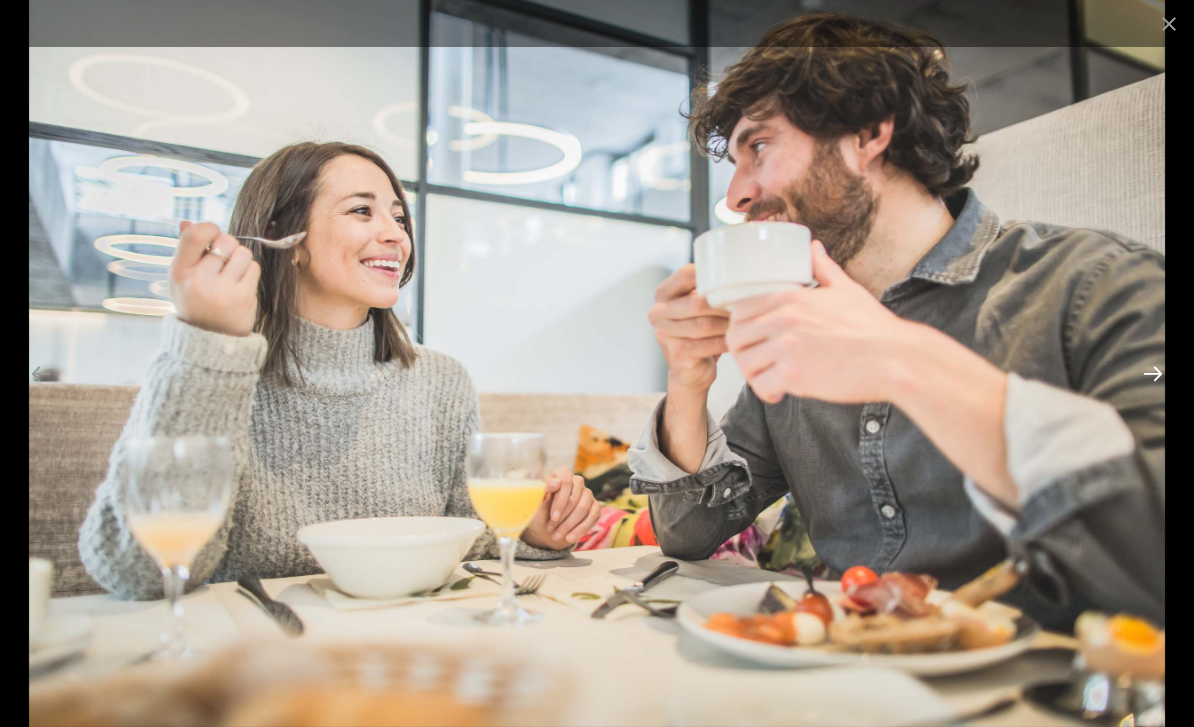 click at bounding box center [1153, 373] 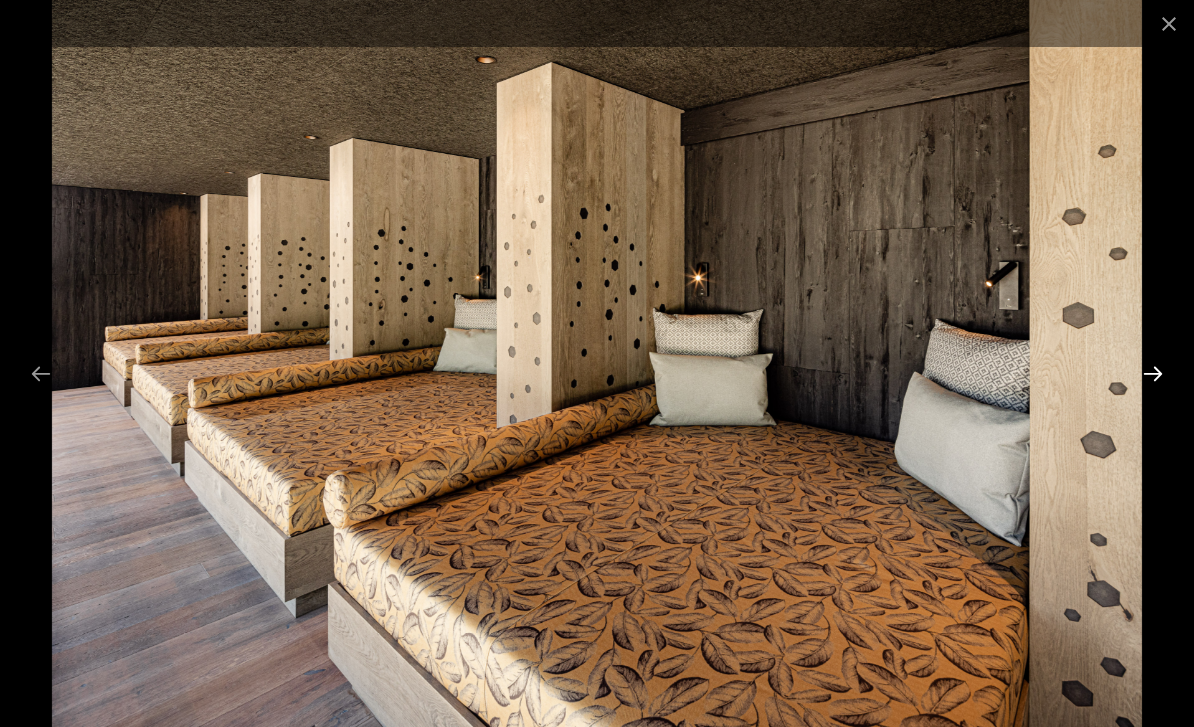 click at bounding box center [1153, 373] 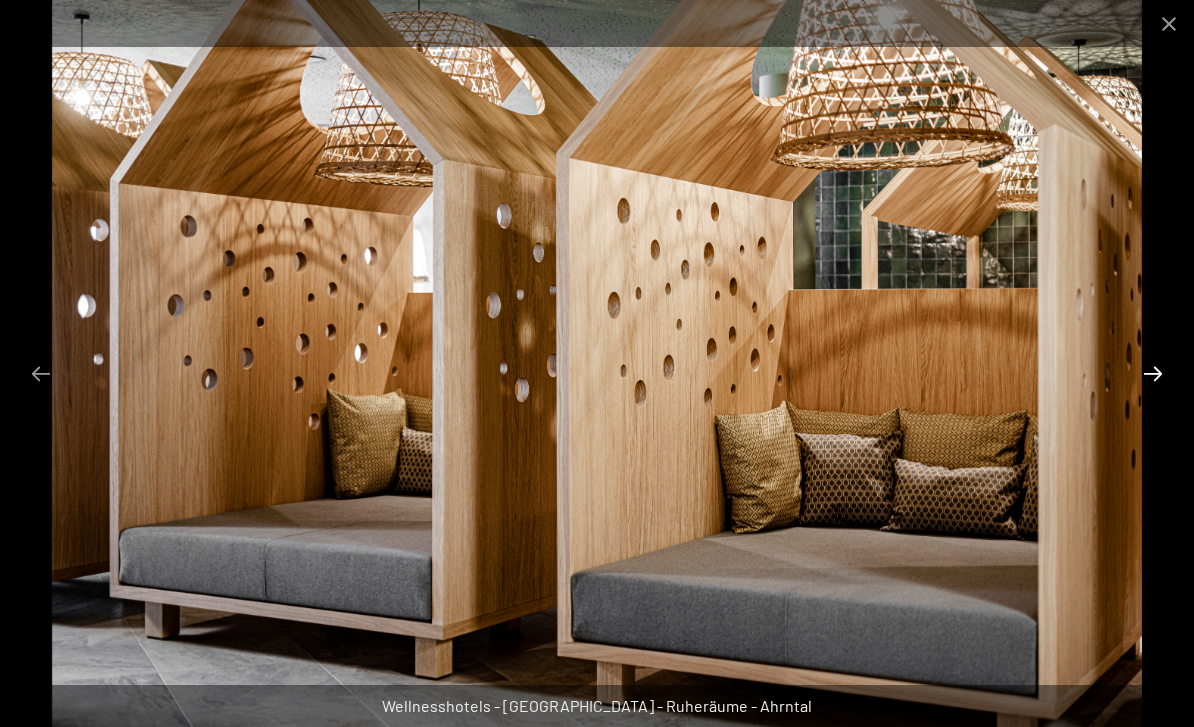 click at bounding box center [1153, 373] 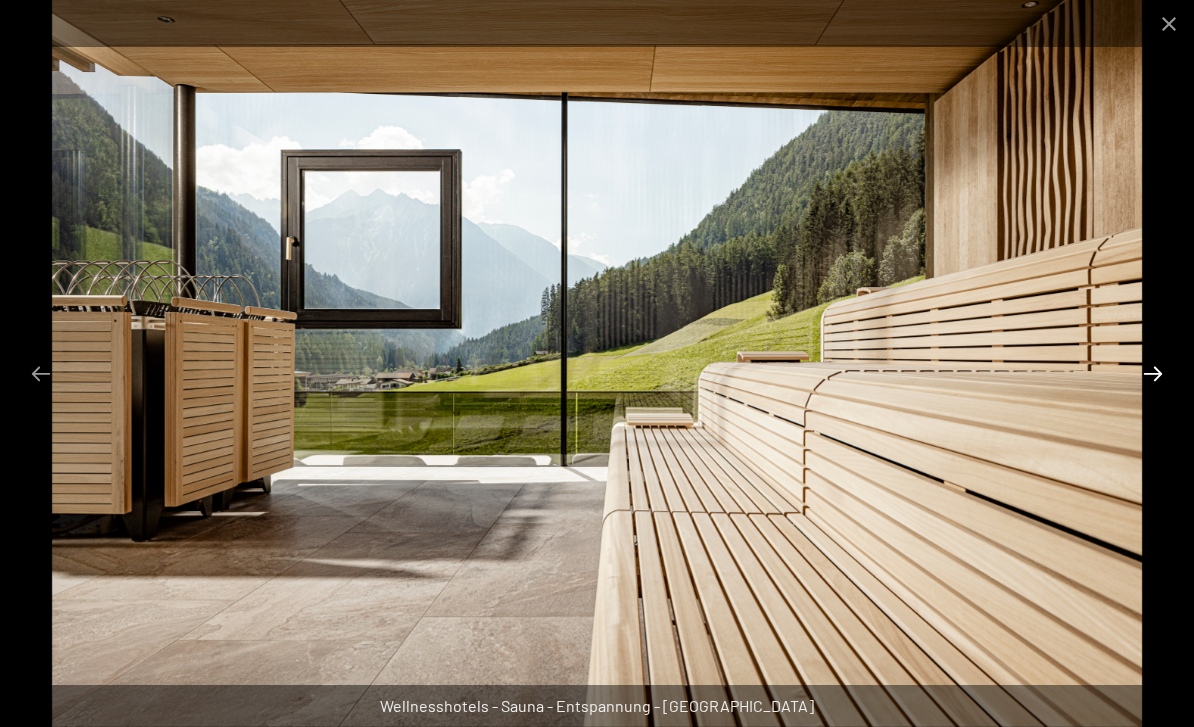 click at bounding box center [1153, 373] 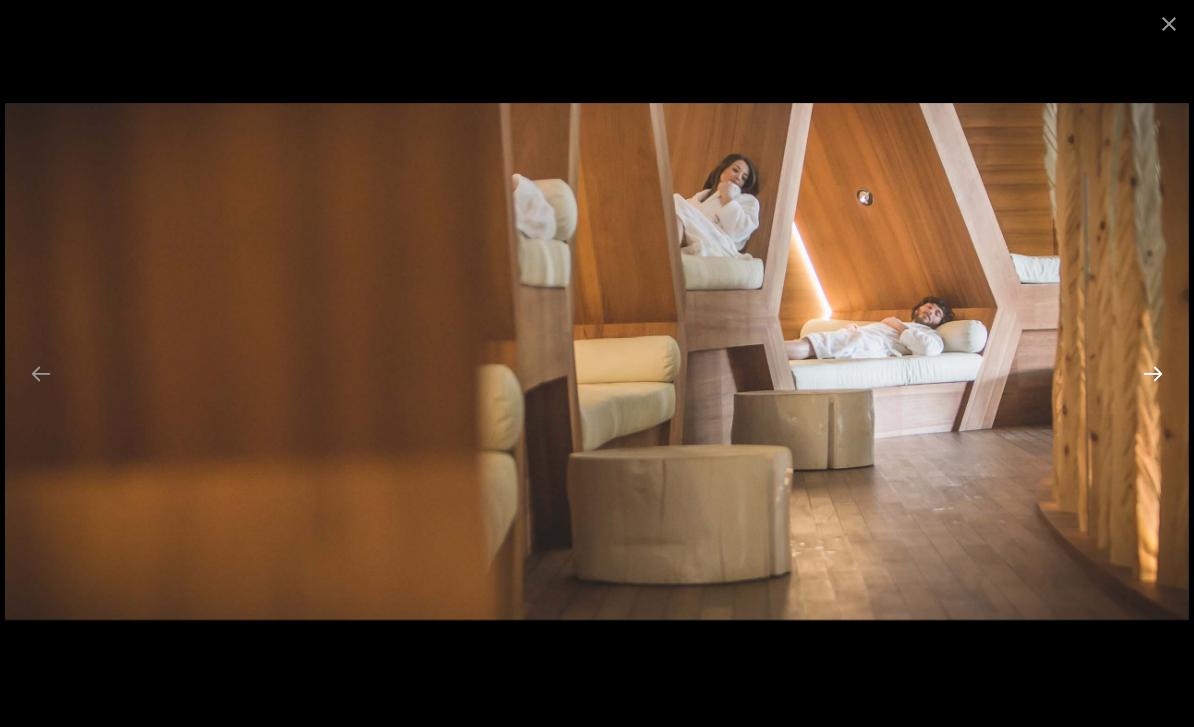 click at bounding box center (1153, 373) 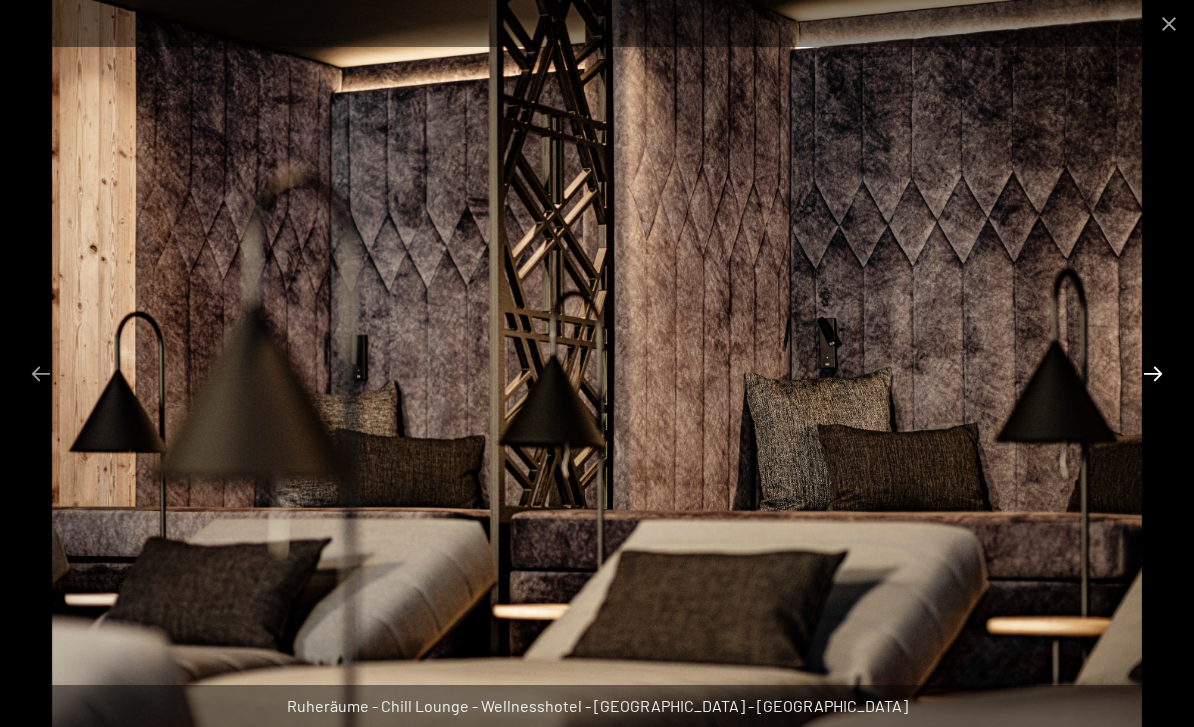 click at bounding box center [1153, 373] 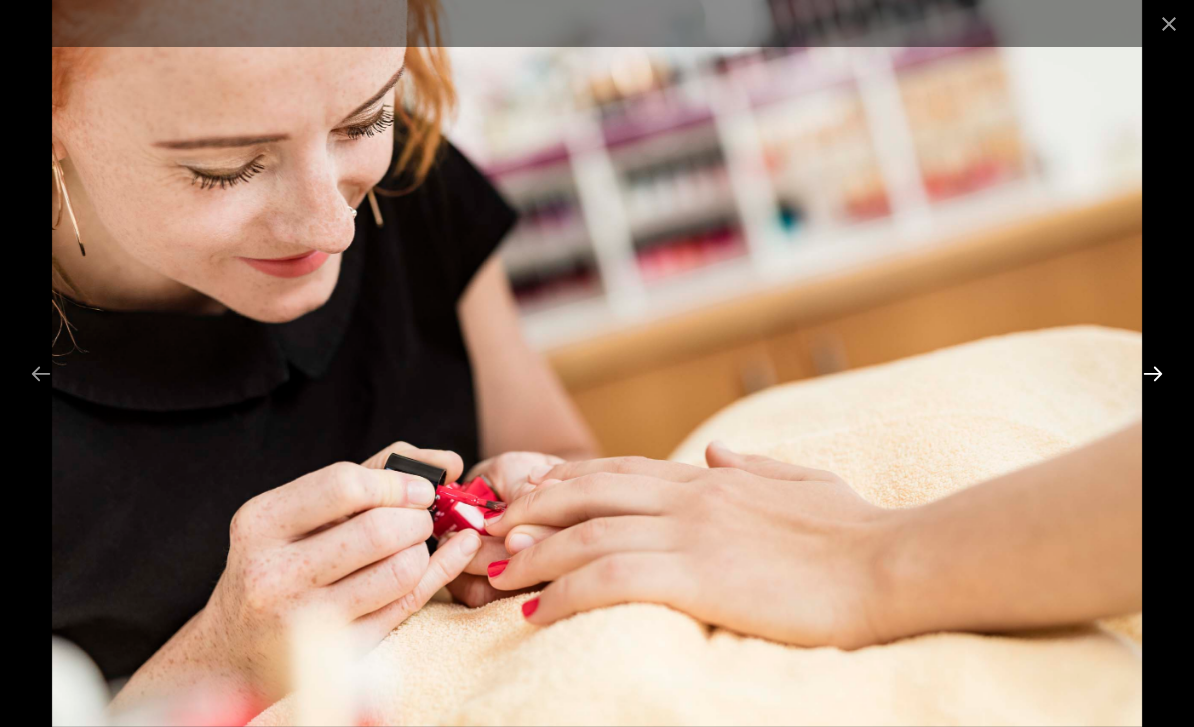 click at bounding box center (1153, 373) 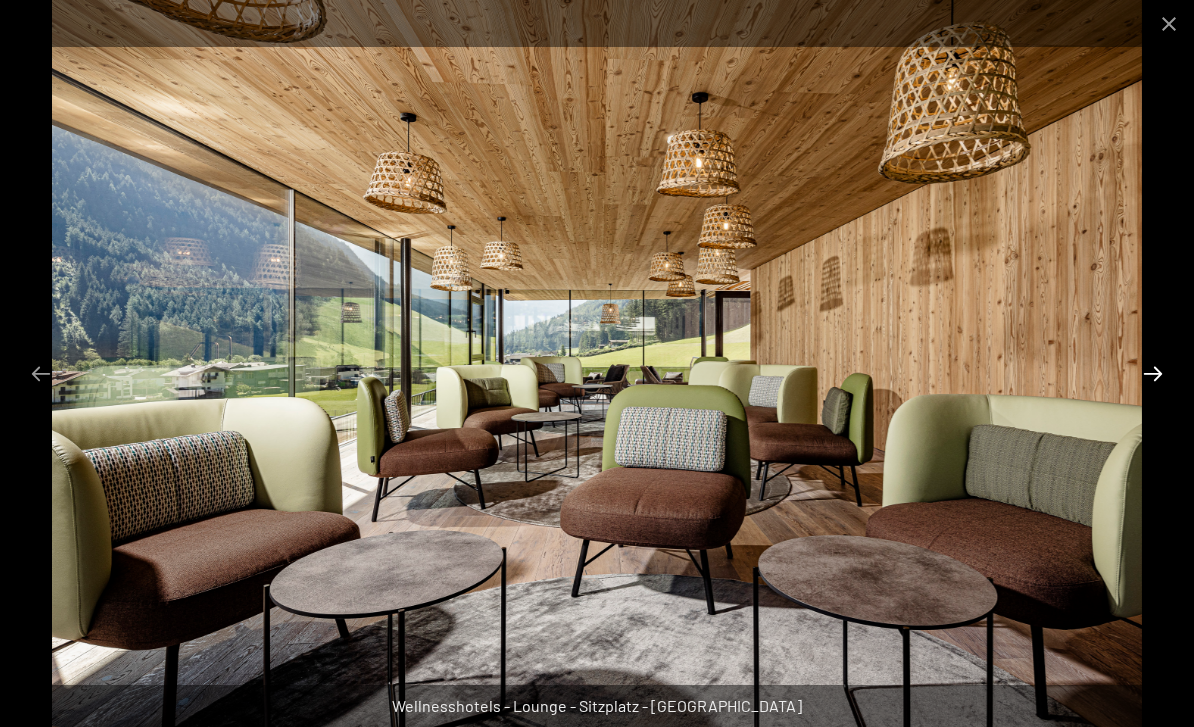 click at bounding box center (1153, 373) 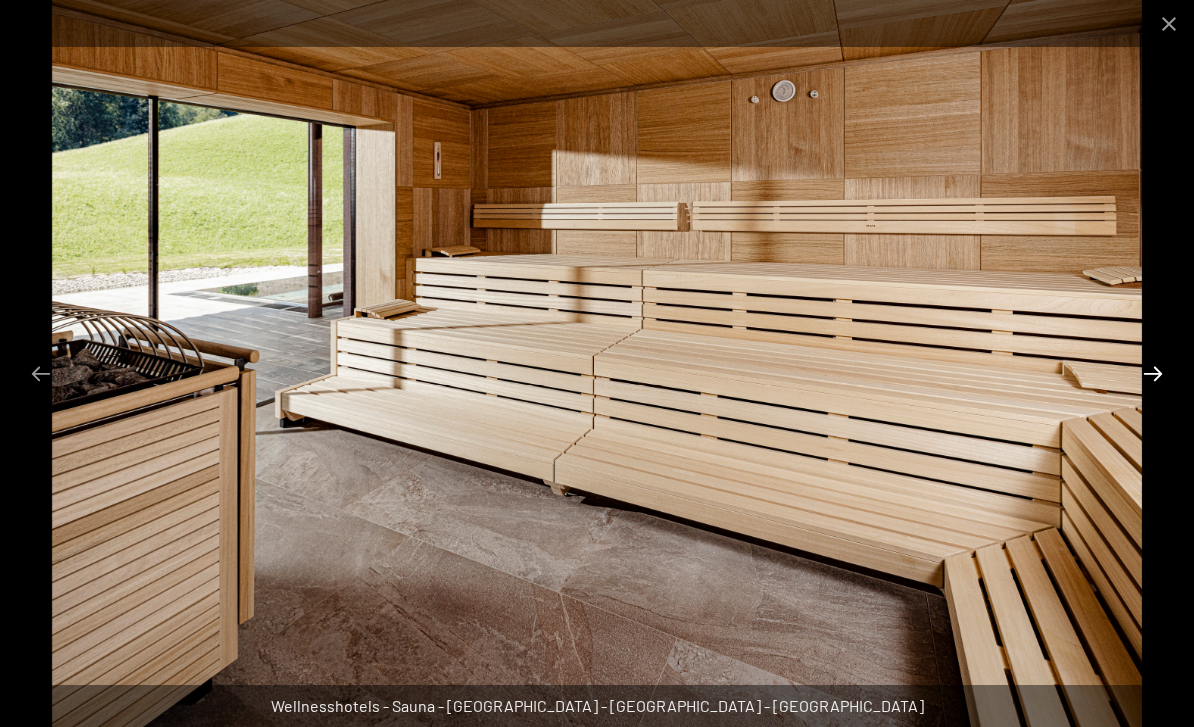 click at bounding box center (1153, 373) 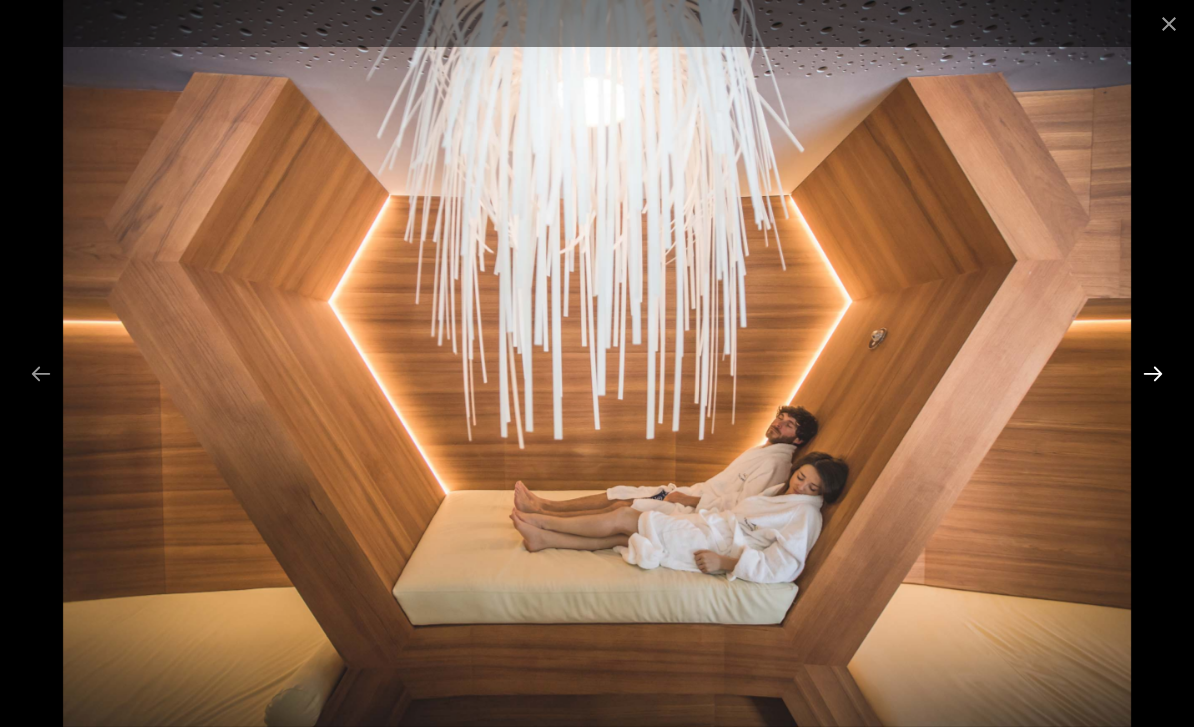 click at bounding box center [1153, 373] 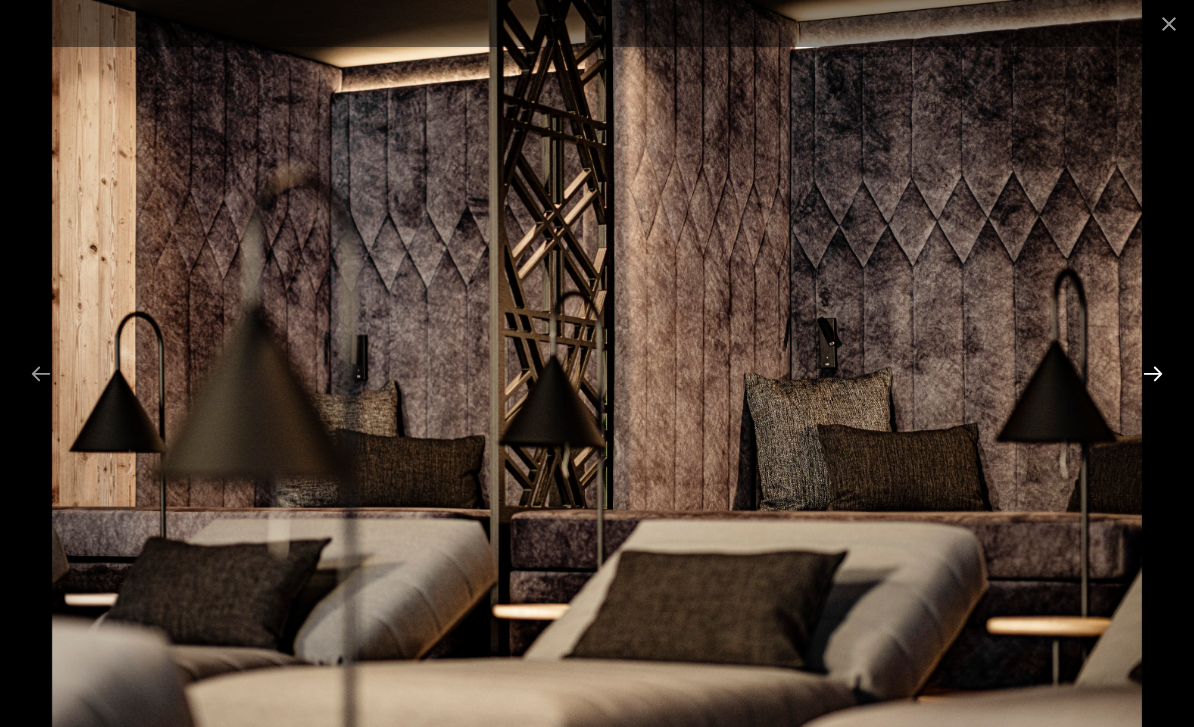 click at bounding box center (1153, 373) 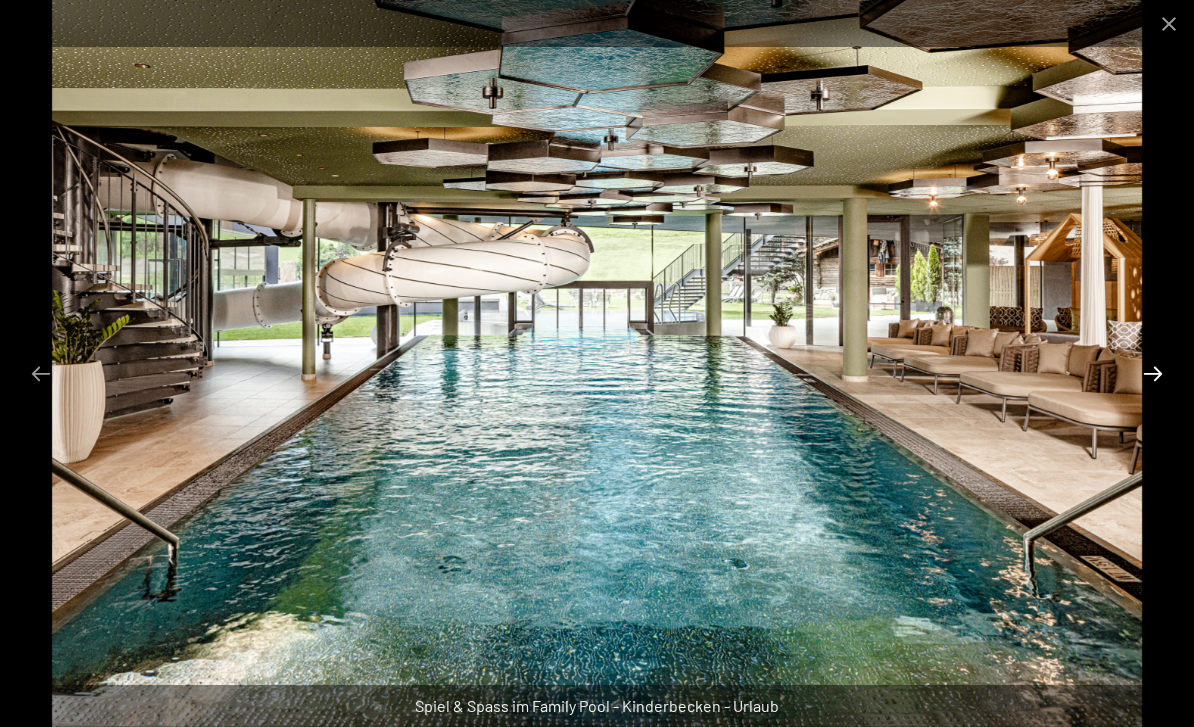click at bounding box center (1153, 373) 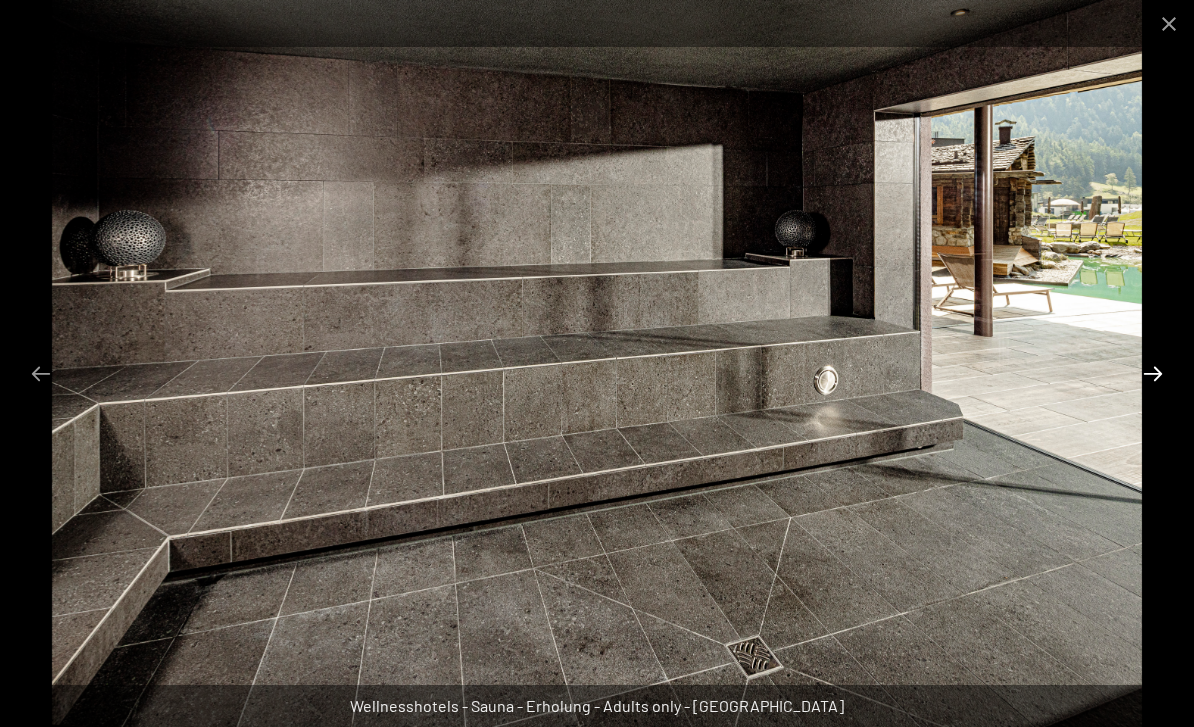 click at bounding box center (1153, 373) 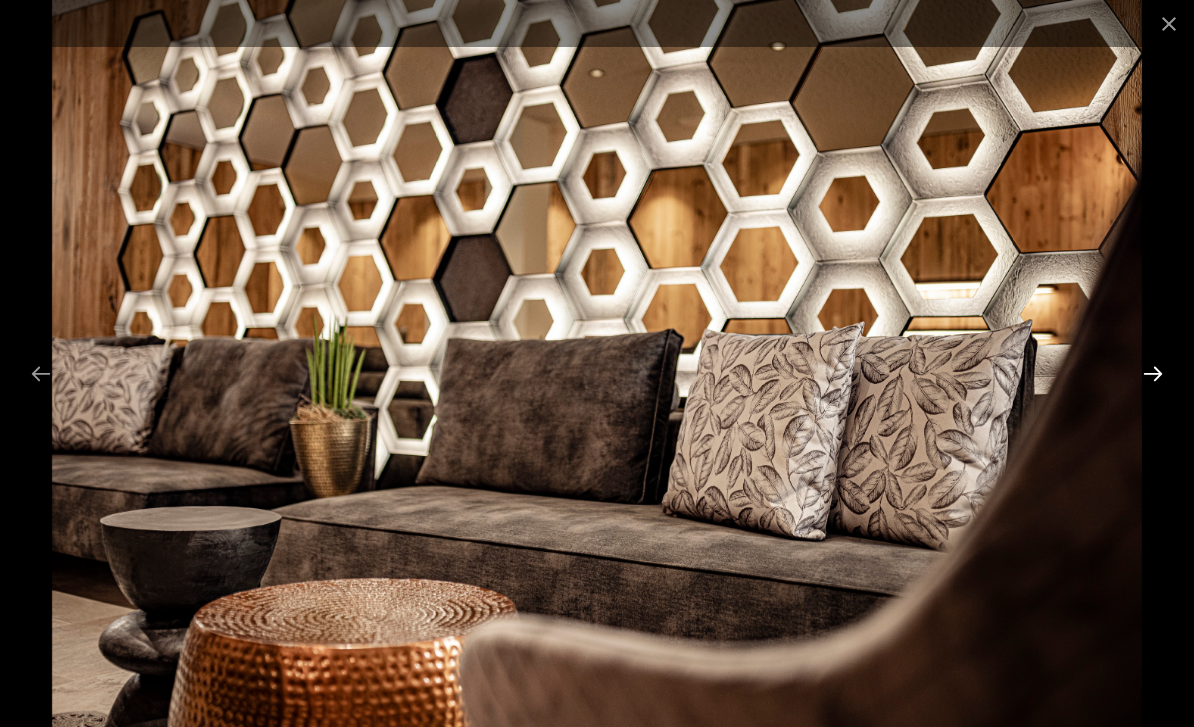 click at bounding box center (1153, 373) 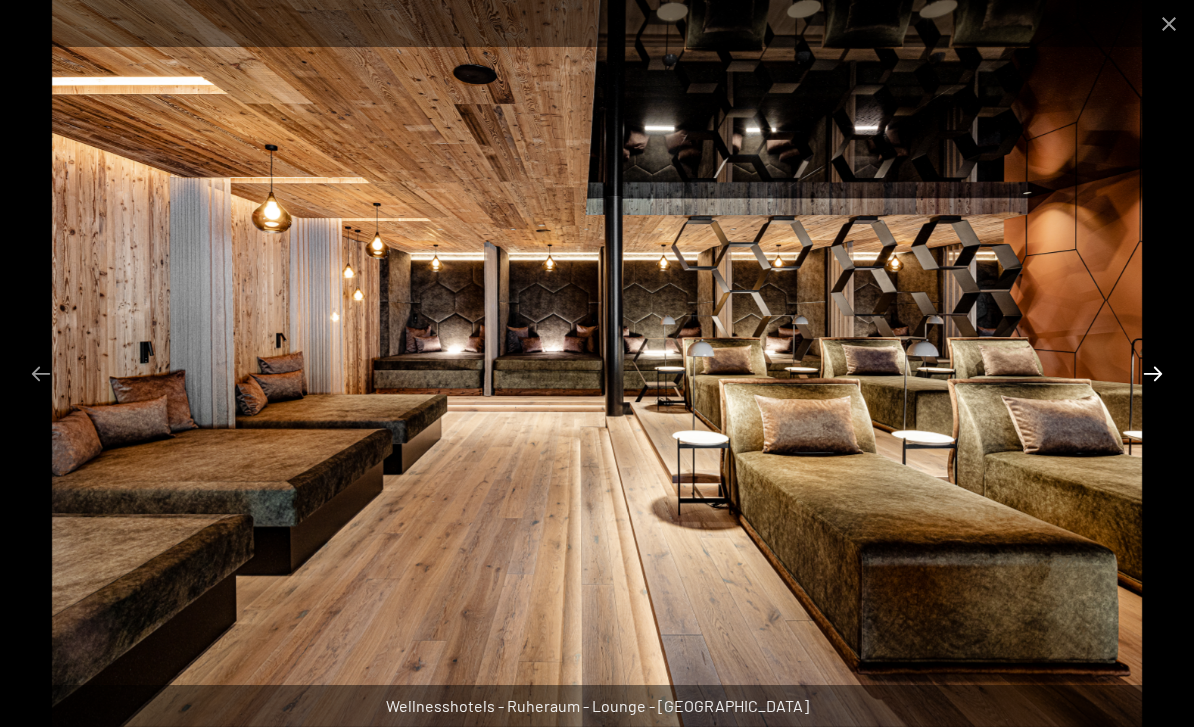 click at bounding box center (1153, 373) 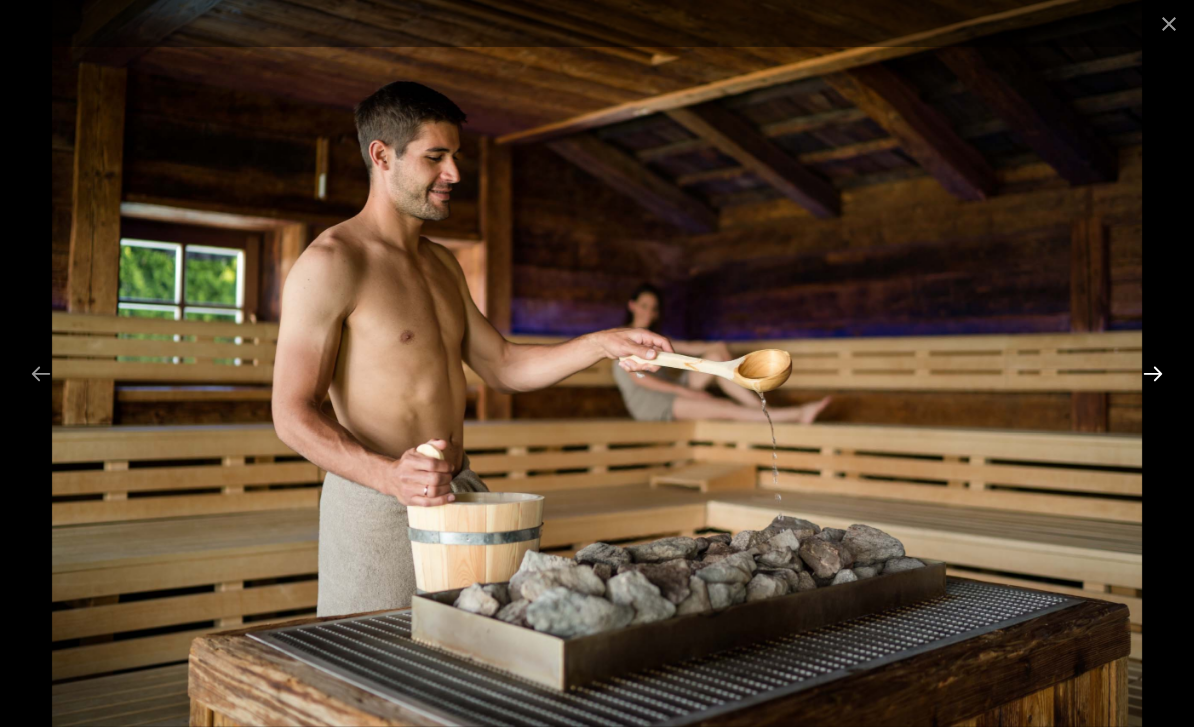 click at bounding box center (1153, 373) 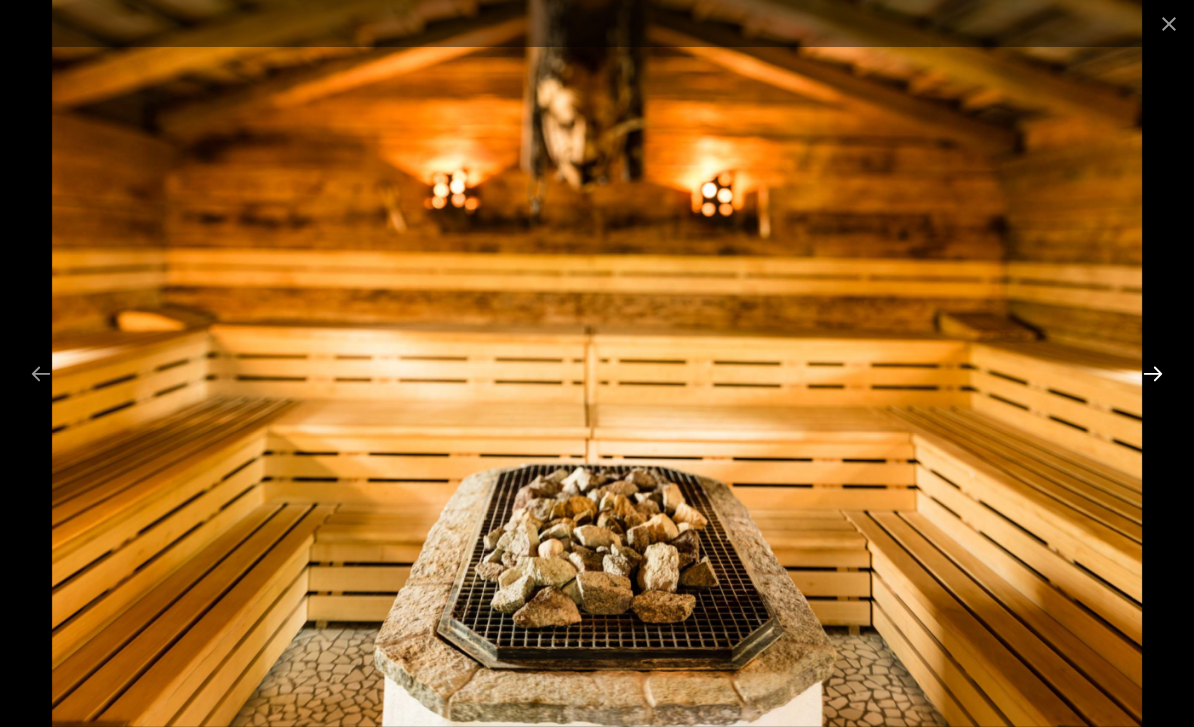 click at bounding box center (1153, 373) 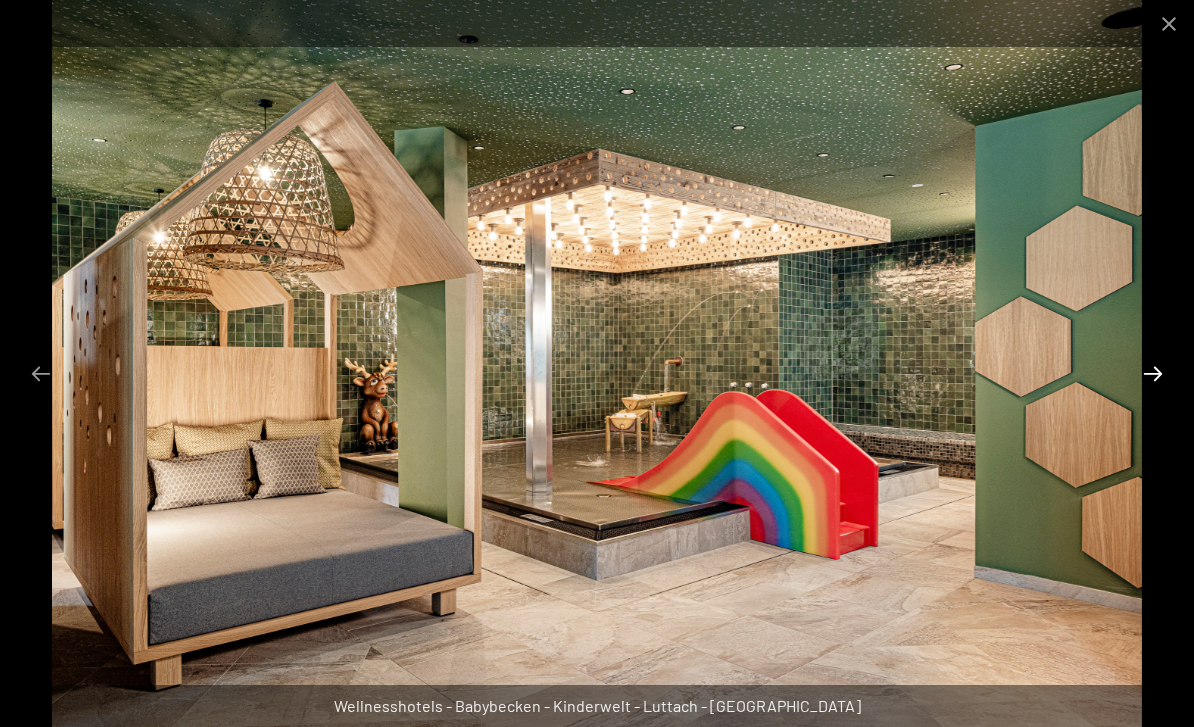 click at bounding box center (1153, 373) 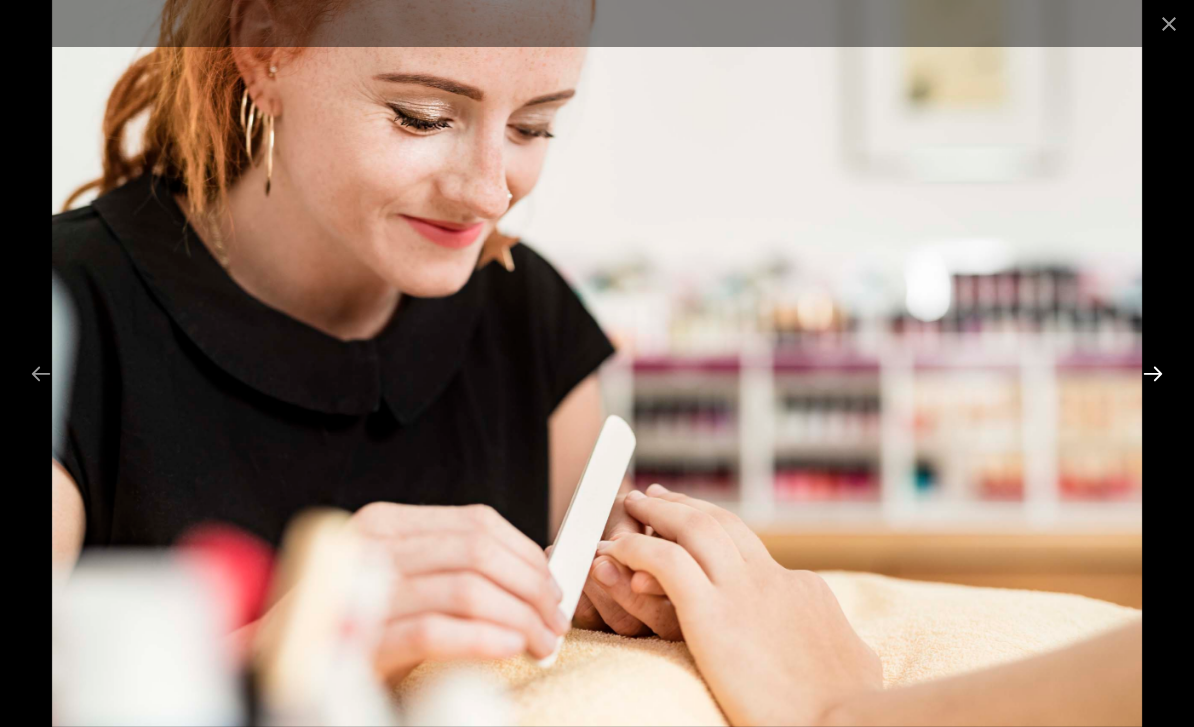 click at bounding box center [1153, 373] 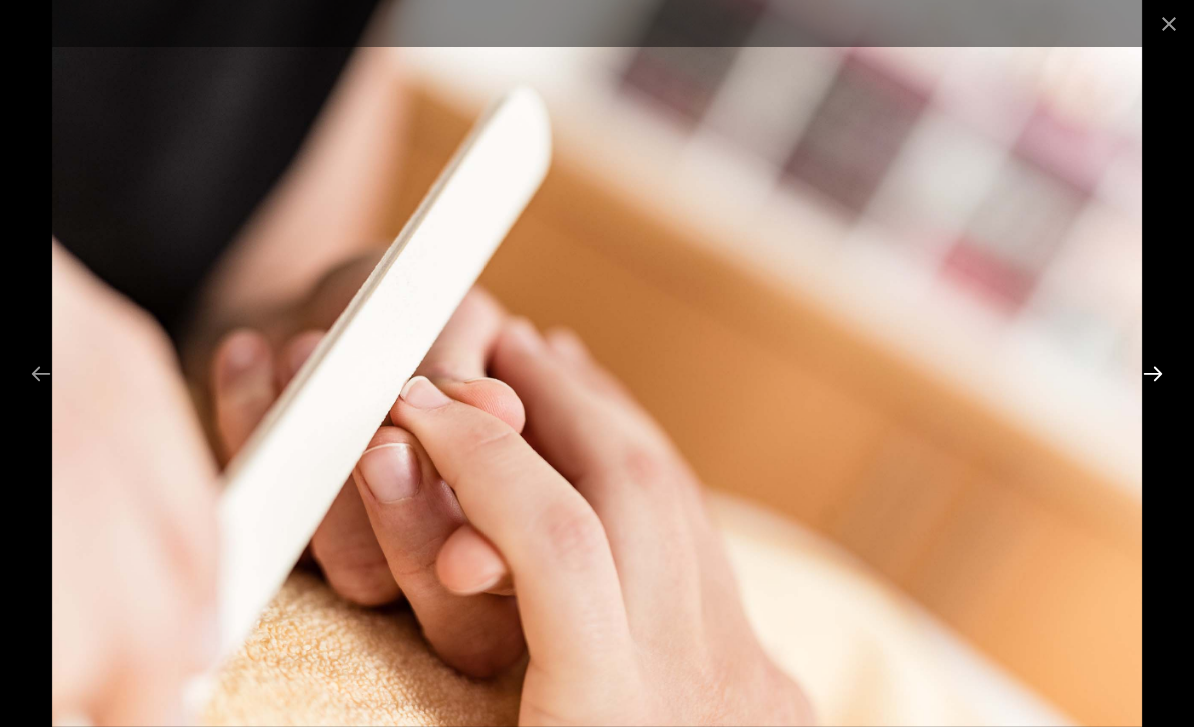 click at bounding box center [1153, 373] 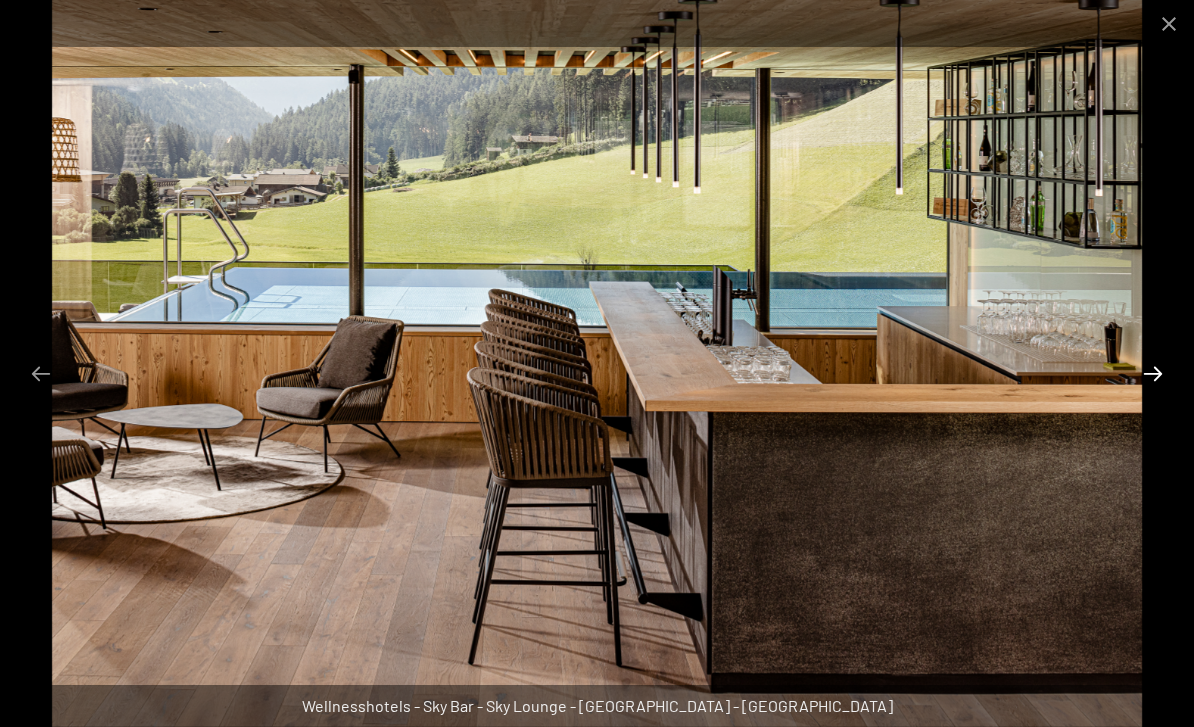 click at bounding box center (1153, 373) 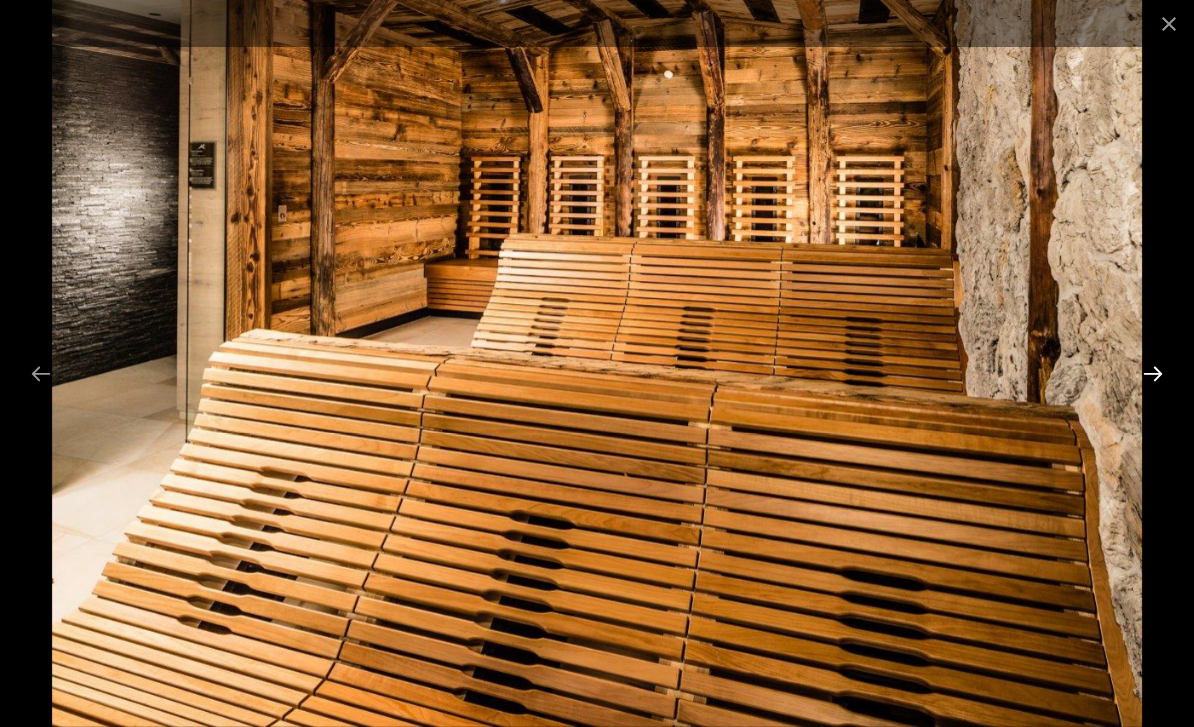 click at bounding box center [1153, 373] 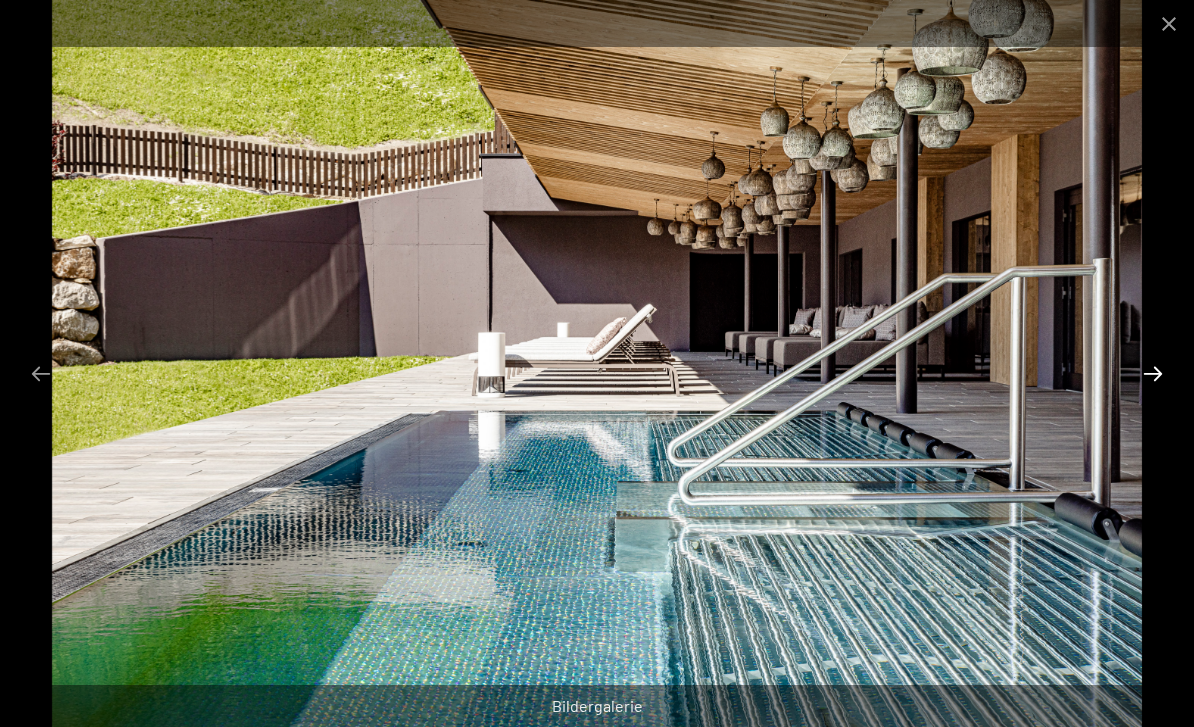 click at bounding box center (1153, 373) 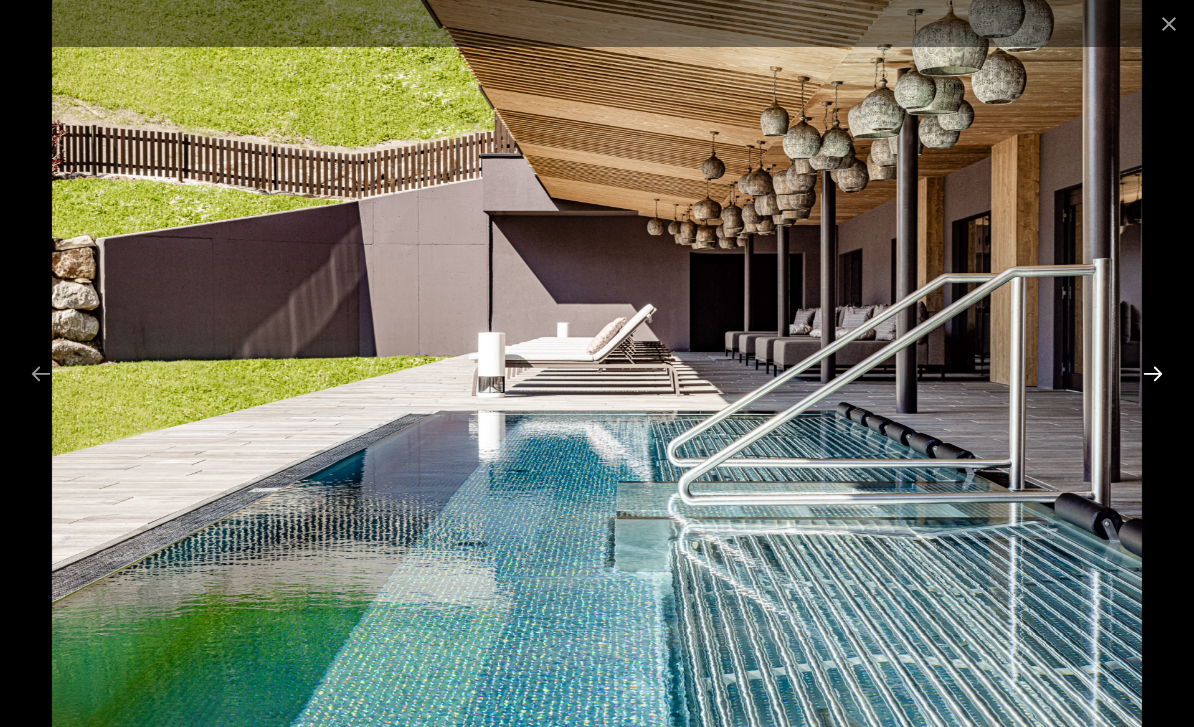 click at bounding box center (1153, 373) 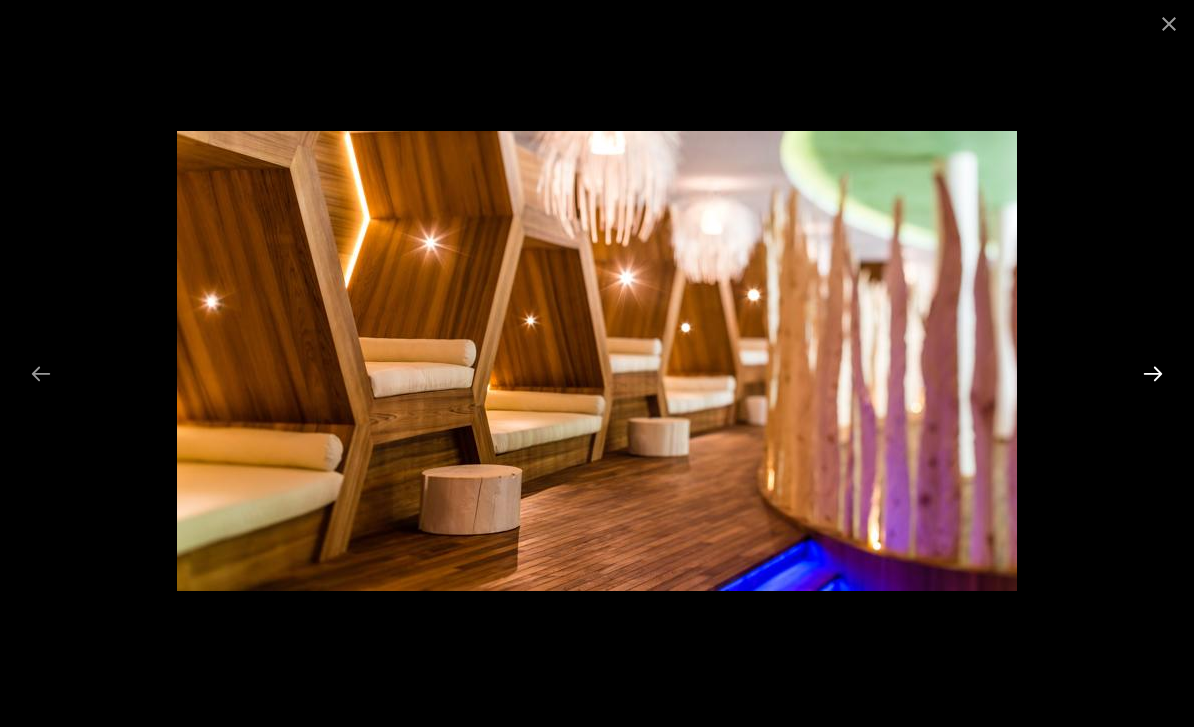 click at bounding box center (1153, 373) 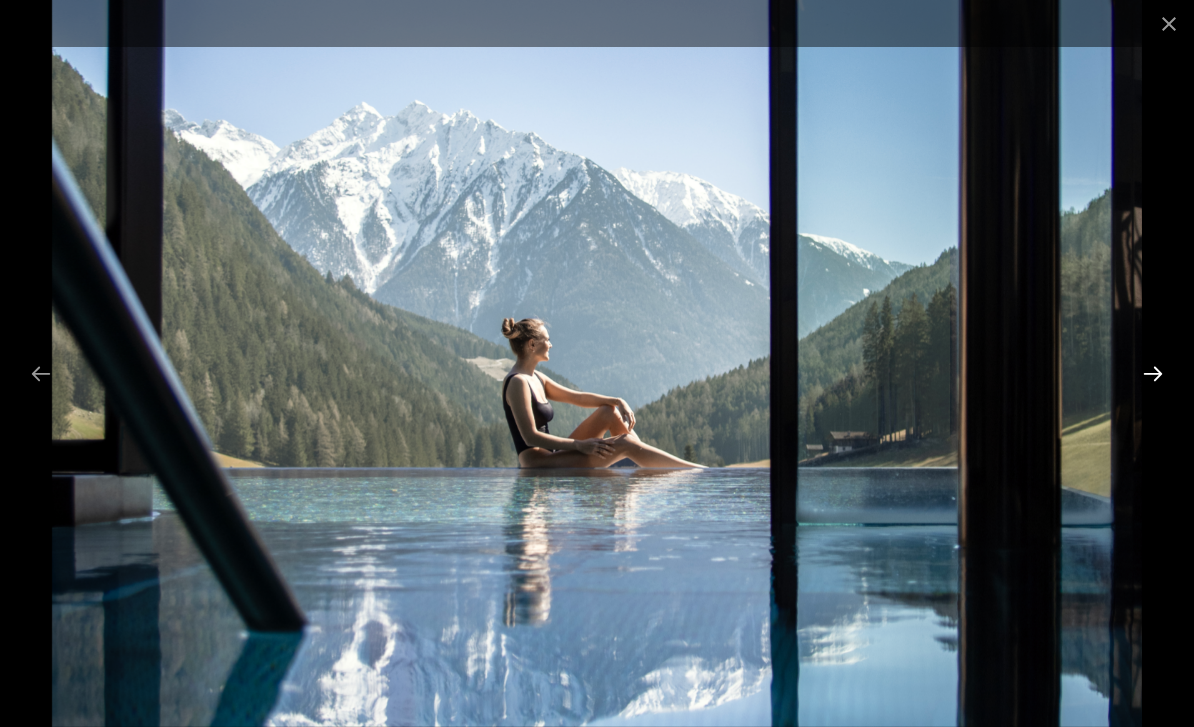 click at bounding box center (1153, 373) 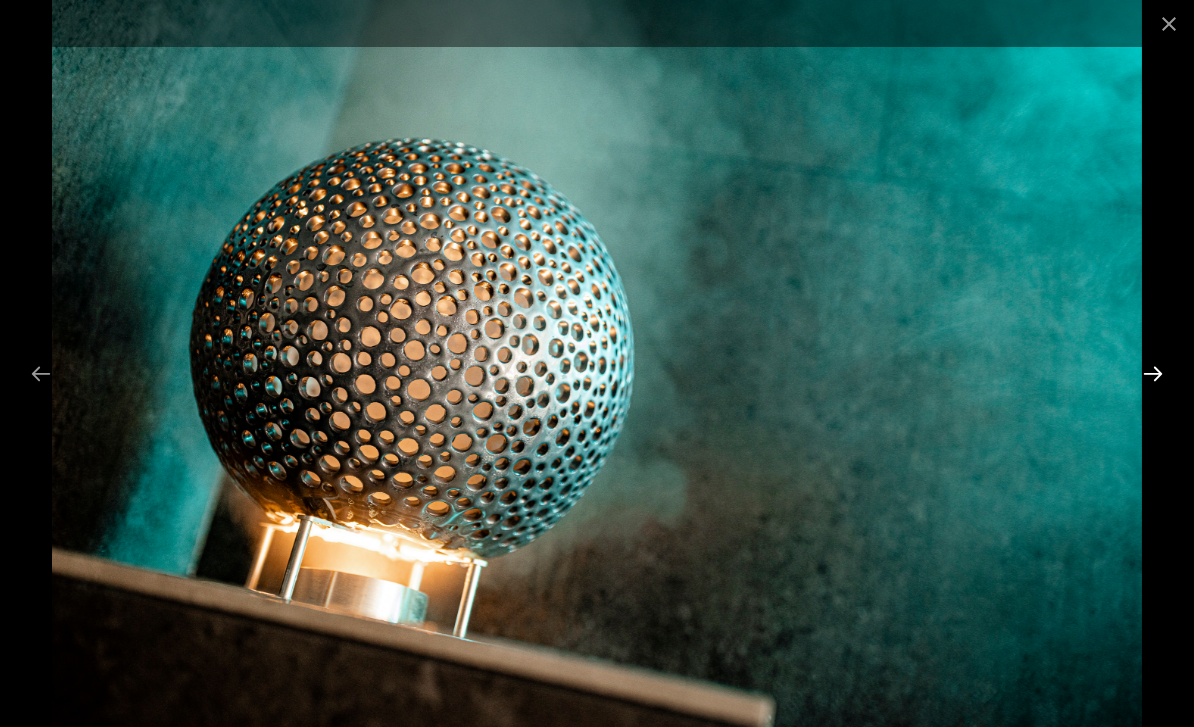 click at bounding box center (1153, 373) 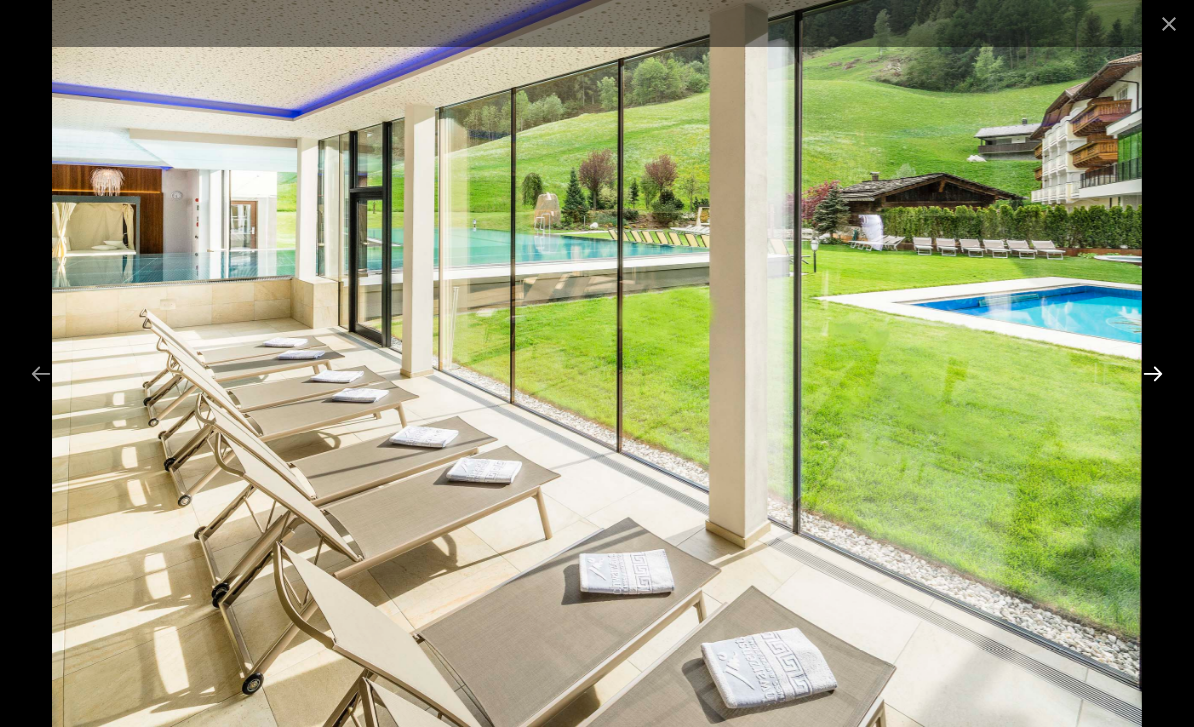 click at bounding box center [1153, 373] 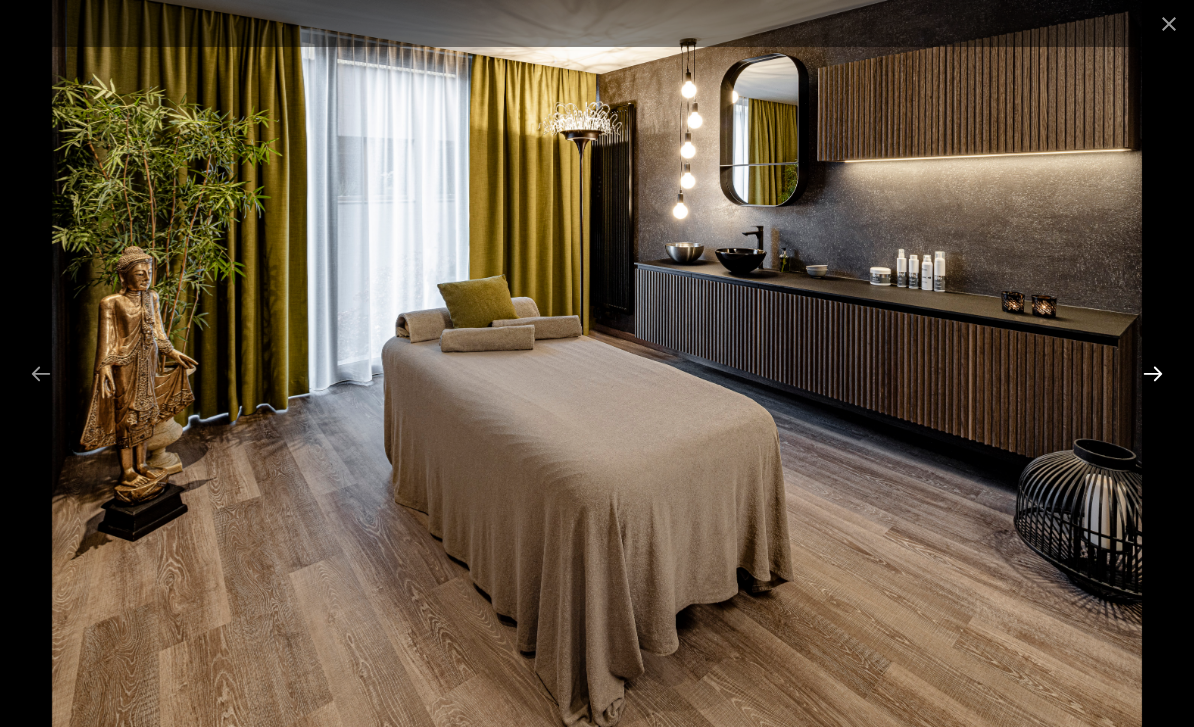 click at bounding box center (1153, 373) 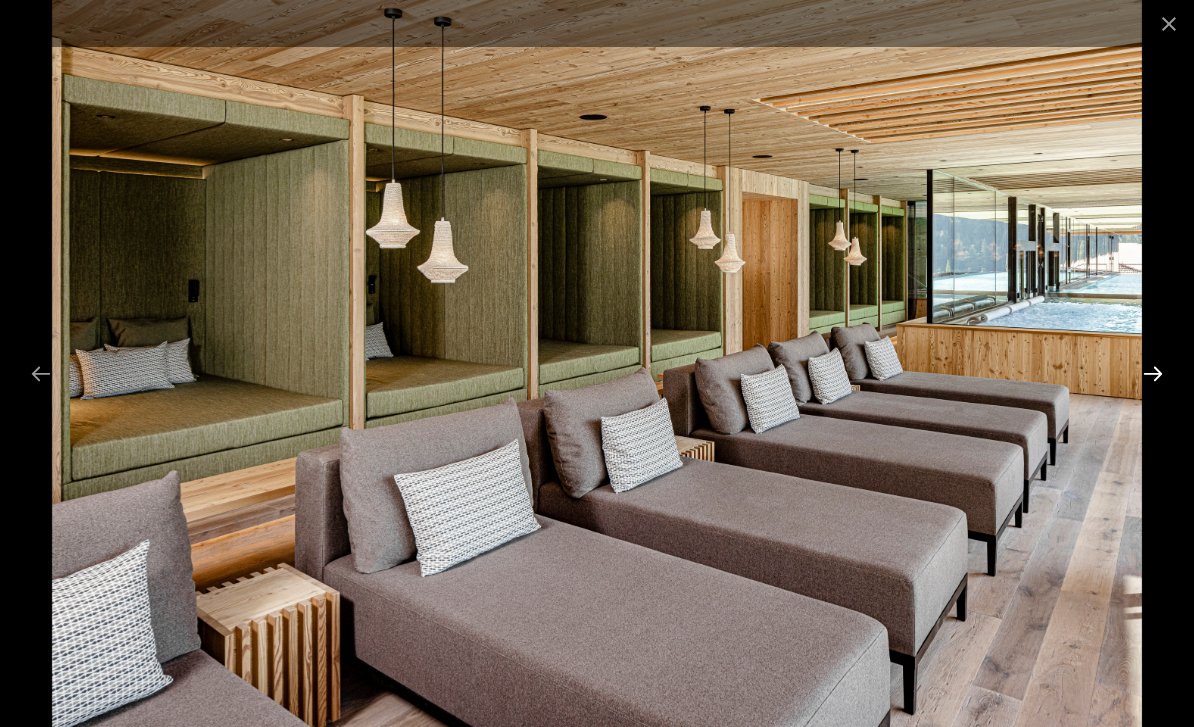 click at bounding box center [1153, 373] 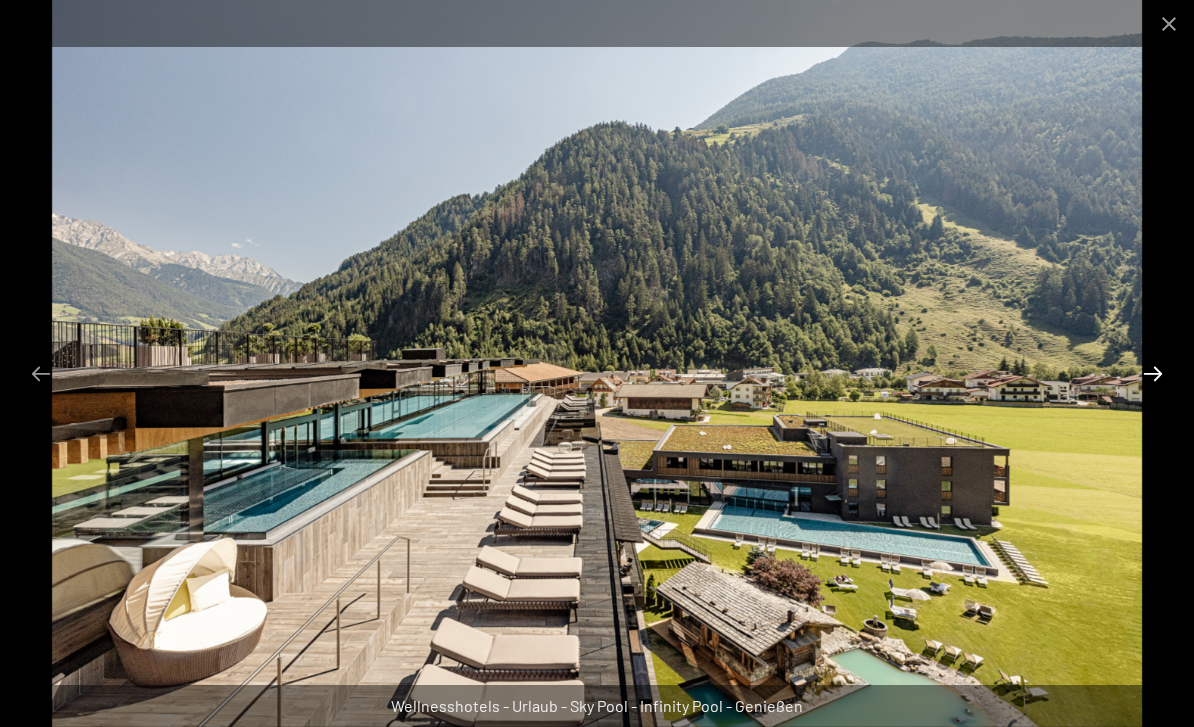 click at bounding box center (1153, 373) 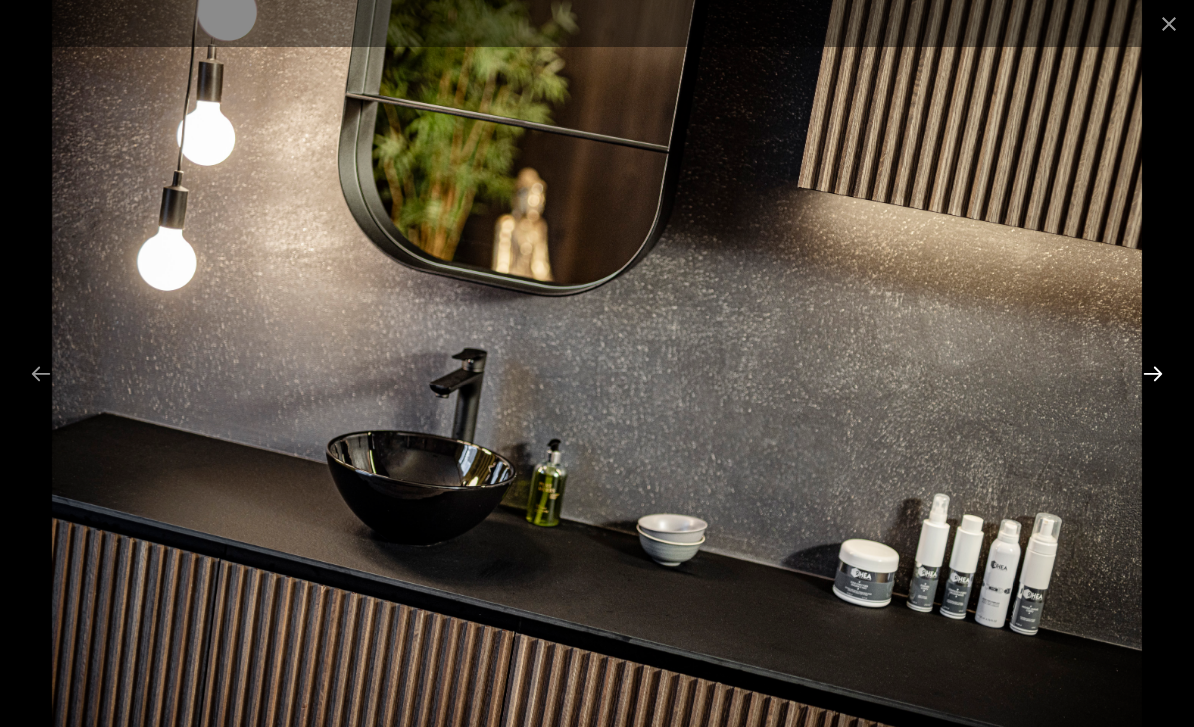 click at bounding box center [1153, 373] 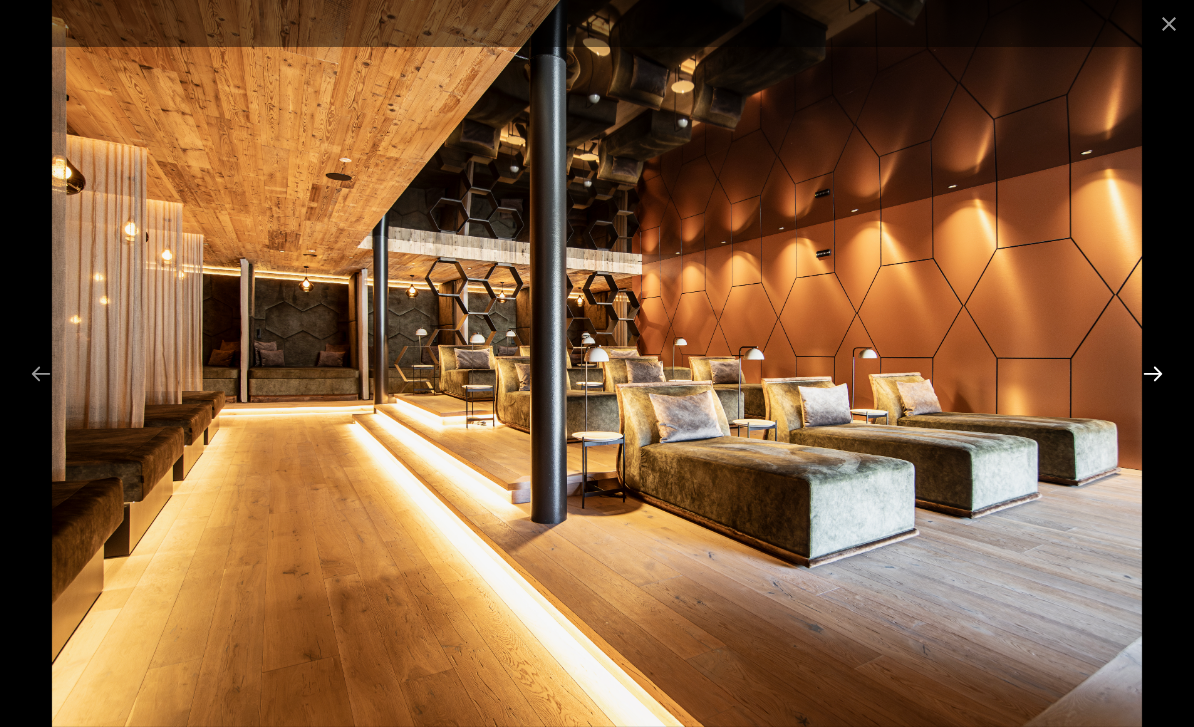 click at bounding box center (1153, 373) 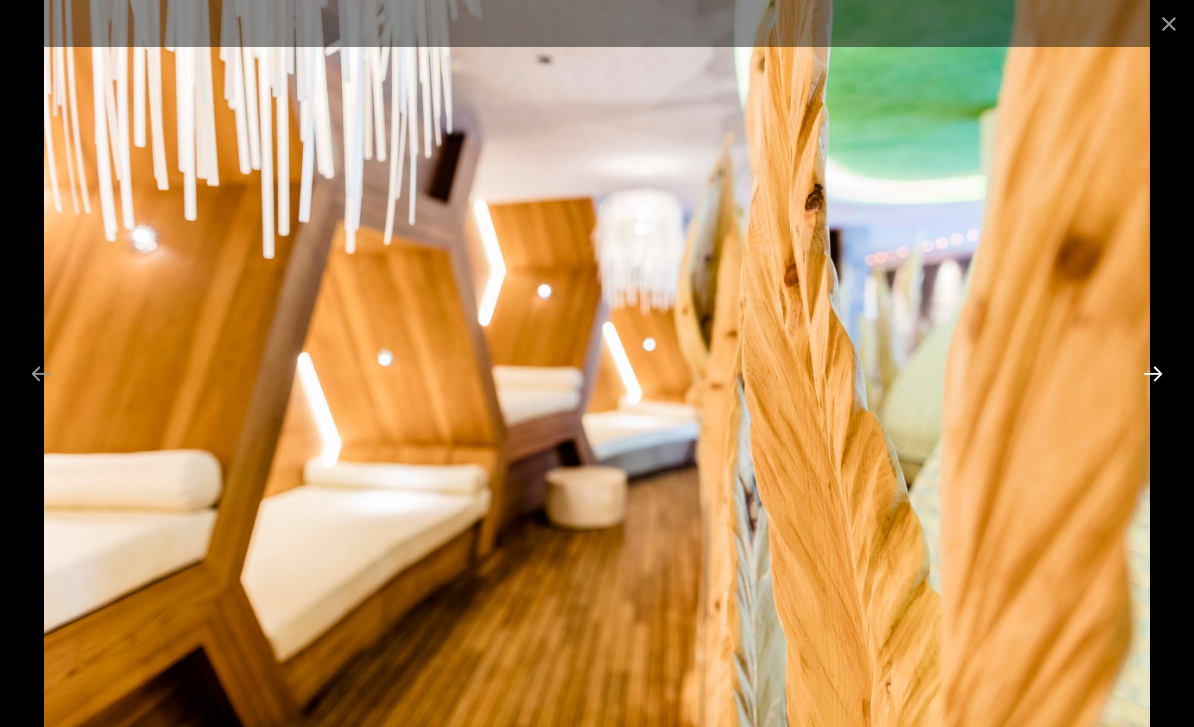 click at bounding box center (1153, 373) 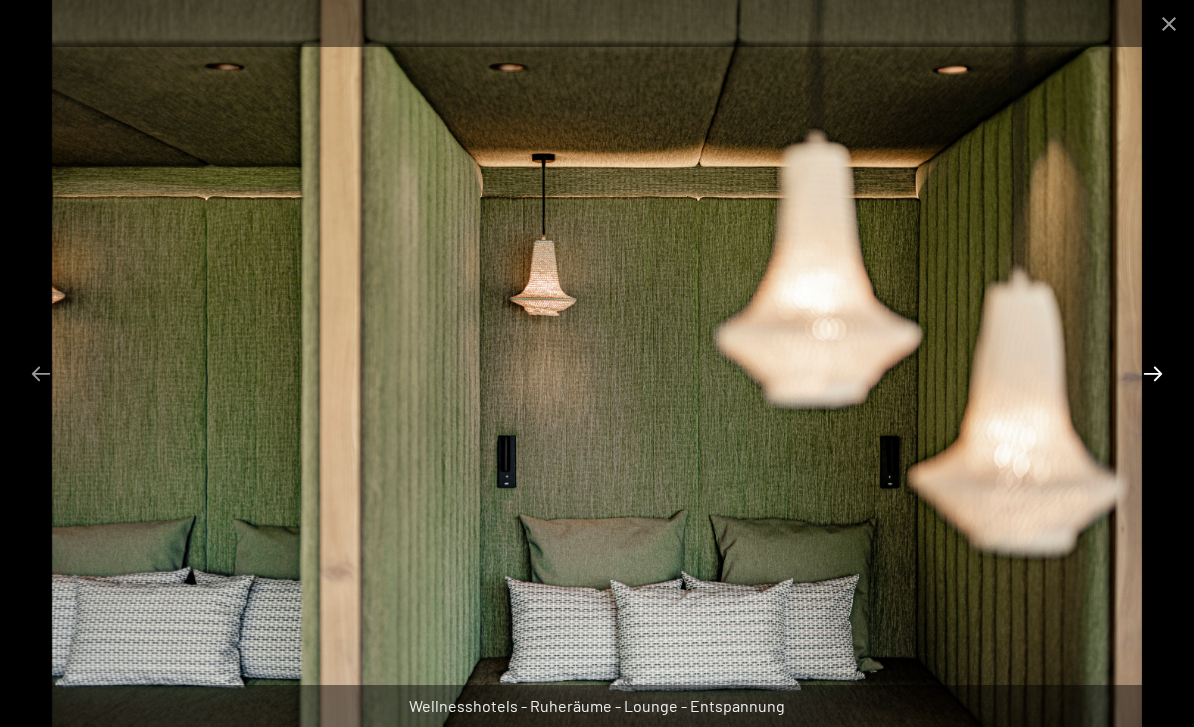 click at bounding box center [1153, 373] 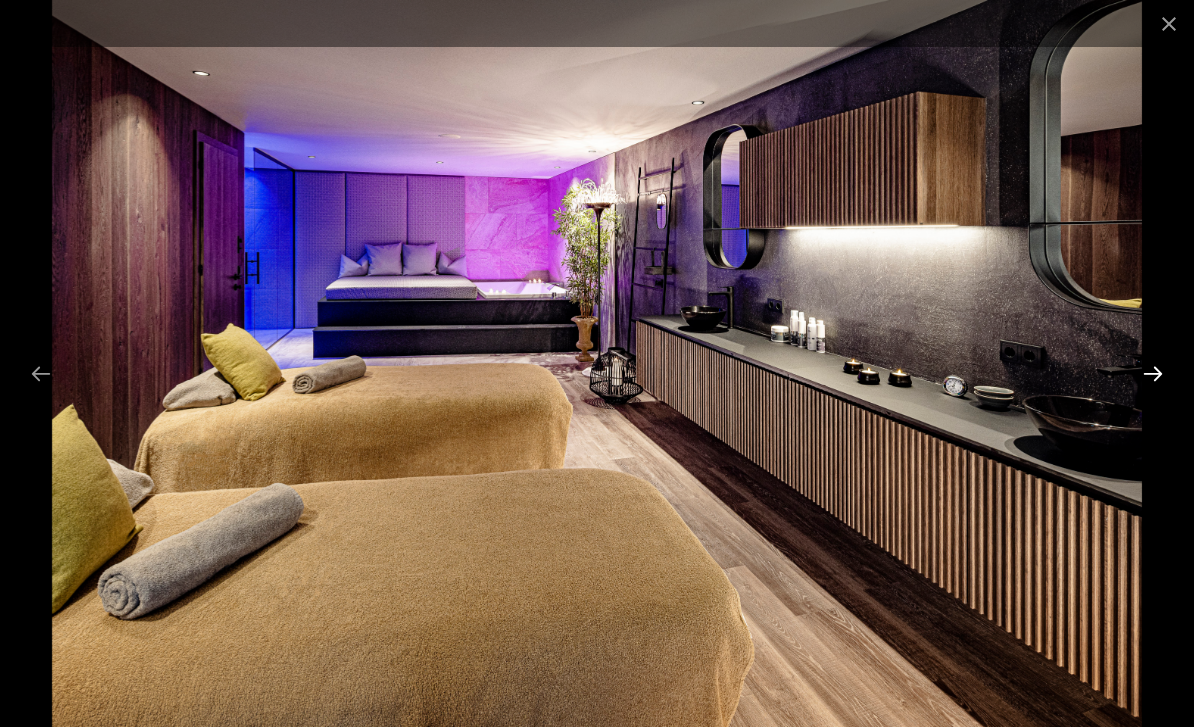 click at bounding box center [1153, 373] 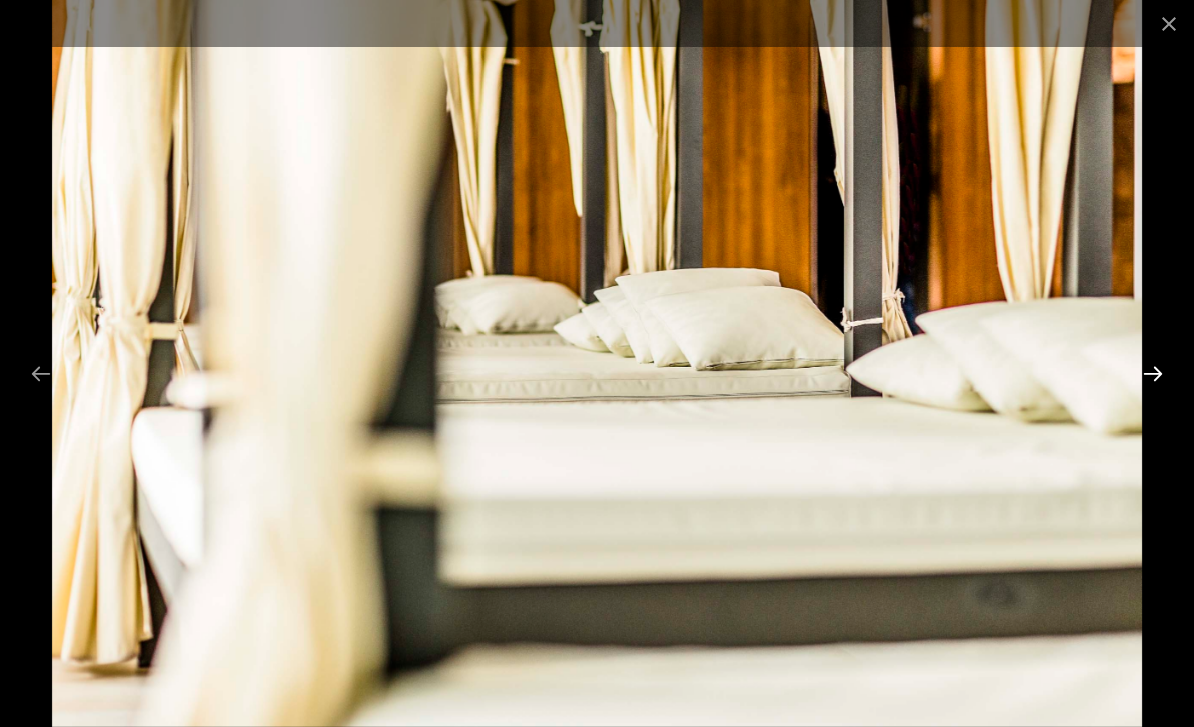 click at bounding box center (1153, 373) 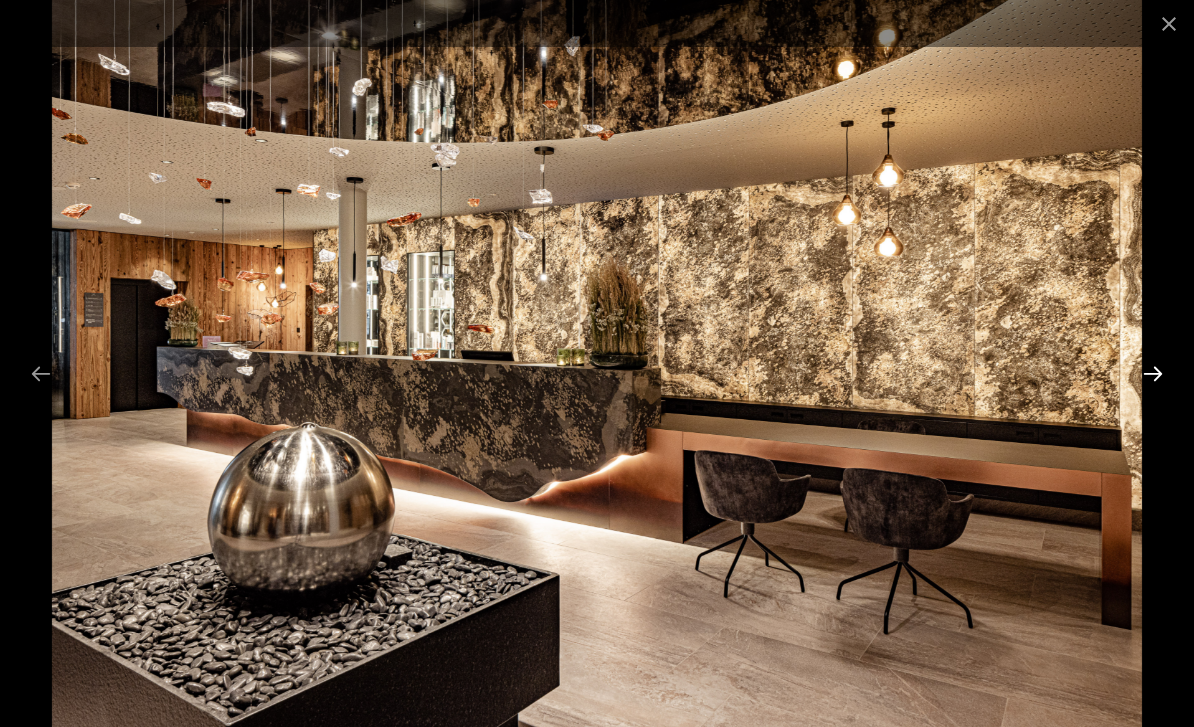 click at bounding box center [1153, 373] 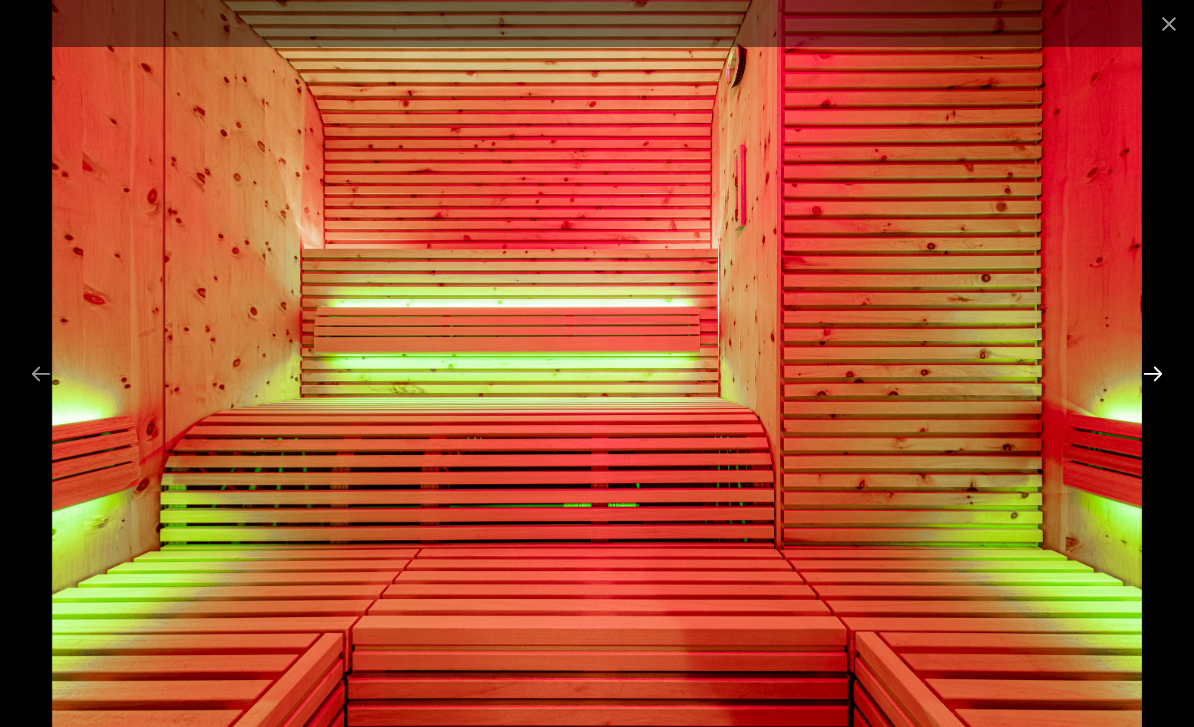 click at bounding box center [1153, 373] 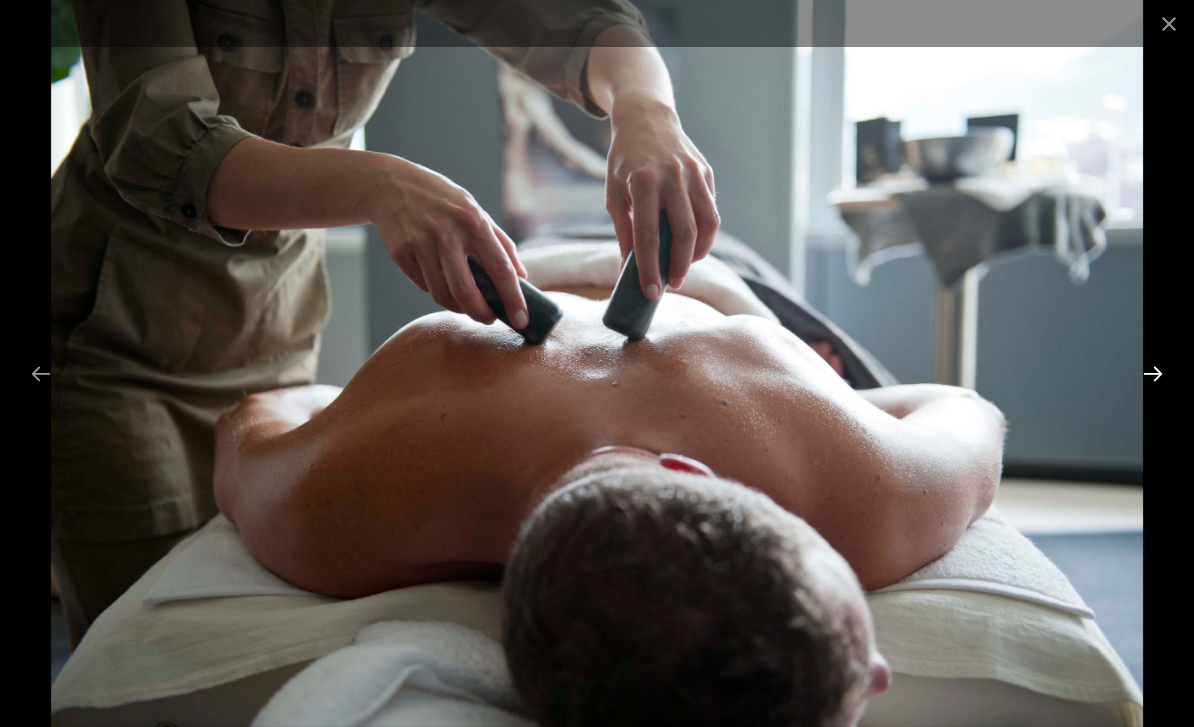 click at bounding box center [1153, 373] 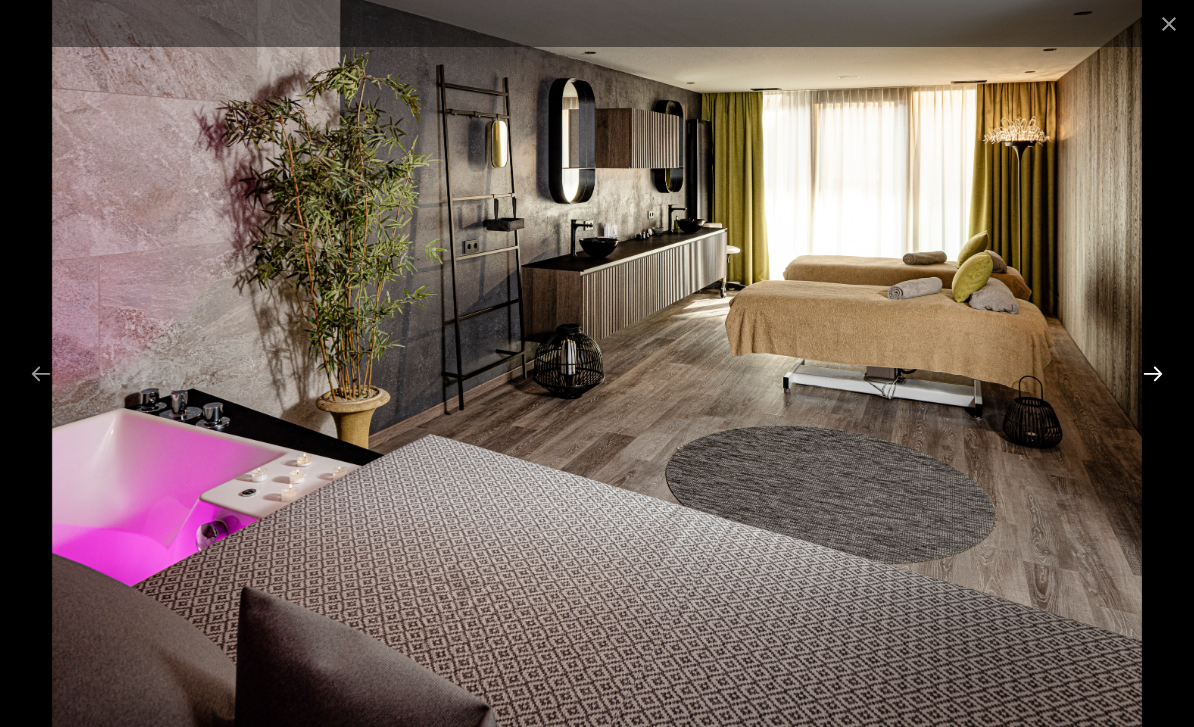 click at bounding box center [1153, 373] 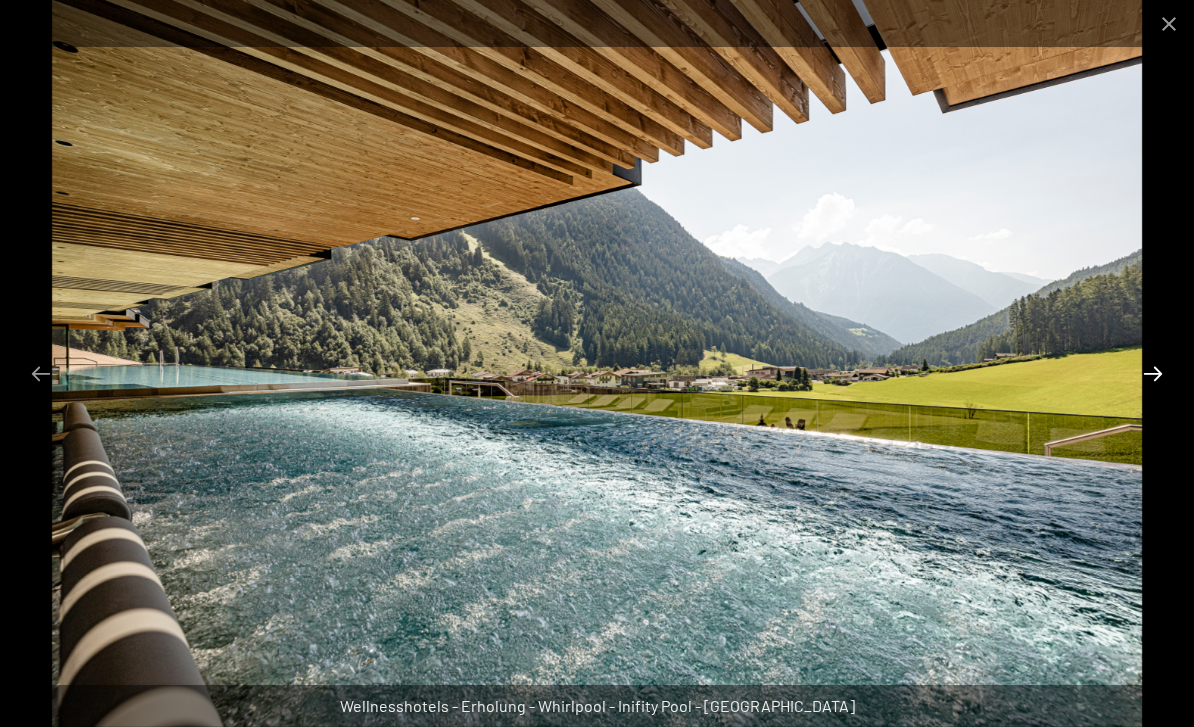 click at bounding box center [1153, 373] 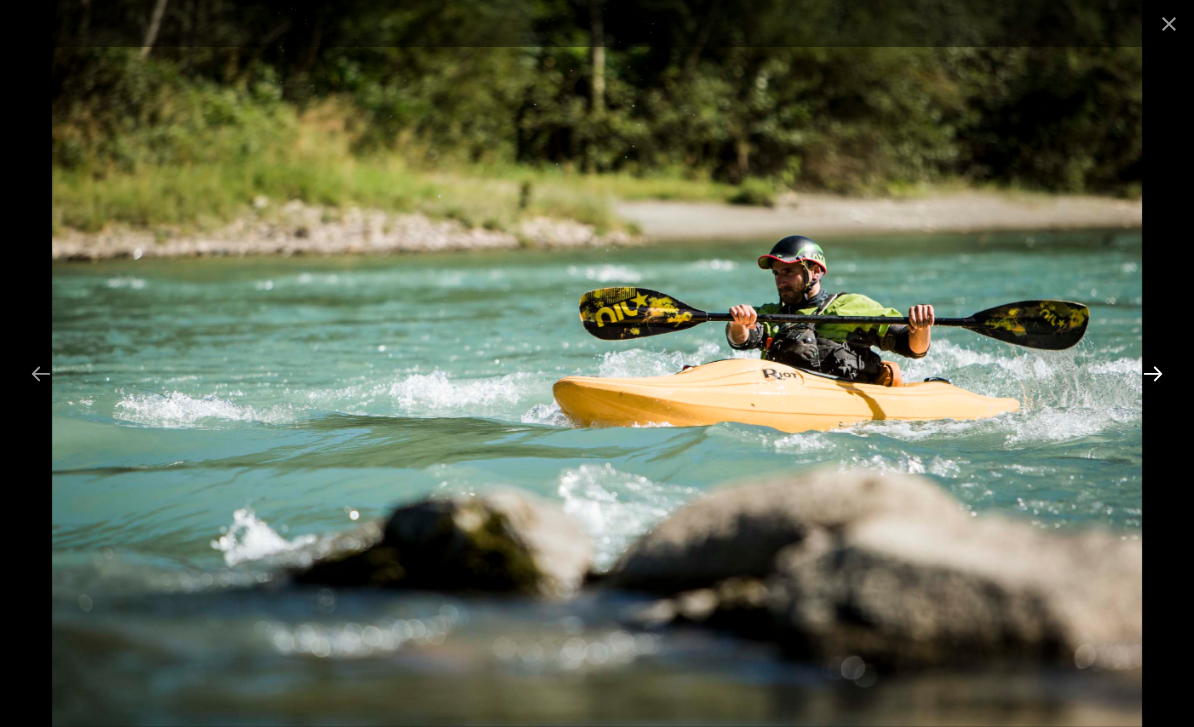 click at bounding box center (1153, 373) 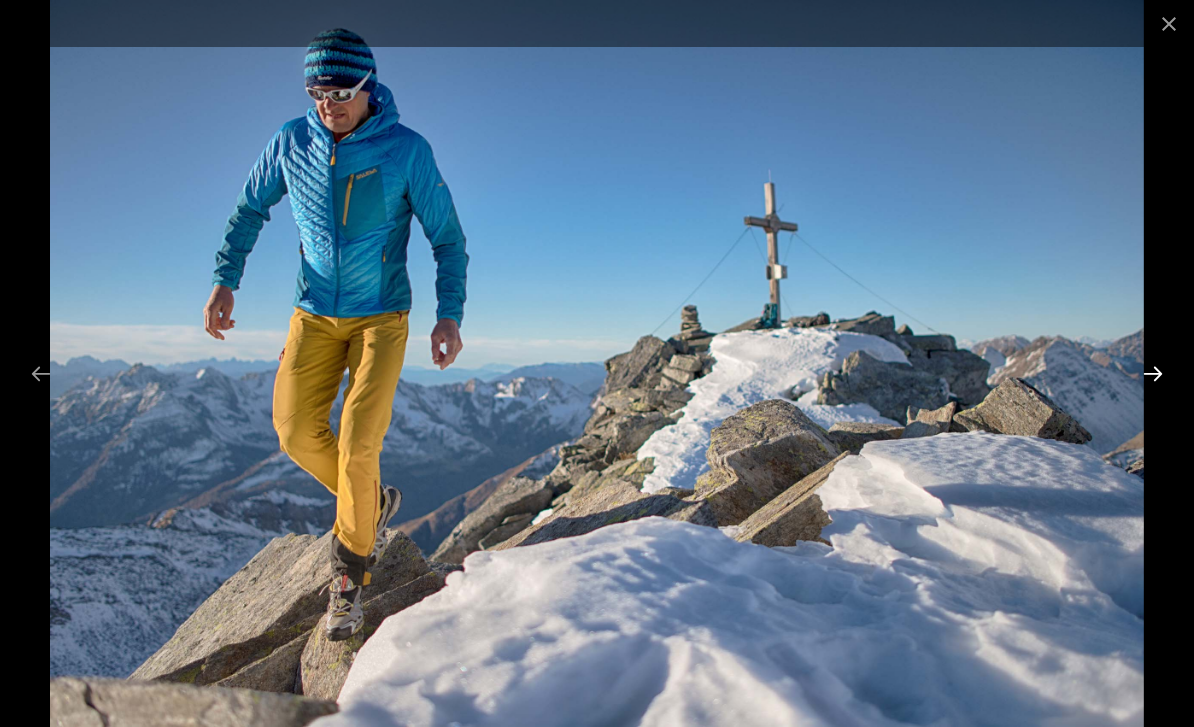 click at bounding box center (1153, 373) 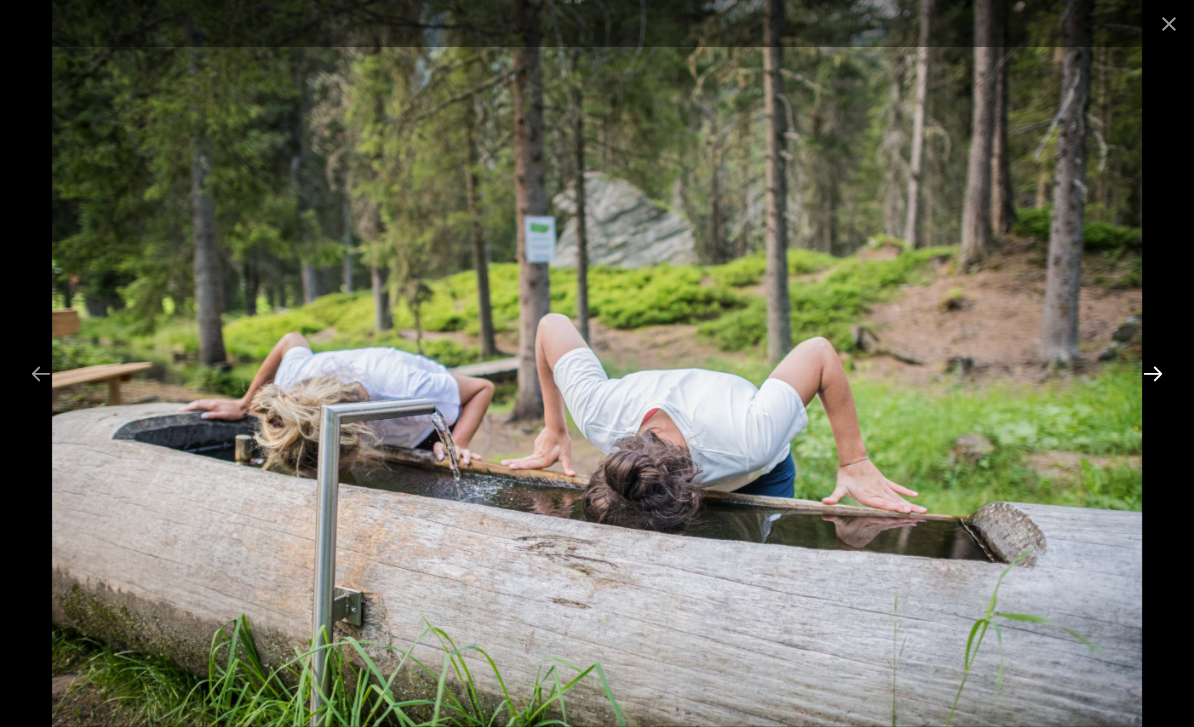 click at bounding box center (1153, 373) 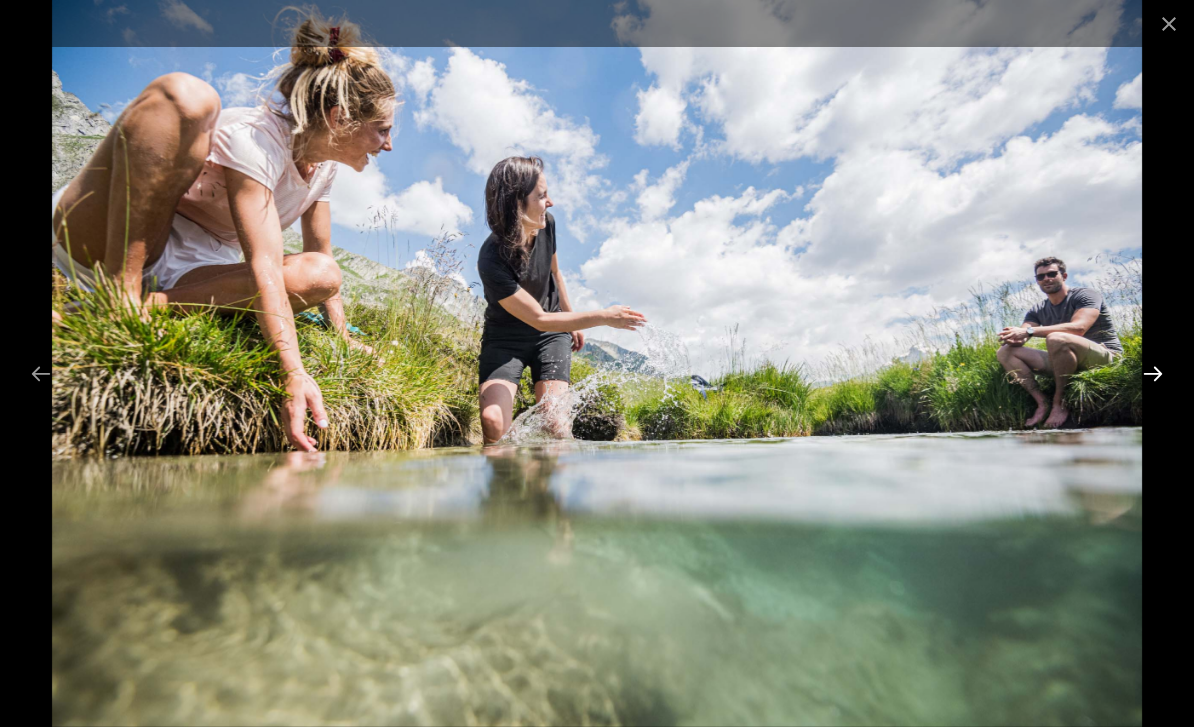 click at bounding box center (1153, 373) 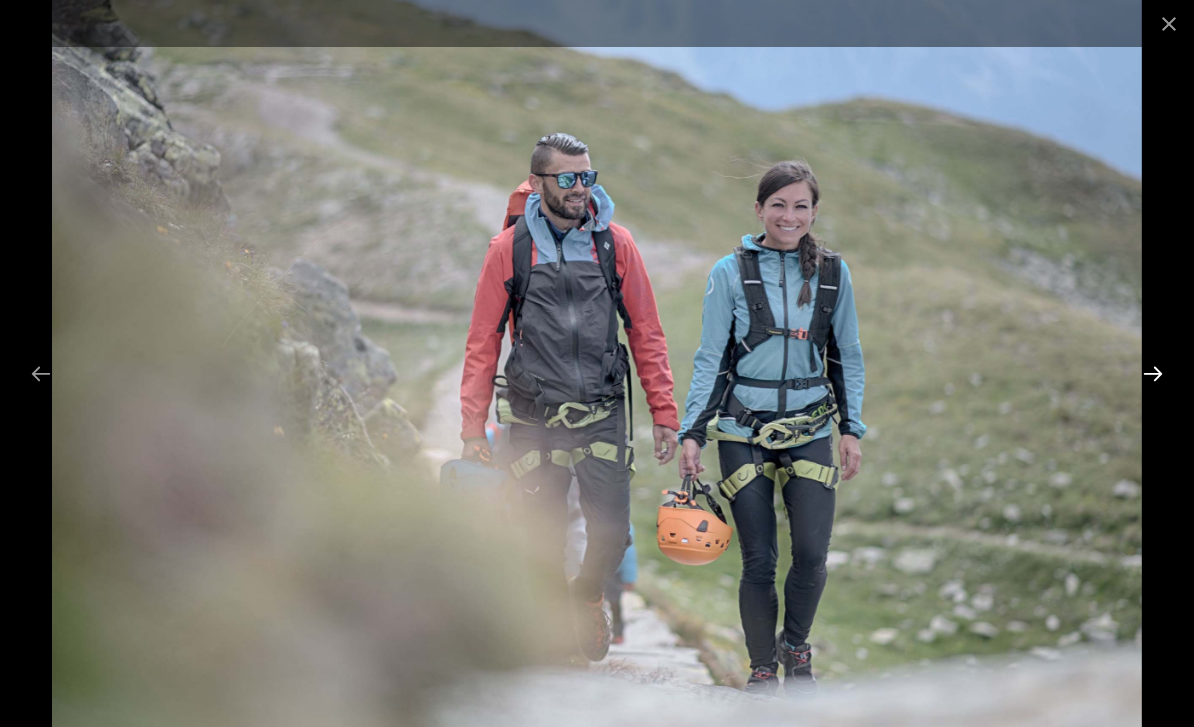 click at bounding box center [1153, 373] 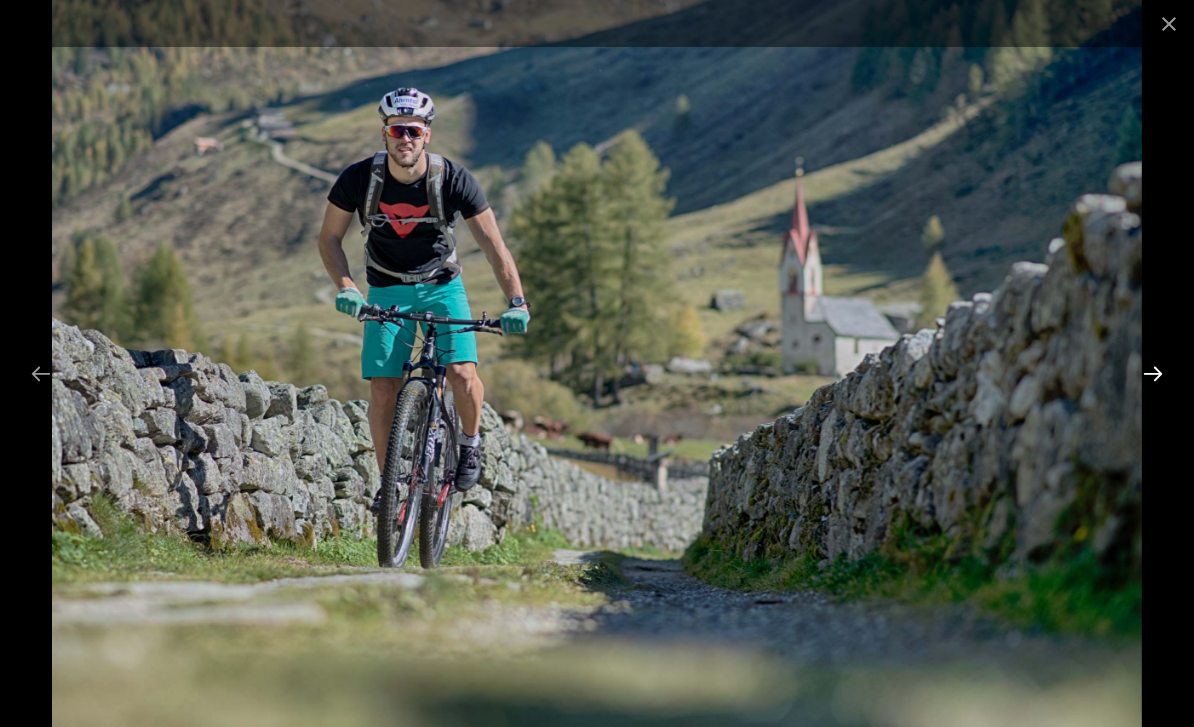 click at bounding box center (1153, 373) 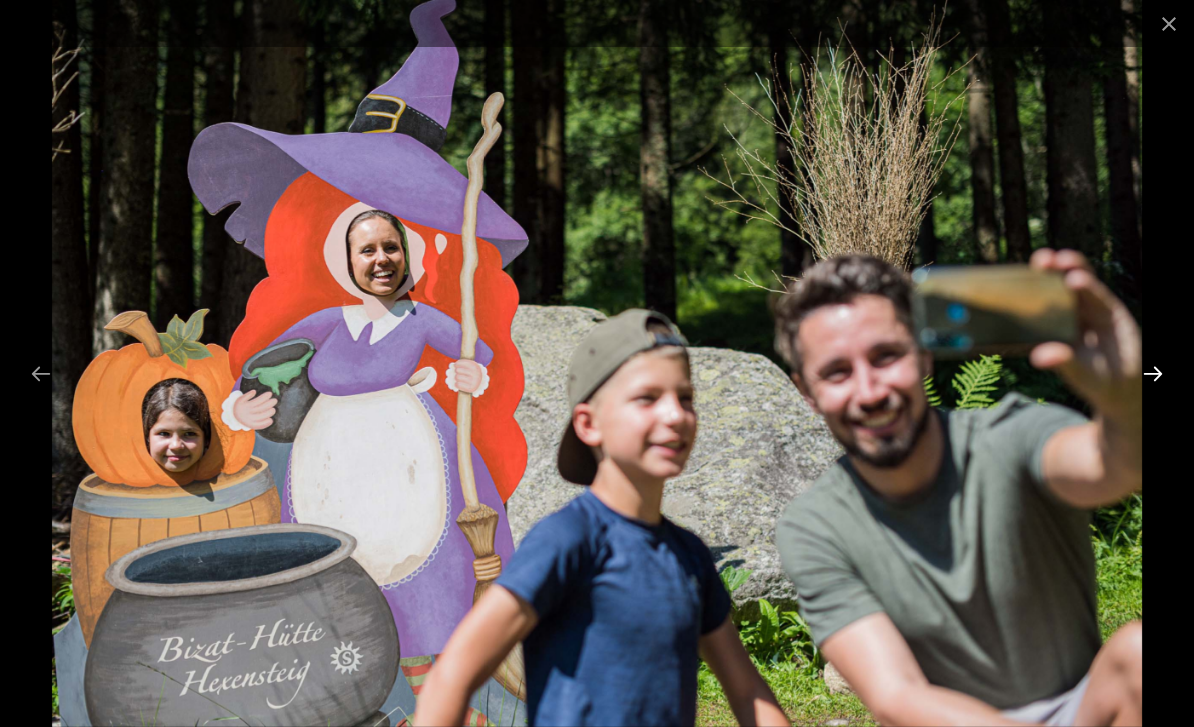 click at bounding box center (1153, 373) 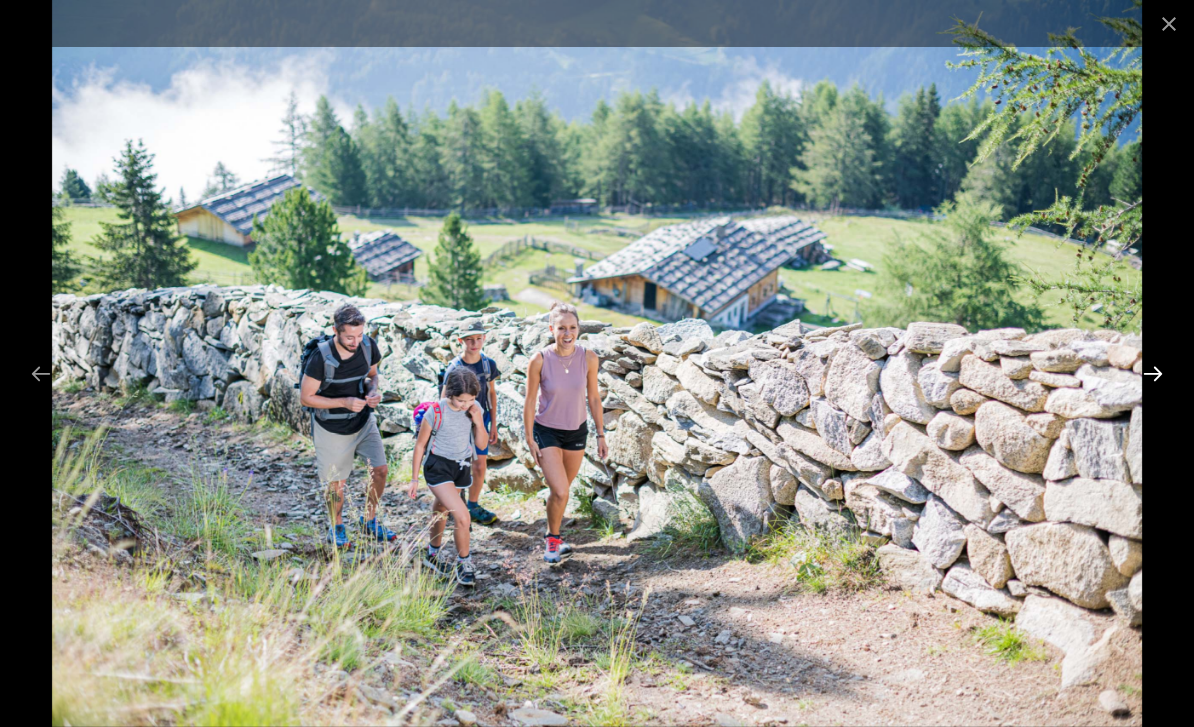 click at bounding box center [1153, 373] 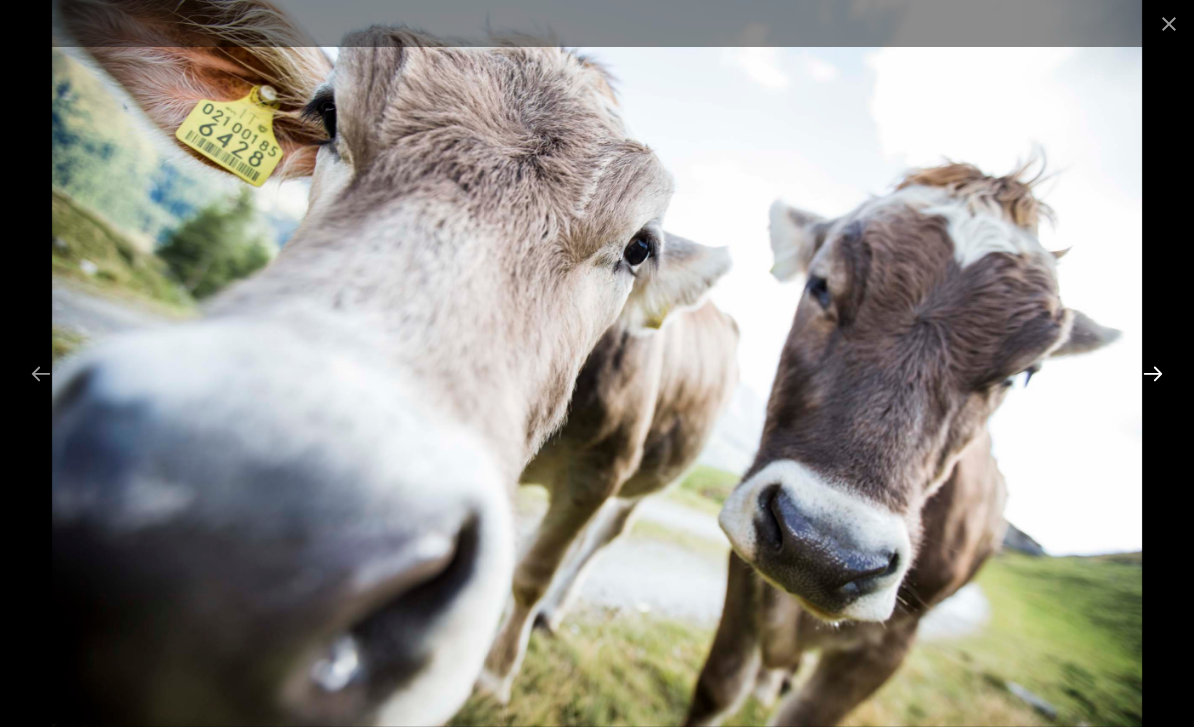 click at bounding box center (1153, 373) 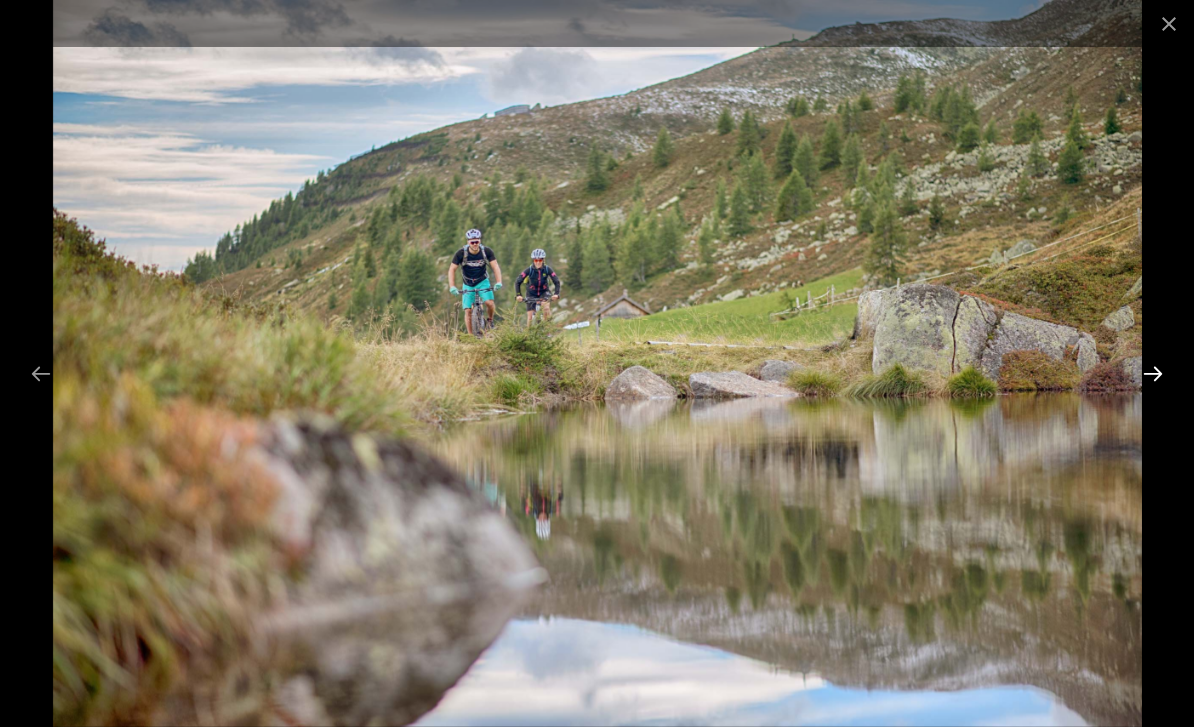 click at bounding box center [1153, 373] 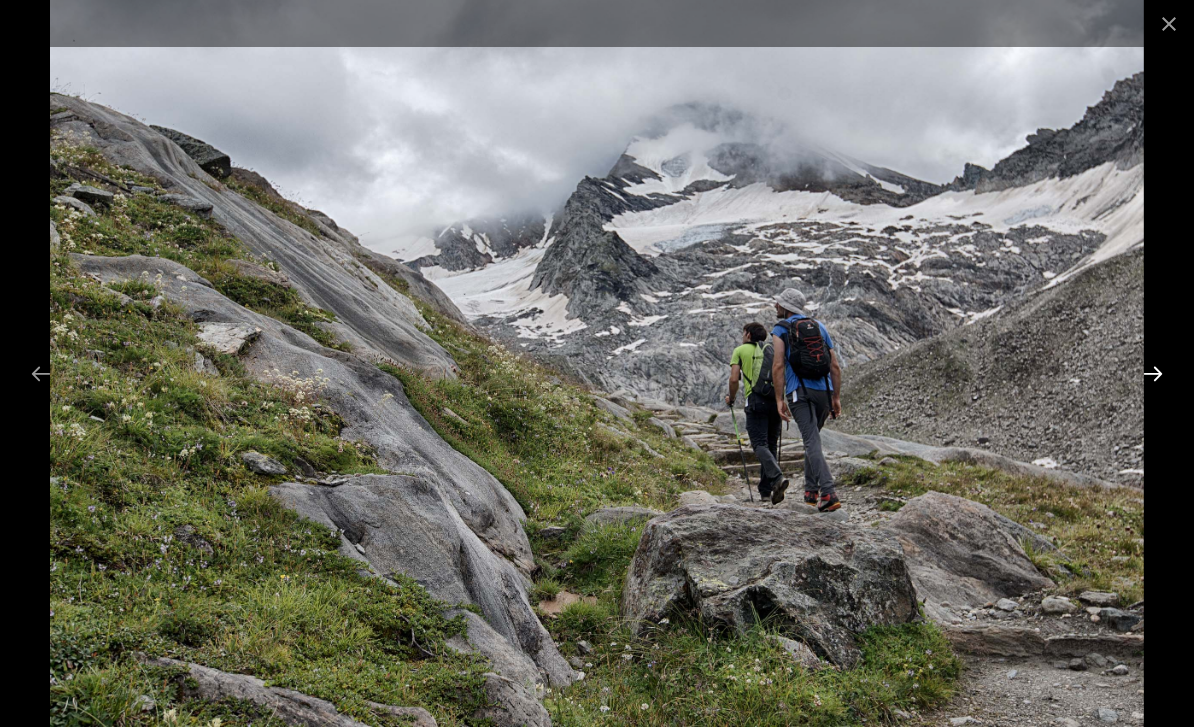 click at bounding box center (1153, 373) 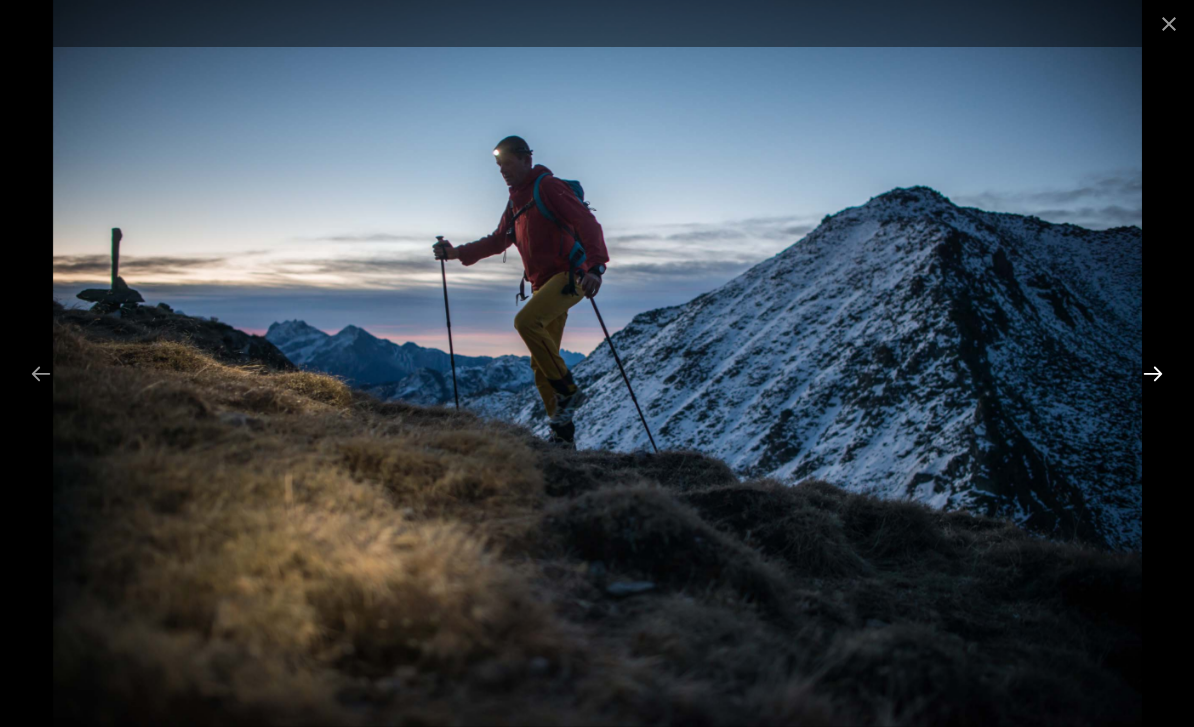 click at bounding box center [1153, 373] 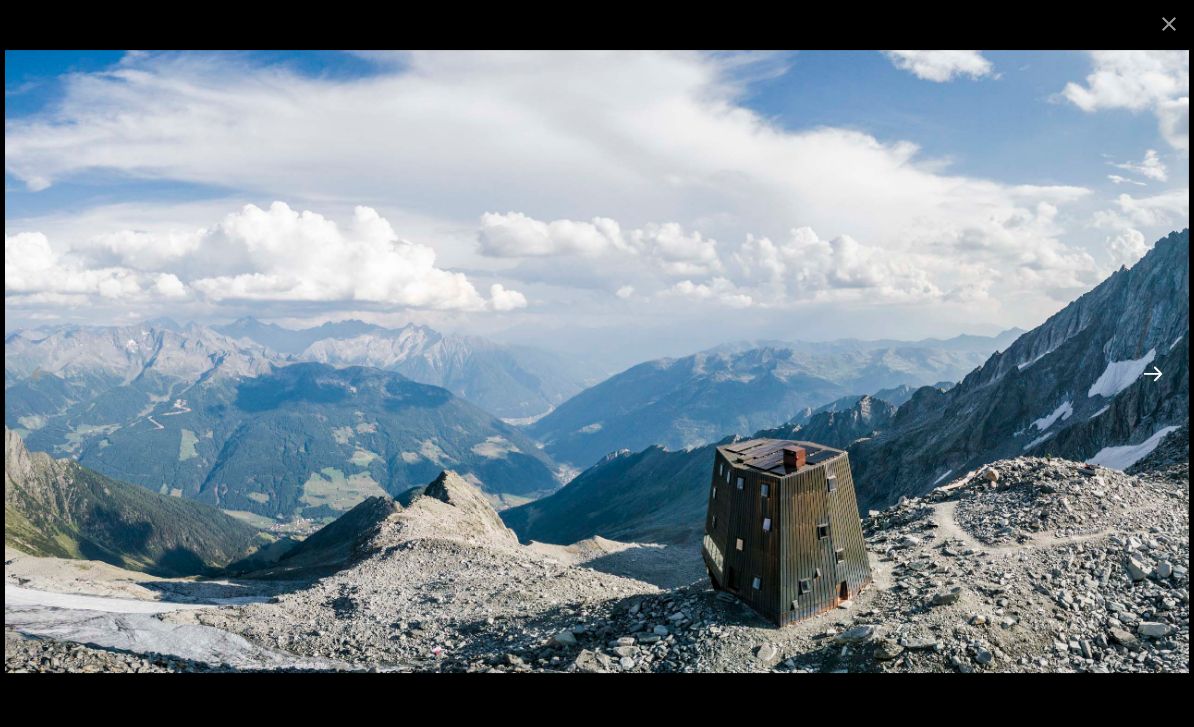 click at bounding box center [1153, 373] 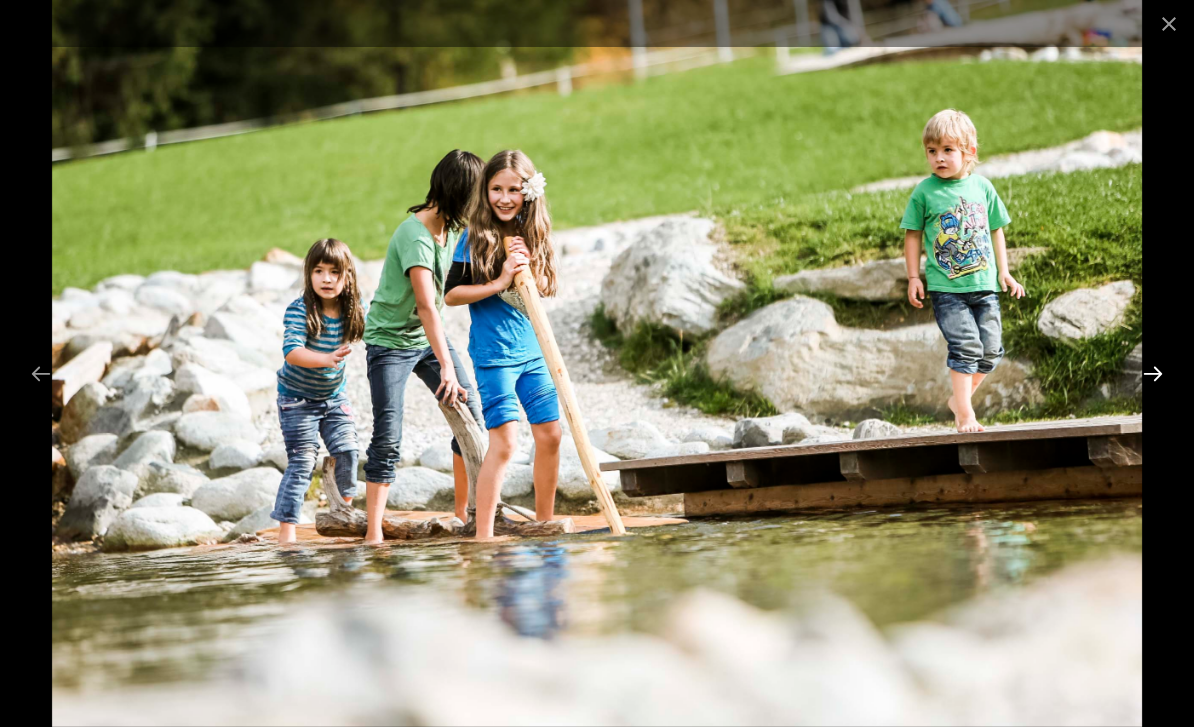 click at bounding box center [1153, 373] 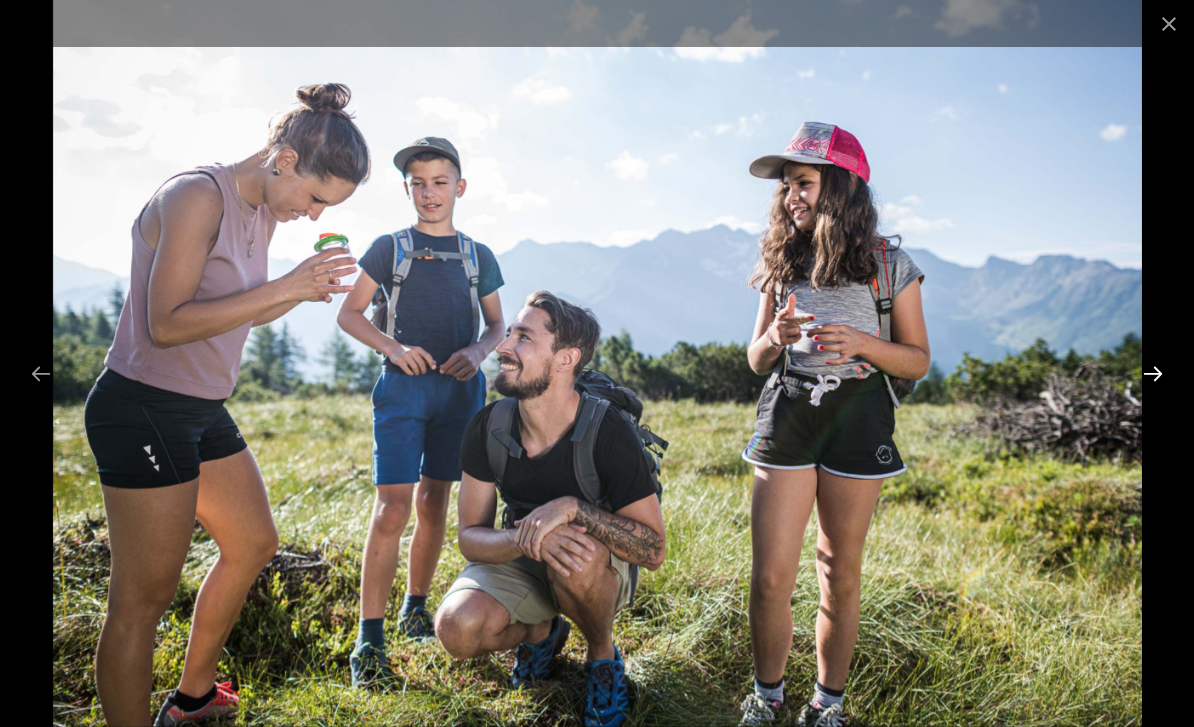 click at bounding box center [1153, 373] 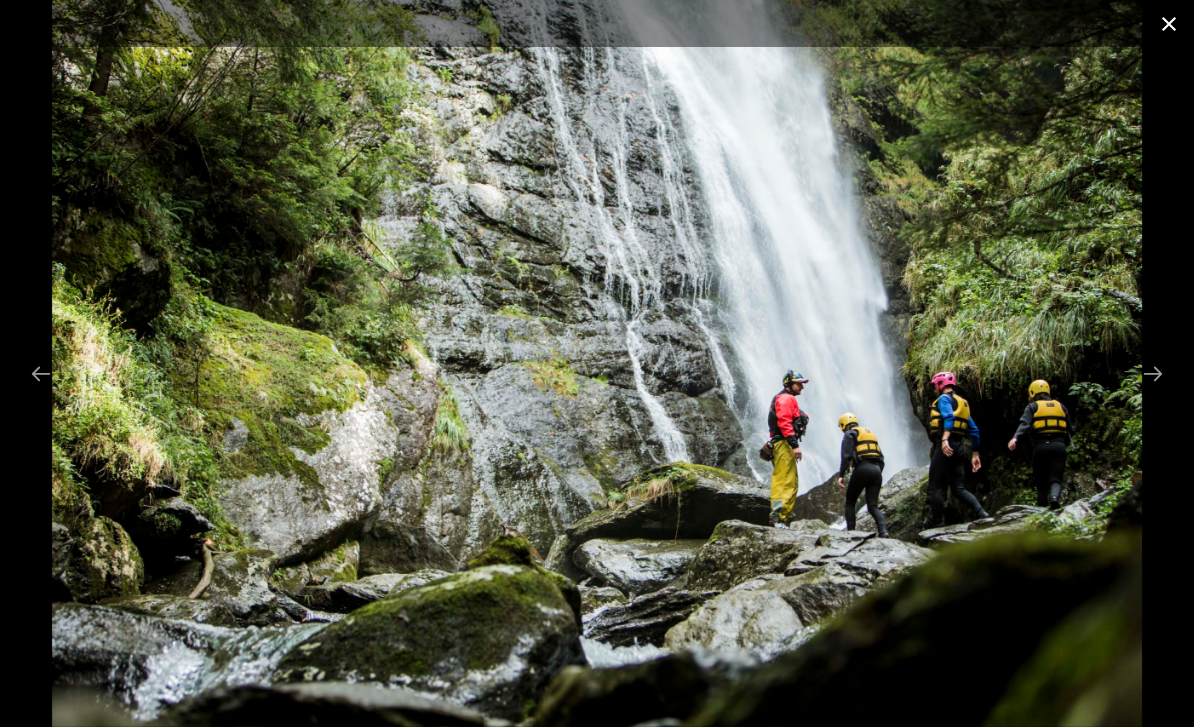 click at bounding box center (1169, 23) 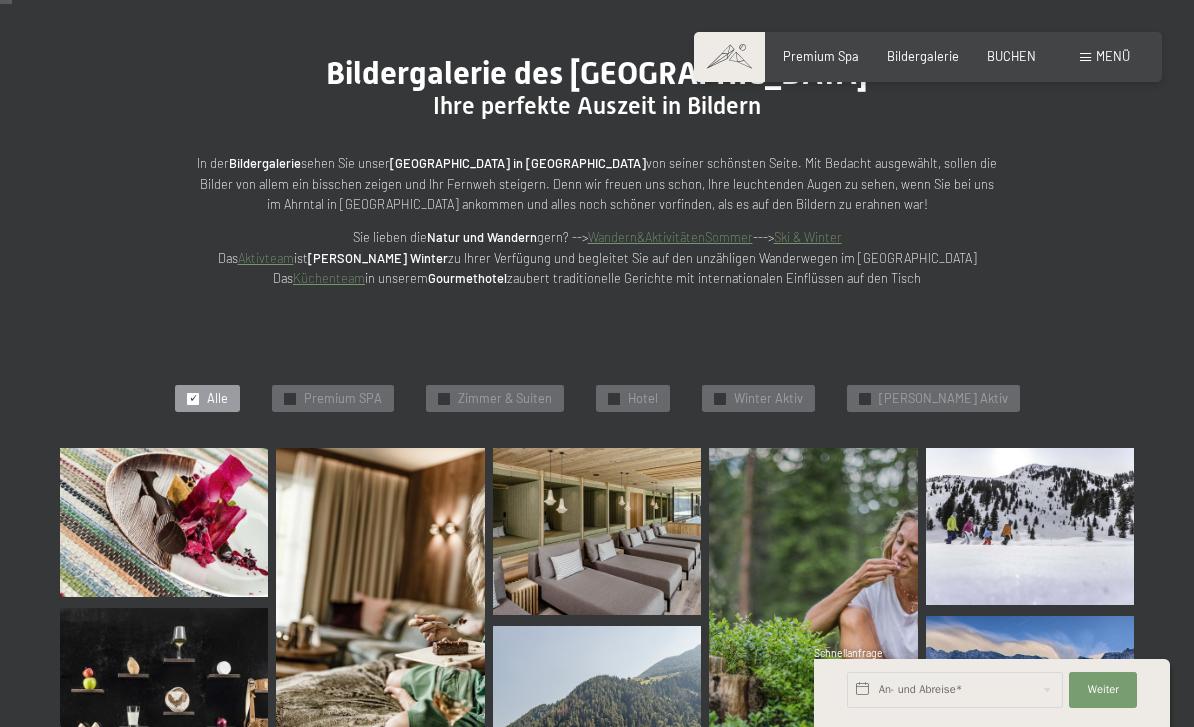 scroll, scrollTop: 165, scrollLeft: 0, axis: vertical 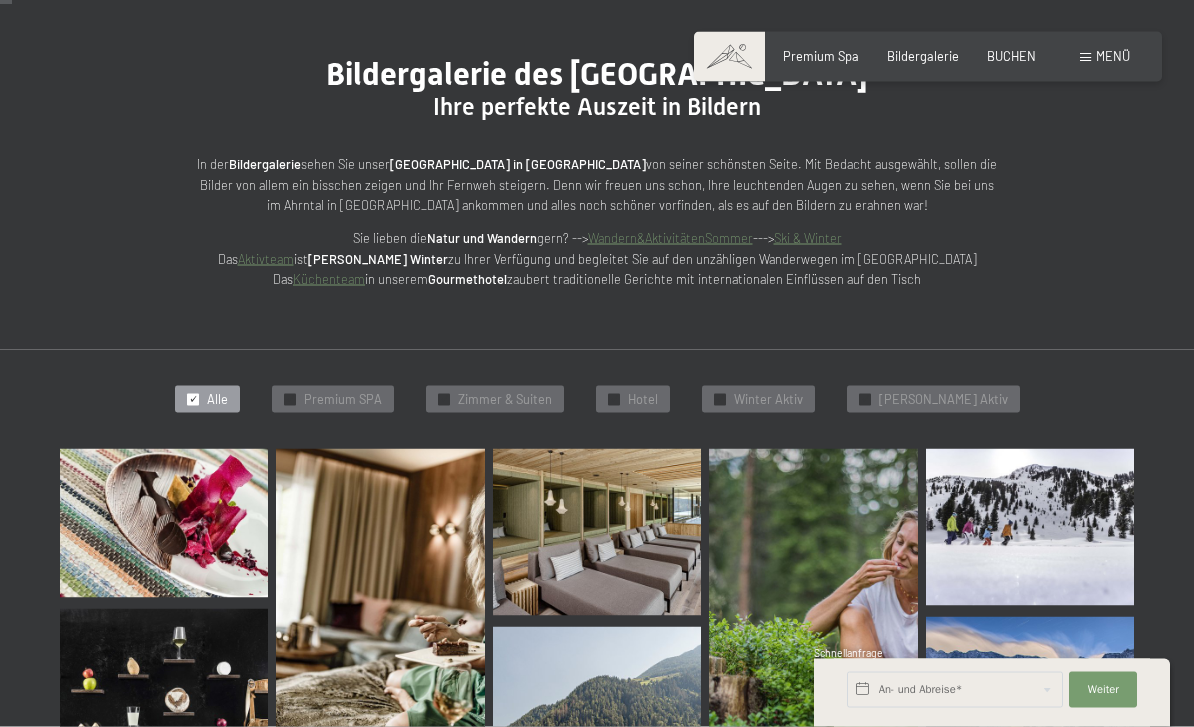 click at bounding box center [729, 57] 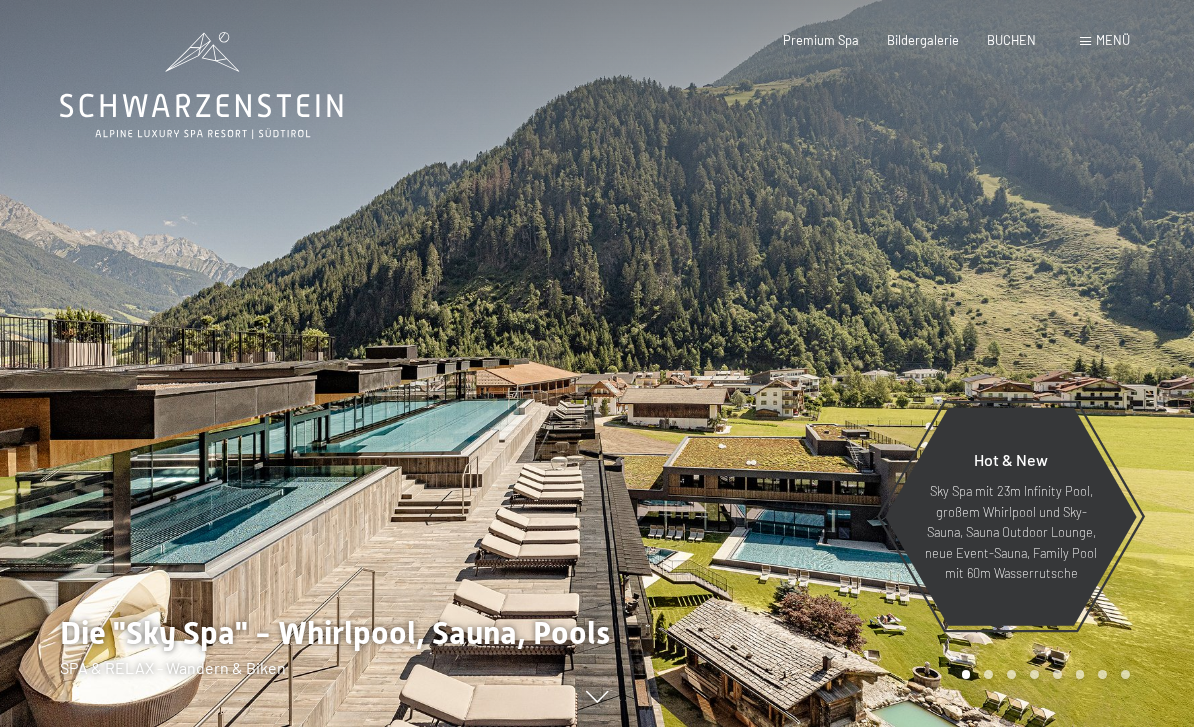 scroll, scrollTop: 0, scrollLeft: 0, axis: both 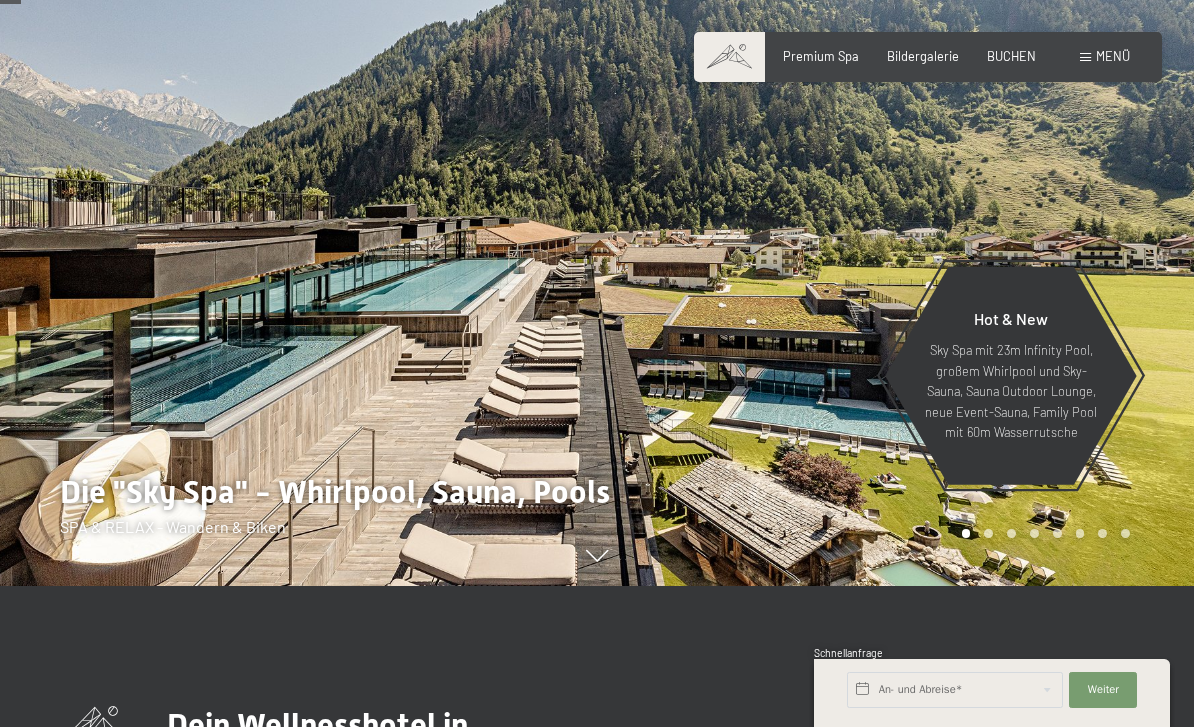 click at bounding box center [895, 222] 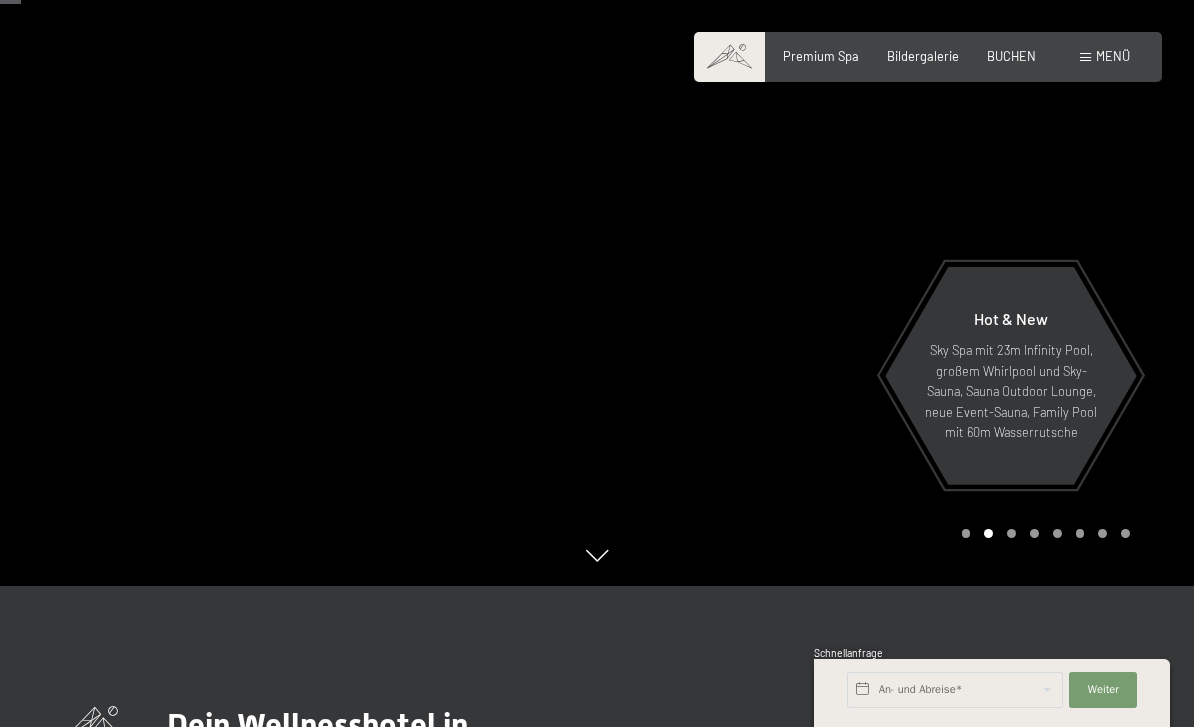click at bounding box center (895, 222) 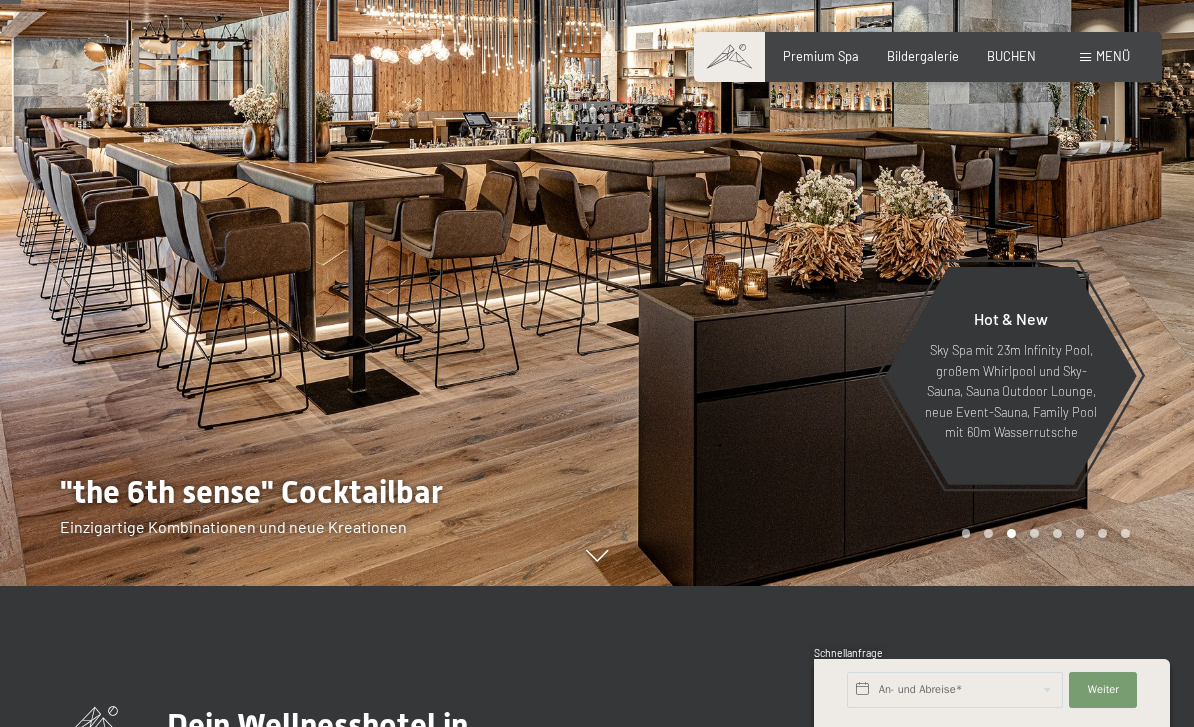 click at bounding box center (895, 222) 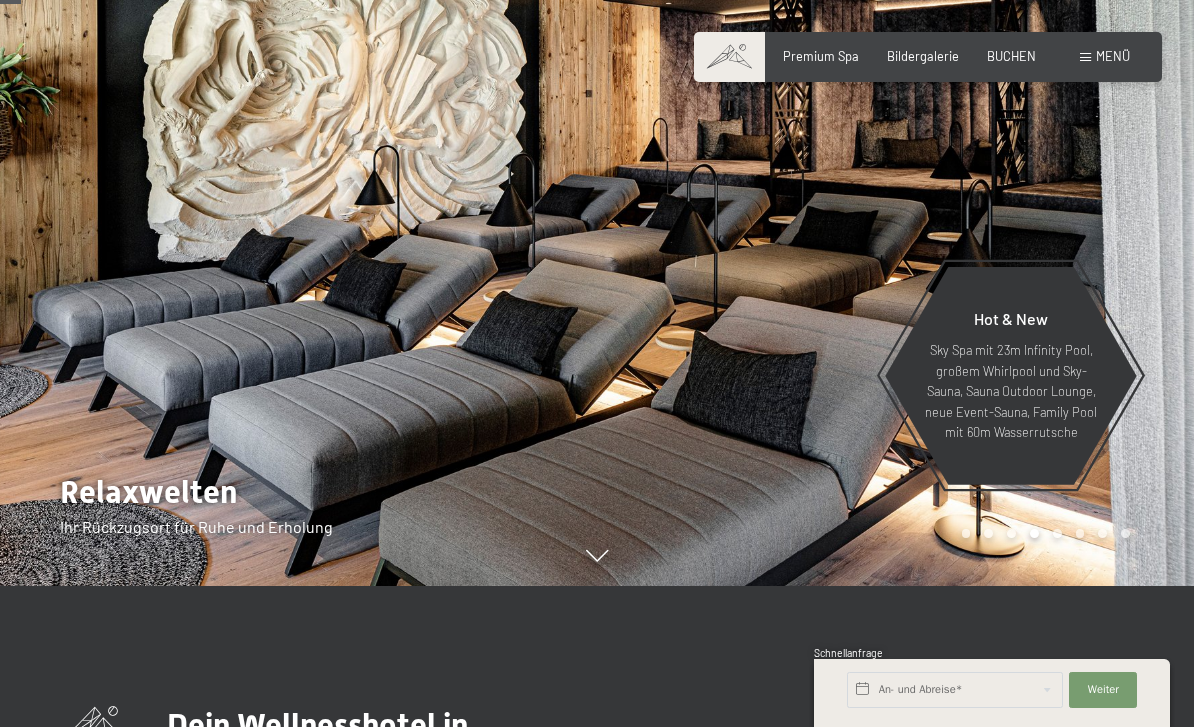 click at bounding box center [895, 222] 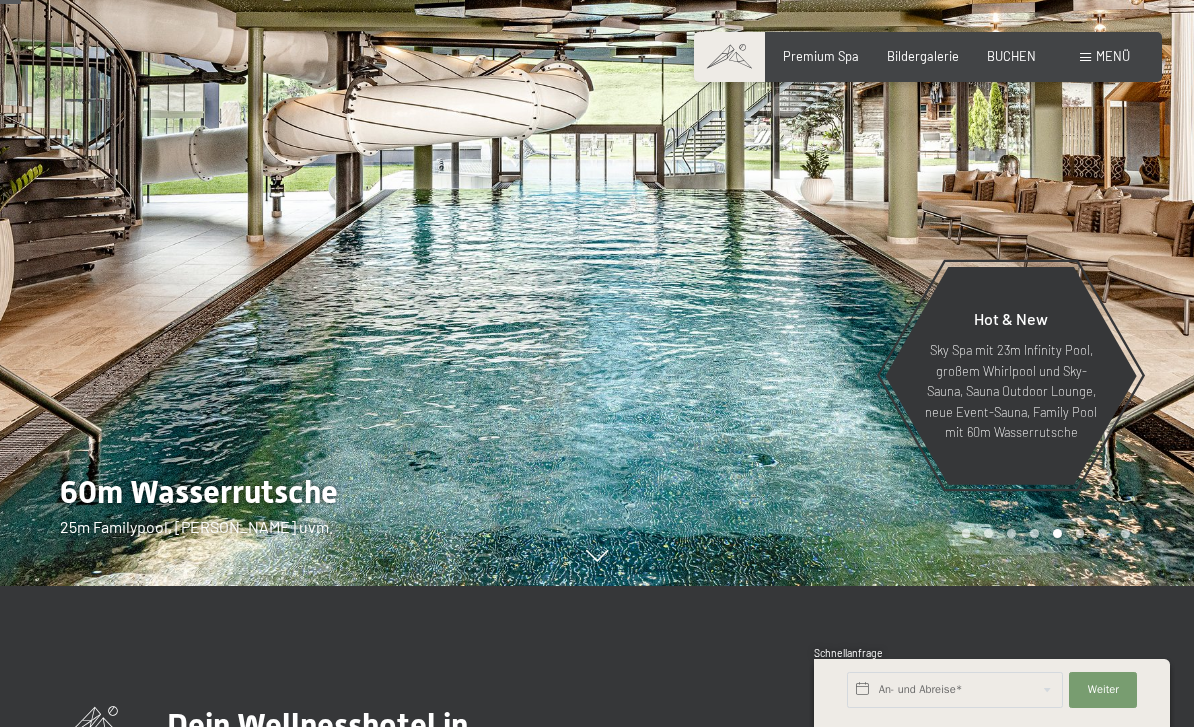 click at bounding box center (895, 222) 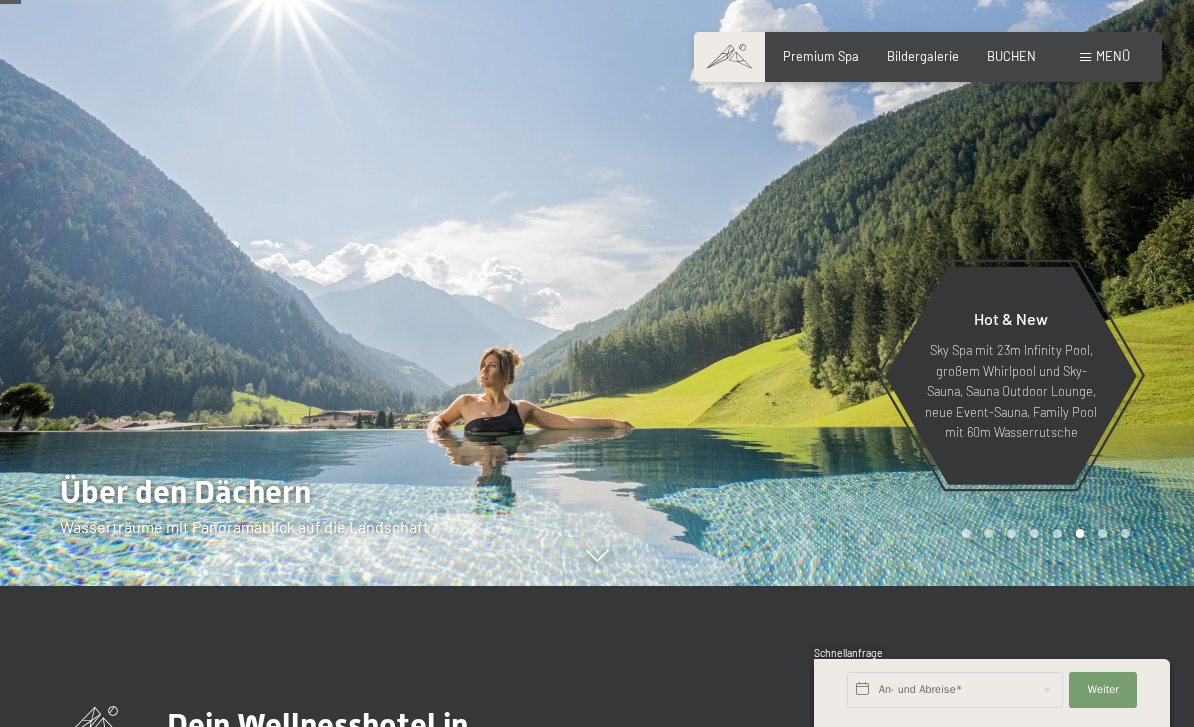 click at bounding box center (895, 222) 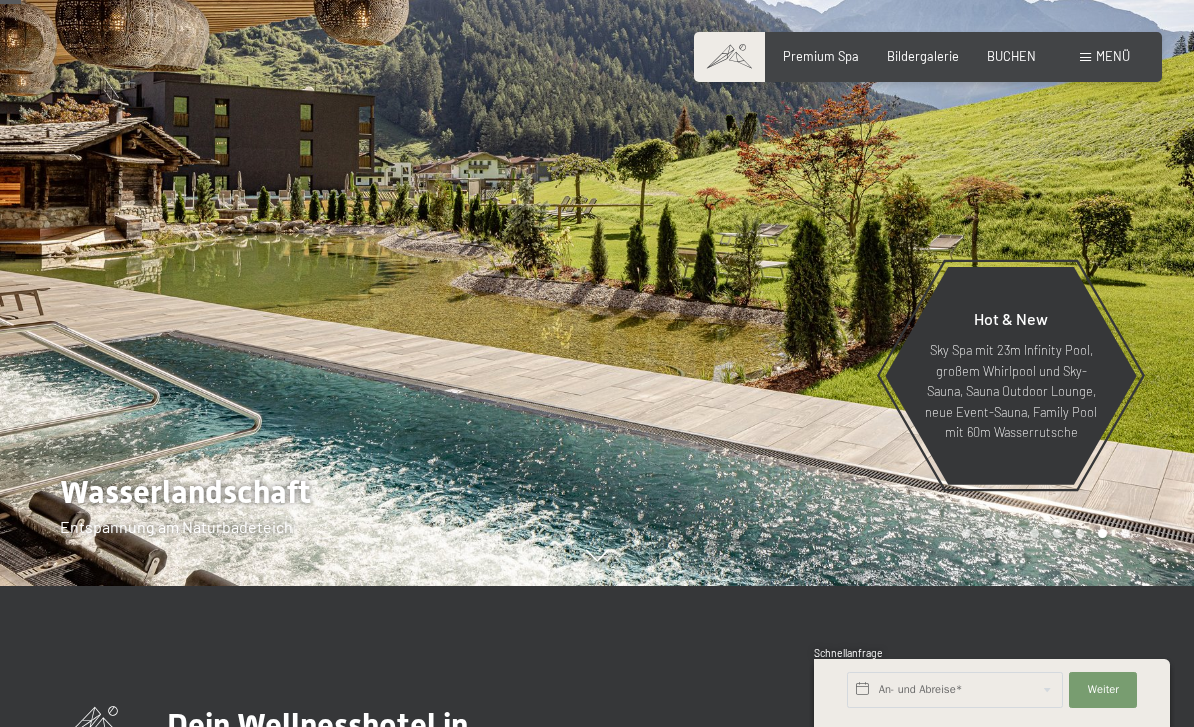click at bounding box center [895, 222] 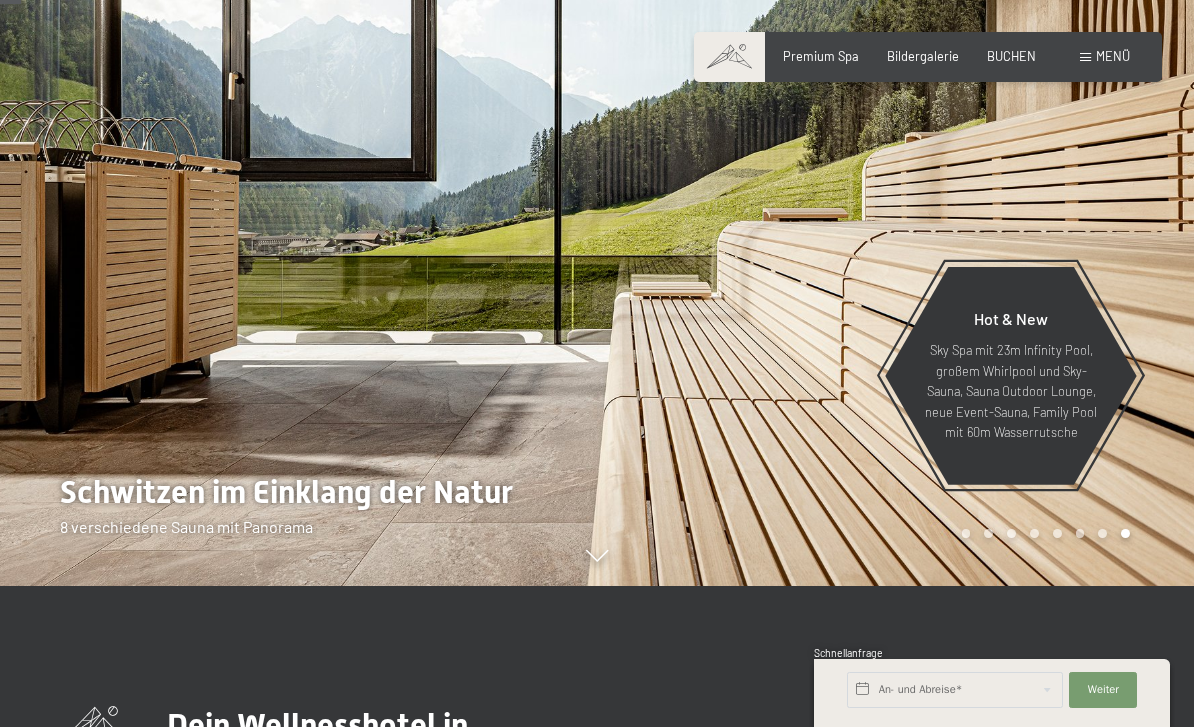 click at bounding box center (895, 222) 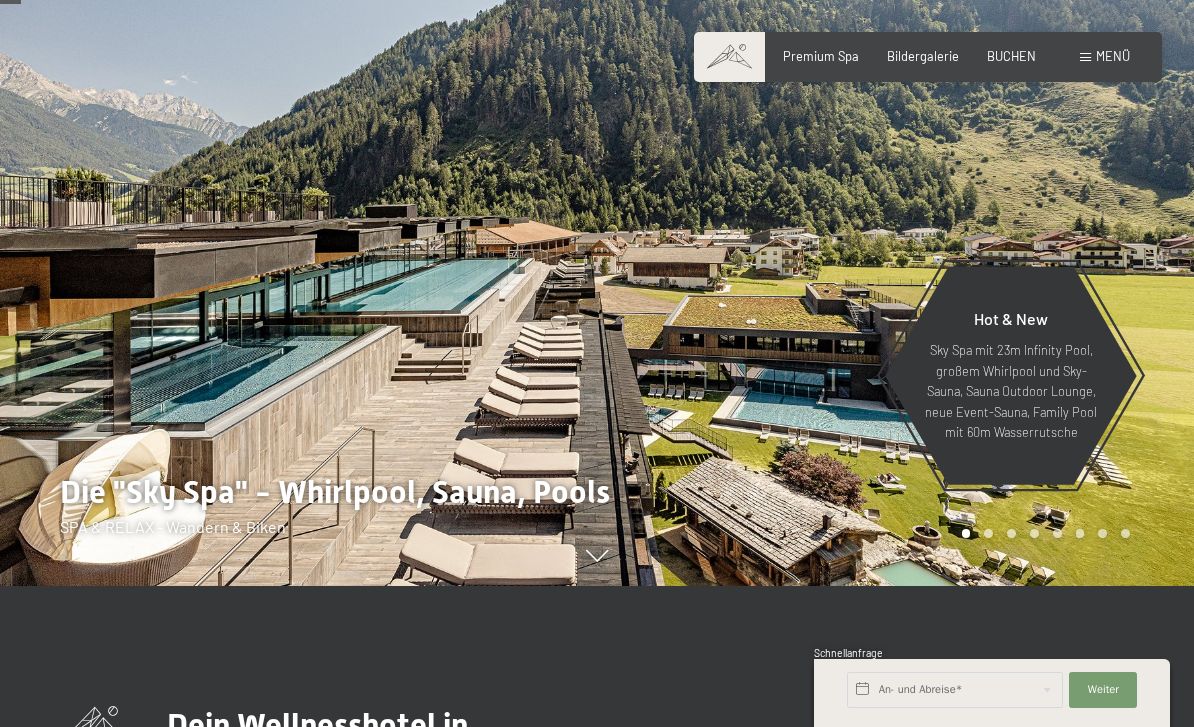 click at bounding box center (895, 222) 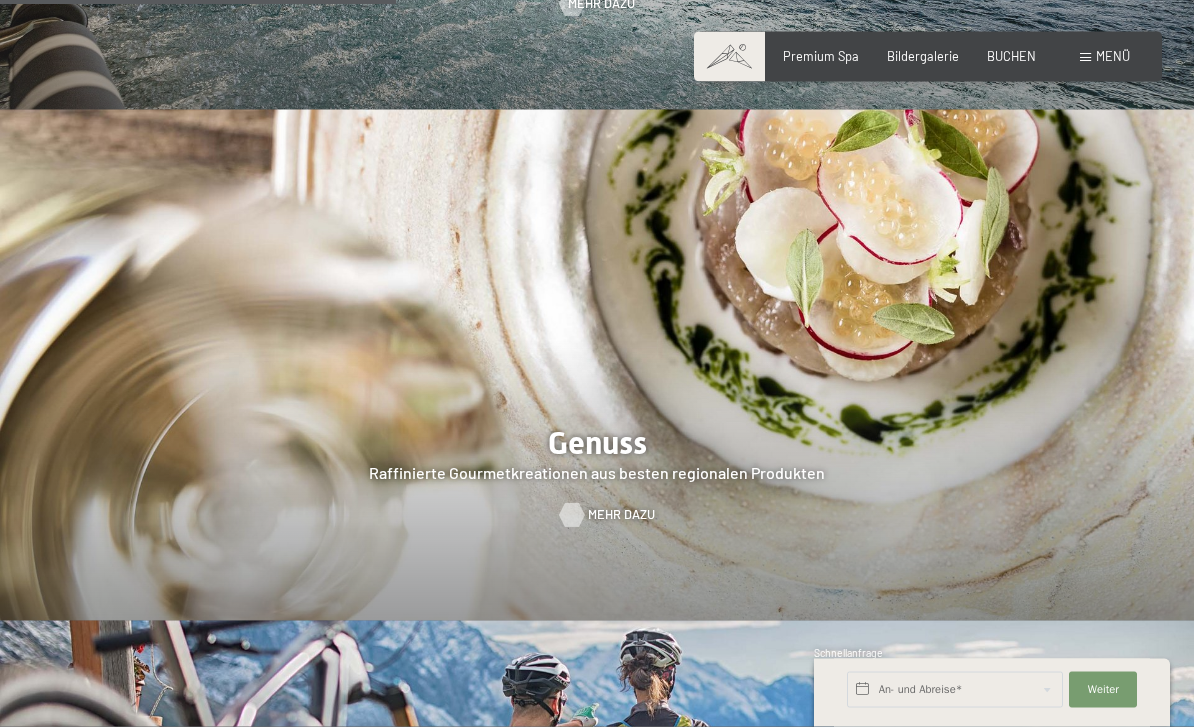 scroll, scrollTop: 2597, scrollLeft: 0, axis: vertical 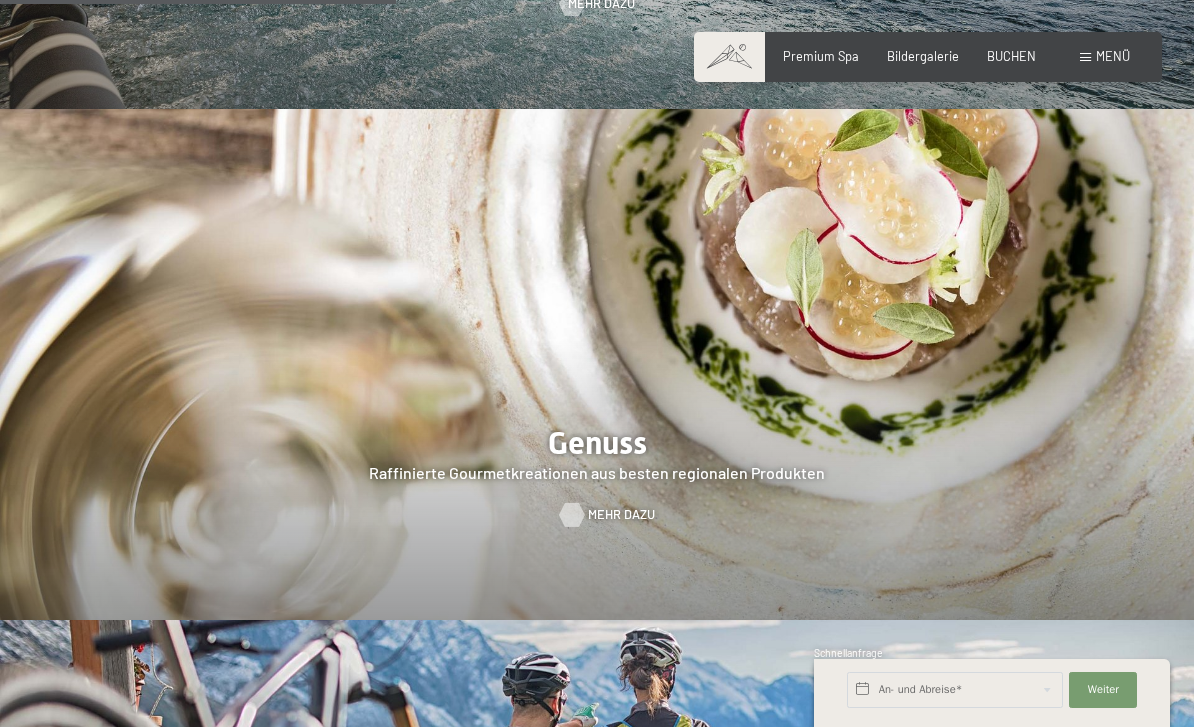 click on "Mehr dazu" at bounding box center (621, 515) 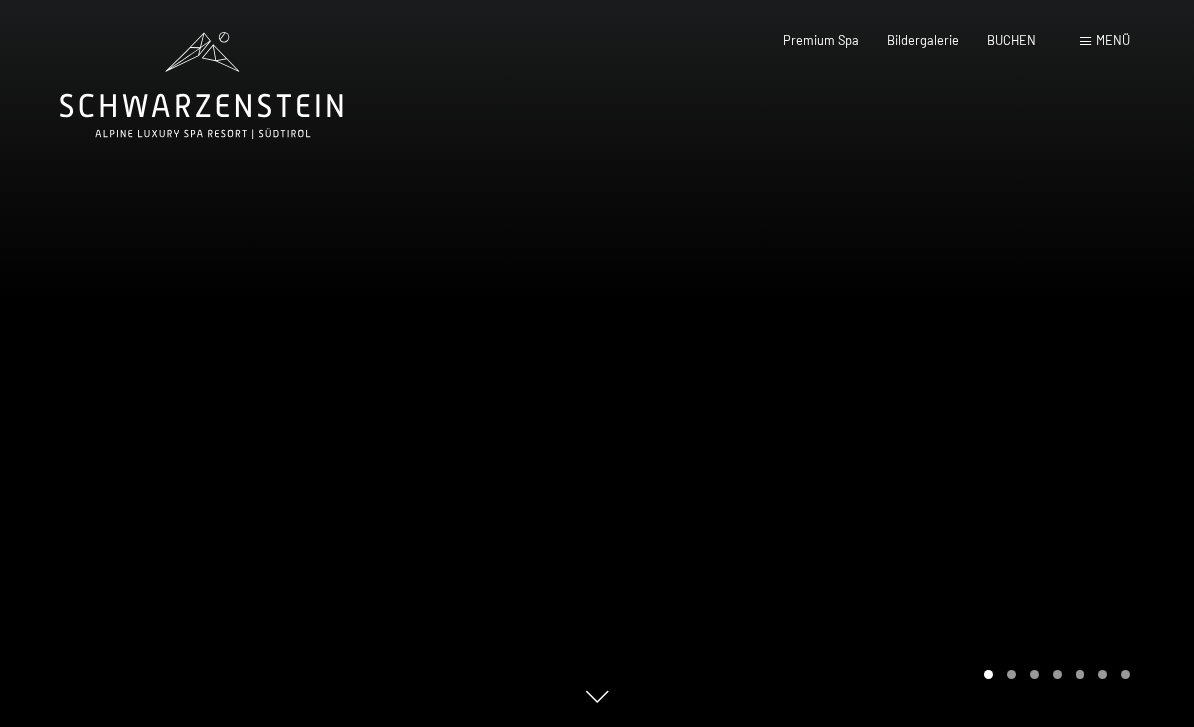 scroll, scrollTop: 0, scrollLeft: 0, axis: both 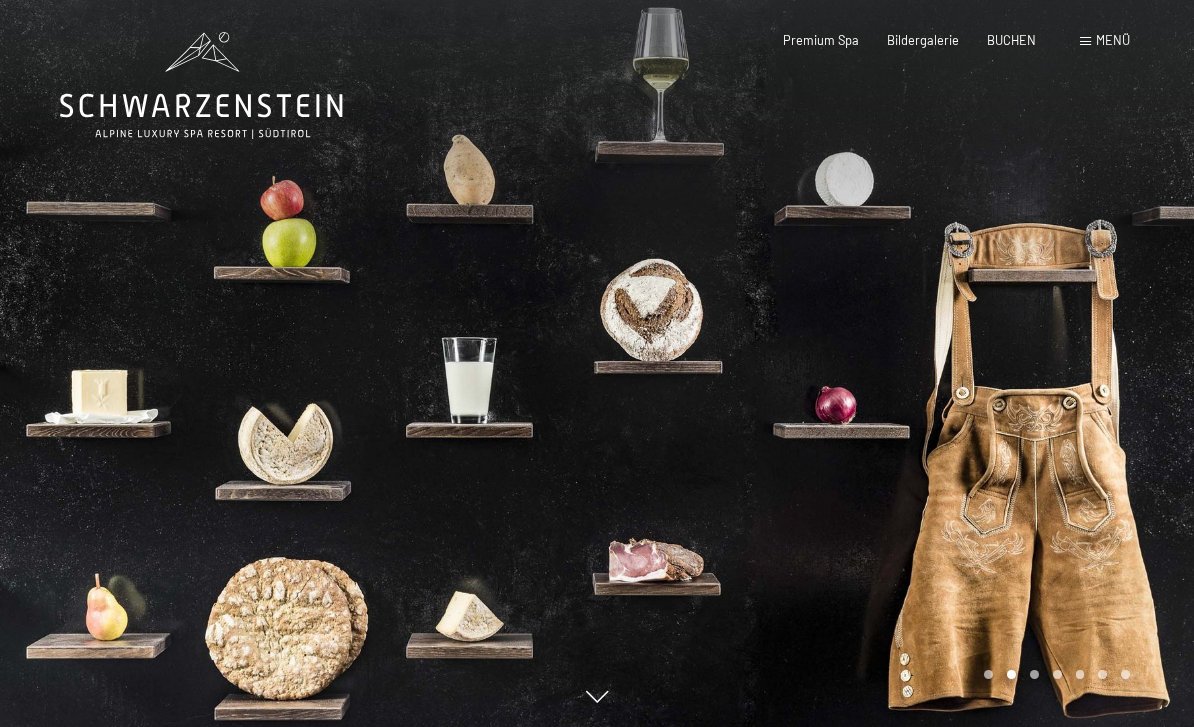 click on "Menü" at bounding box center [1113, 40] 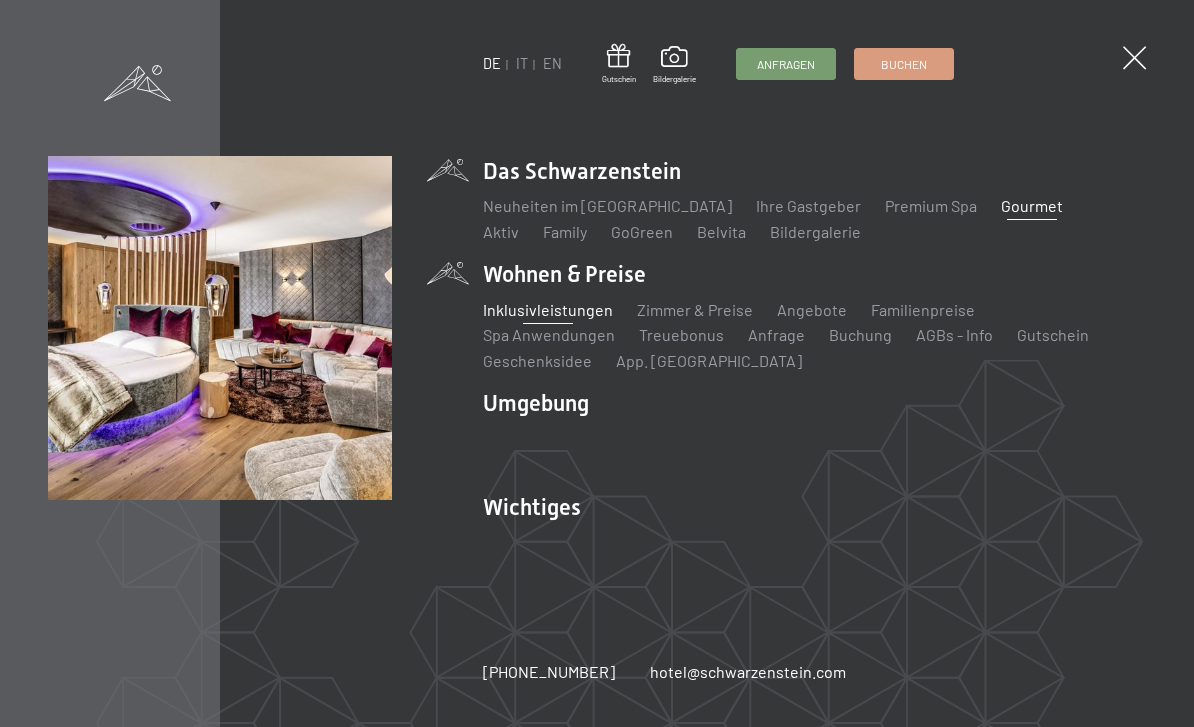 click on "Inklusivleistungen" at bounding box center [548, 309] 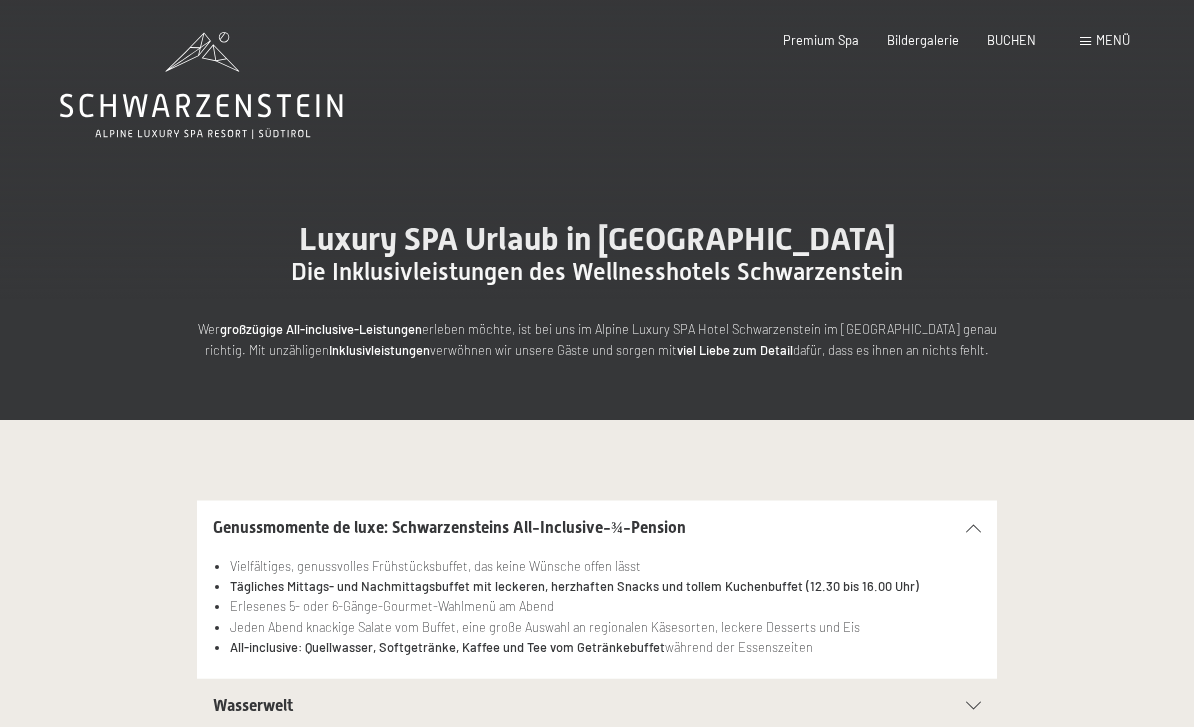 scroll, scrollTop: 0, scrollLeft: 0, axis: both 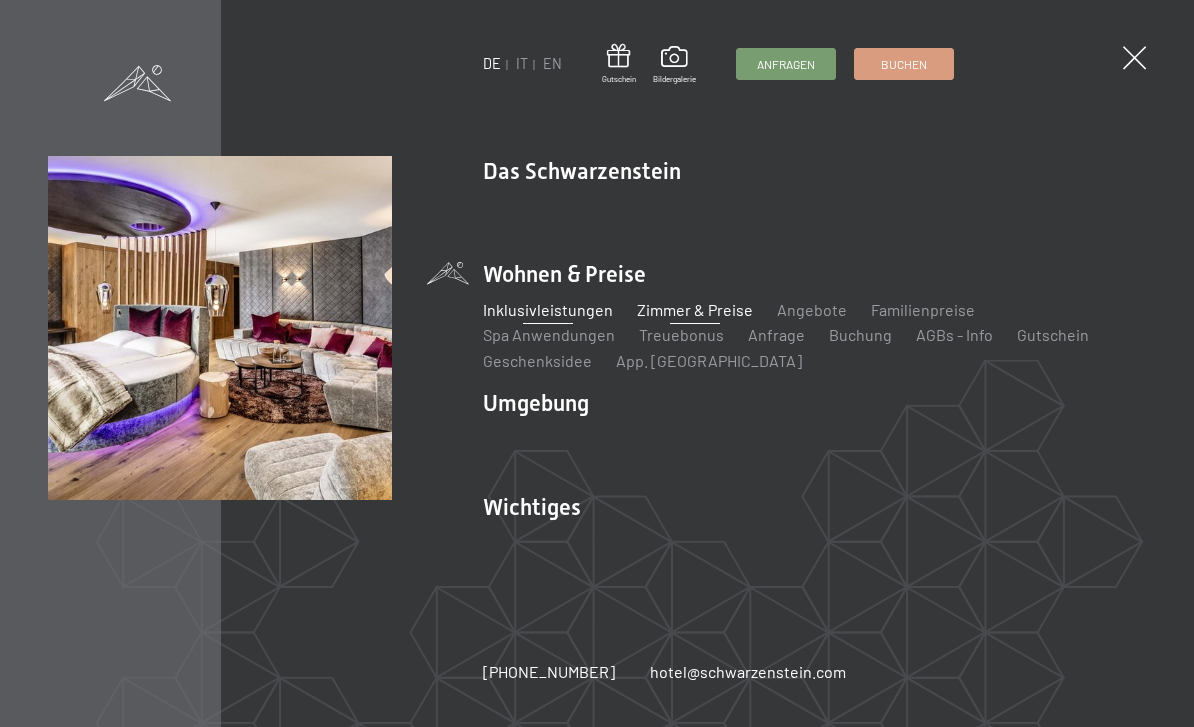 click on "Zimmer & Preise" at bounding box center (695, 309) 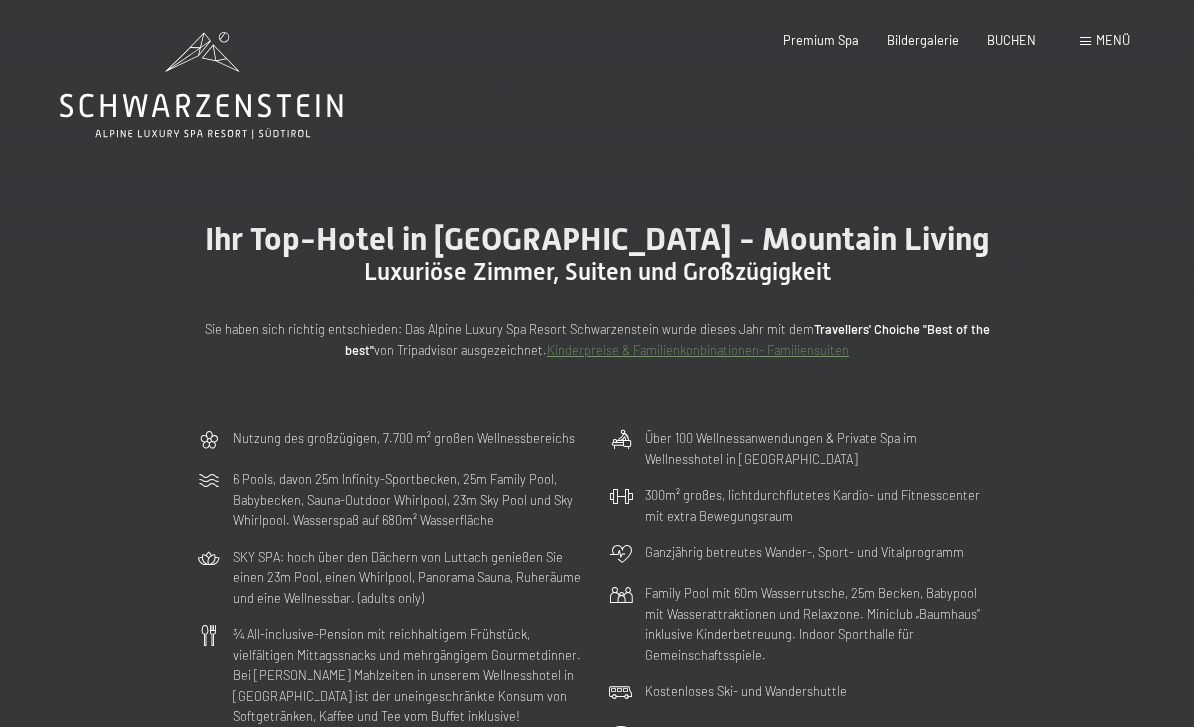 scroll, scrollTop: 0, scrollLeft: 0, axis: both 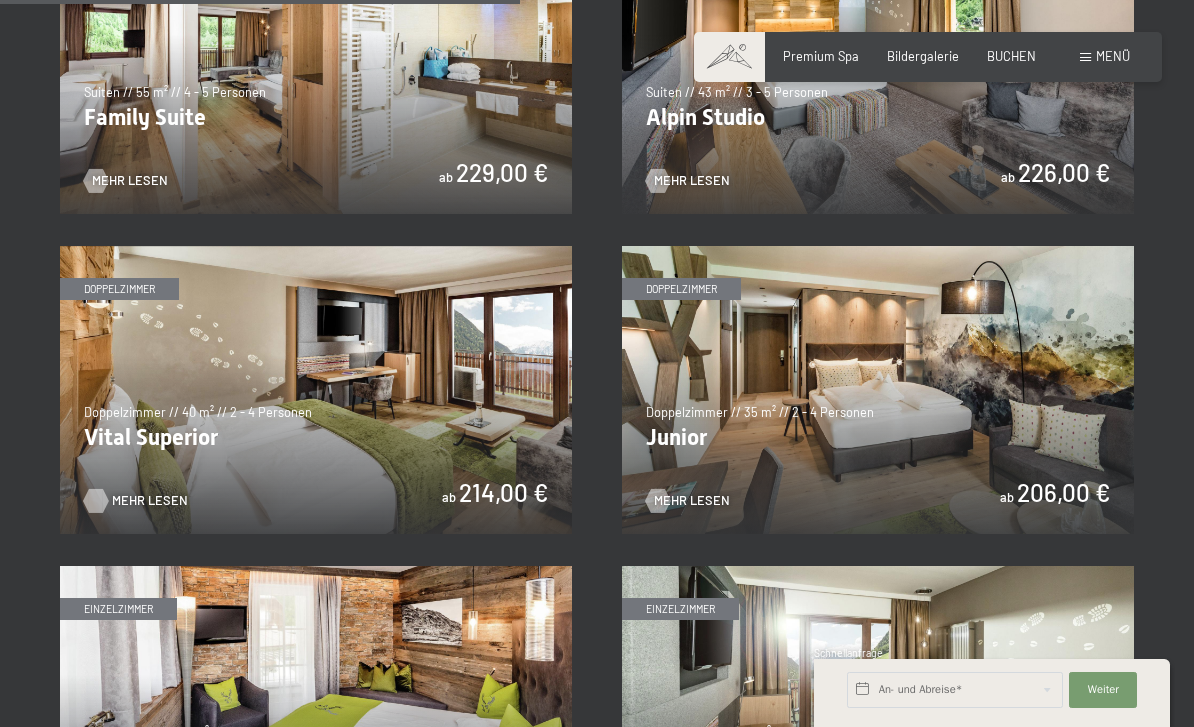 click on "Mehr Lesen" at bounding box center (150, 501) 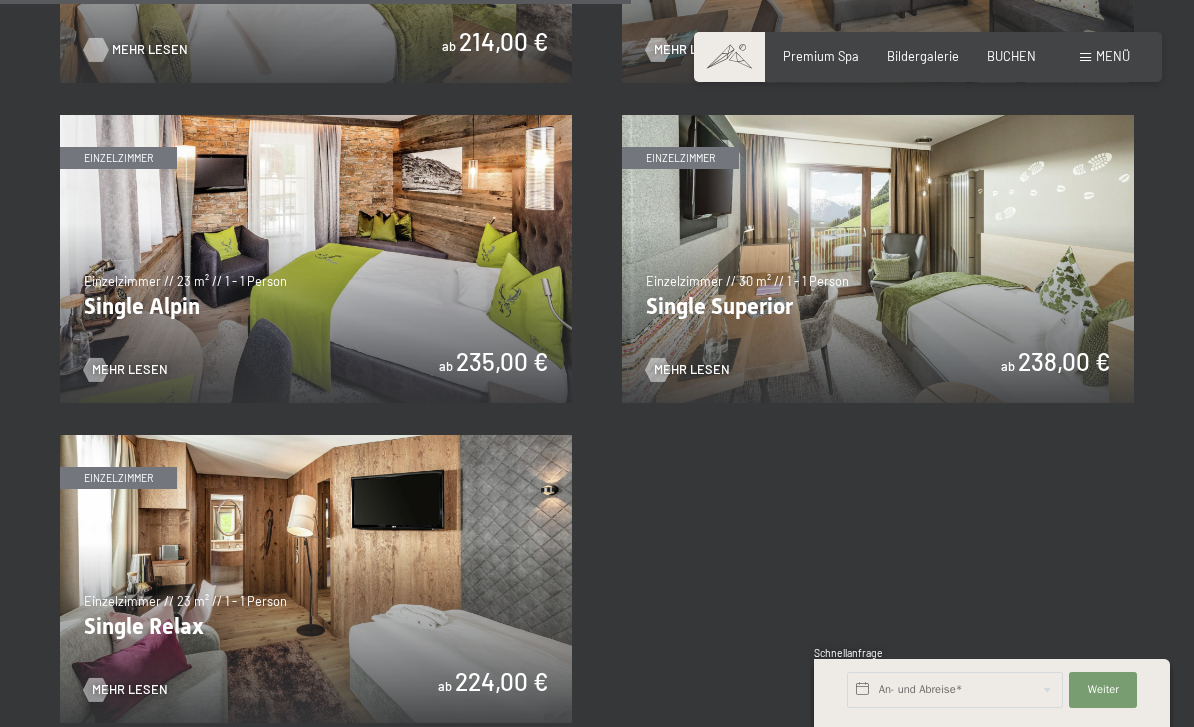 scroll, scrollTop: 2551, scrollLeft: 0, axis: vertical 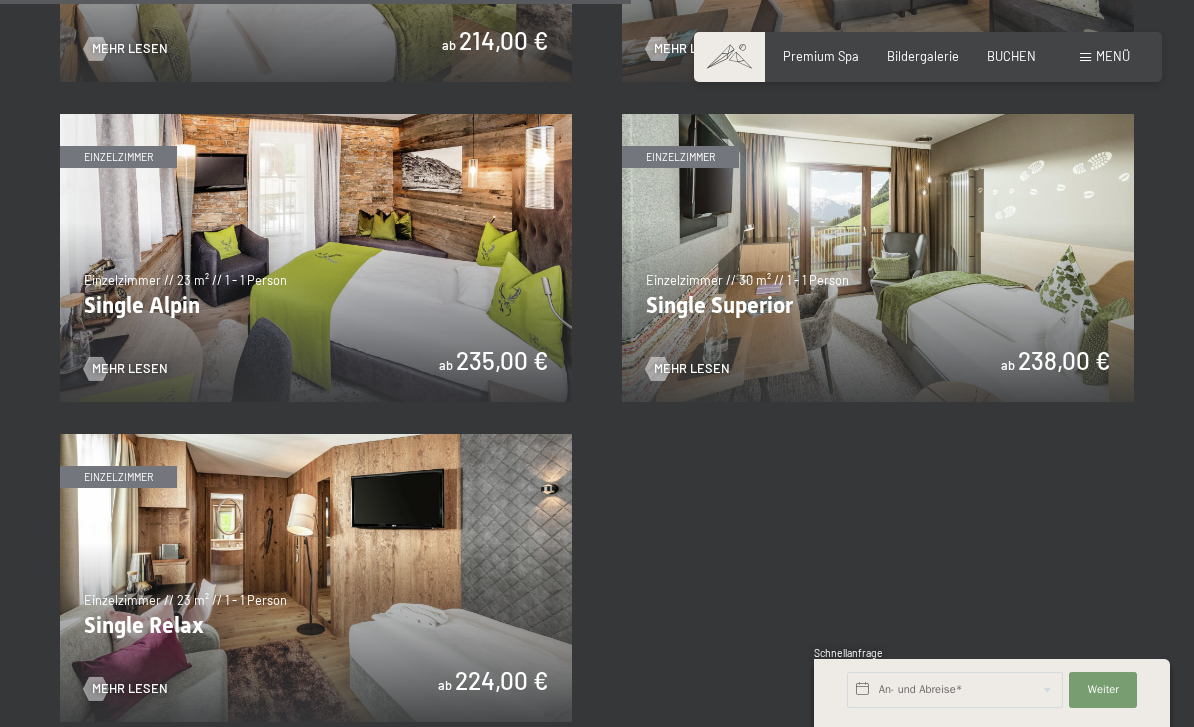 click at bounding box center [878, 258] 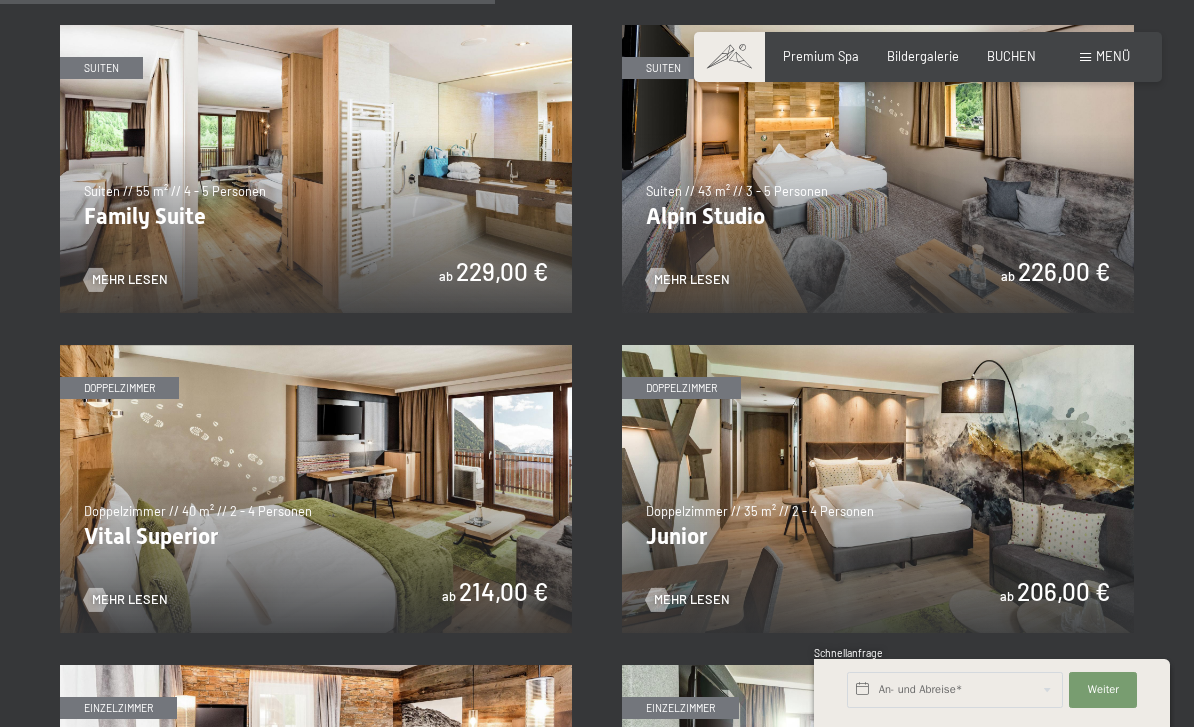 scroll, scrollTop: 1999, scrollLeft: 0, axis: vertical 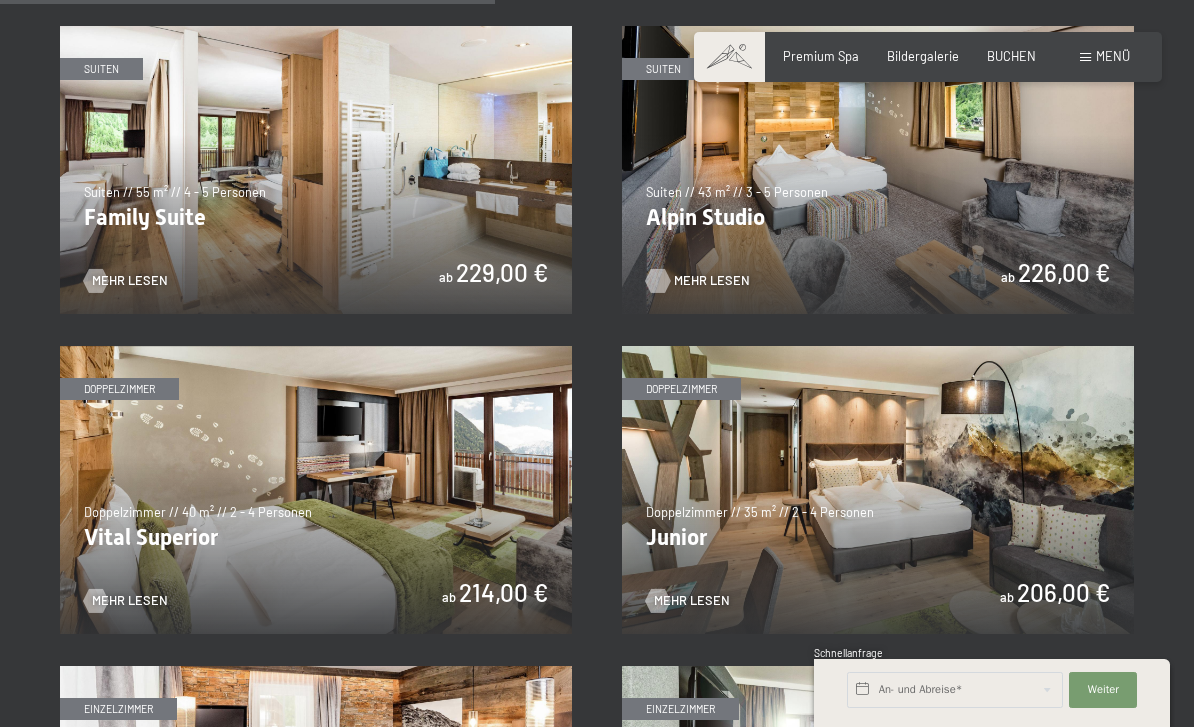 click on "Mehr Lesen" at bounding box center (712, 281) 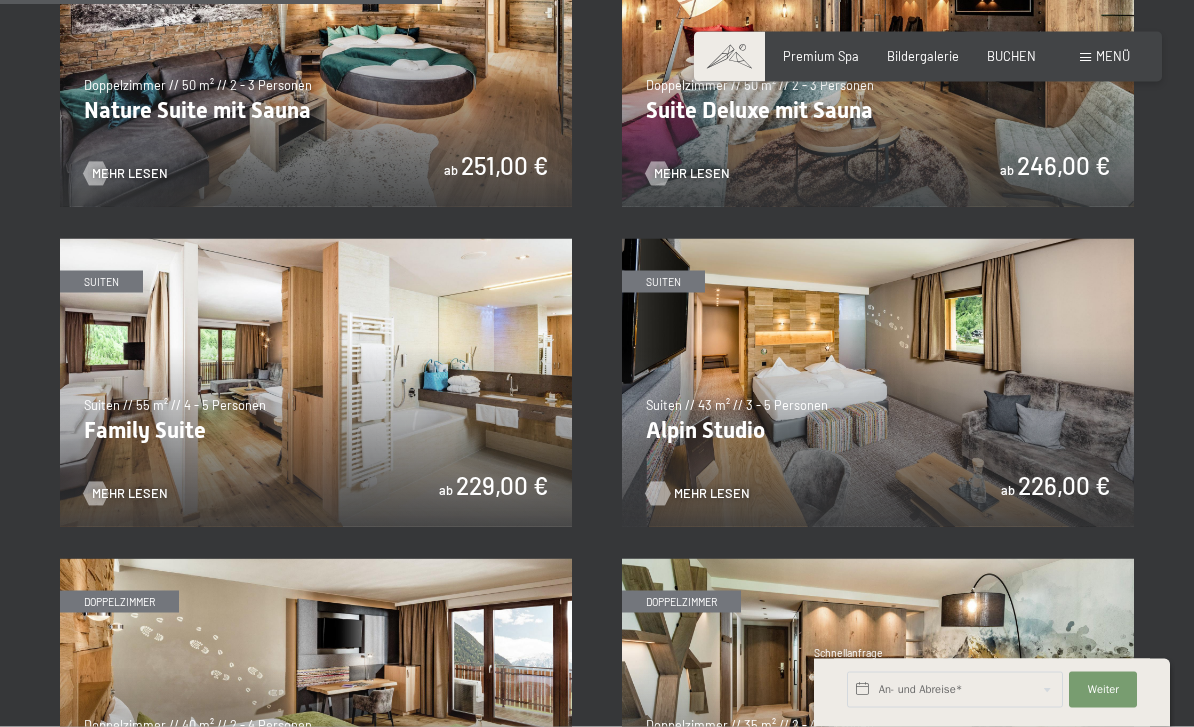 scroll, scrollTop: 1788, scrollLeft: 0, axis: vertical 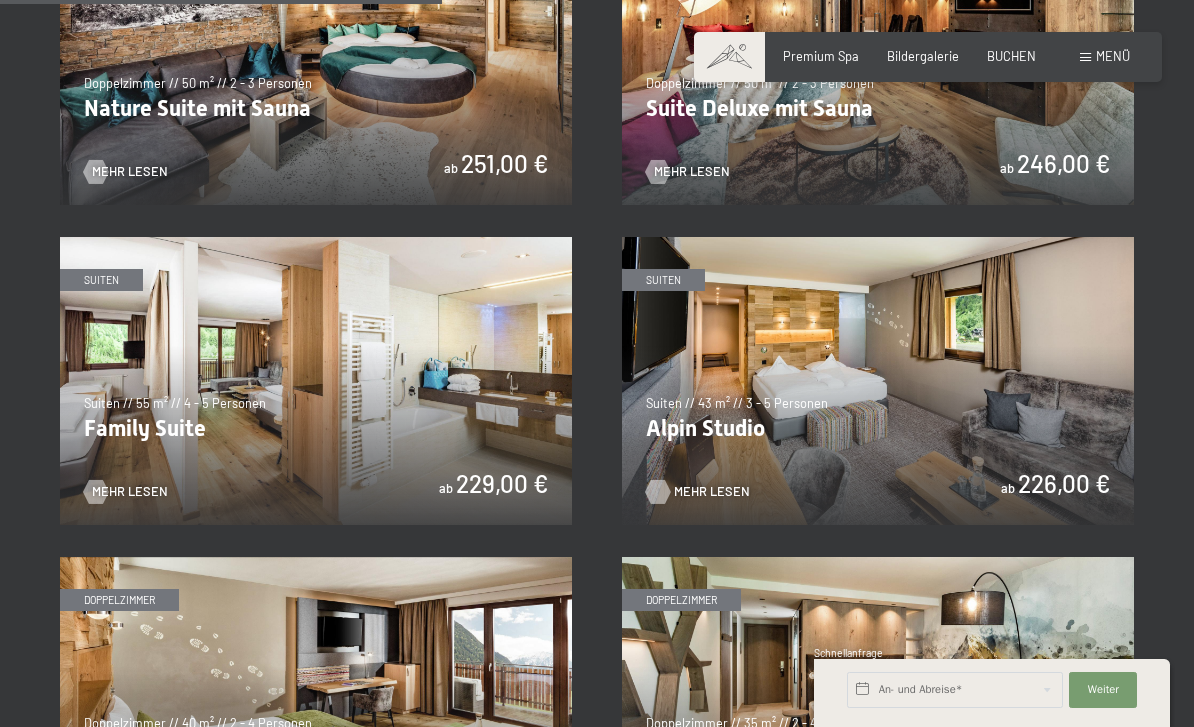 click on "Mehr Lesen" at bounding box center [712, 492] 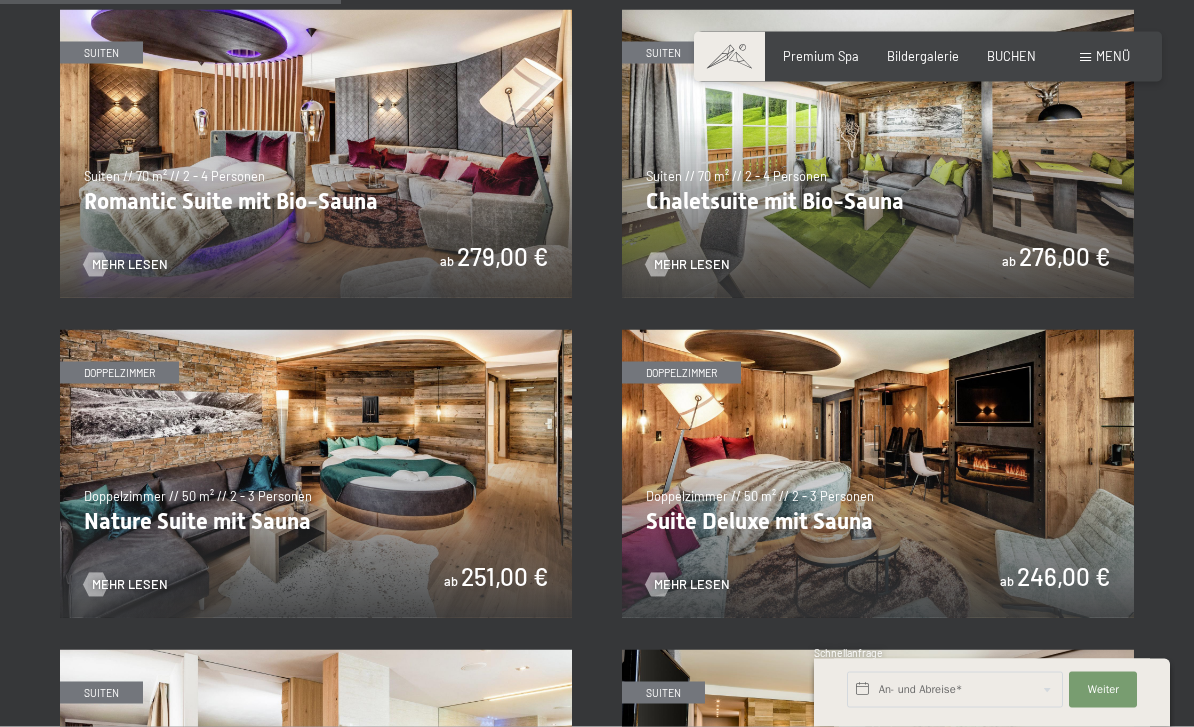 scroll, scrollTop: 1376, scrollLeft: 0, axis: vertical 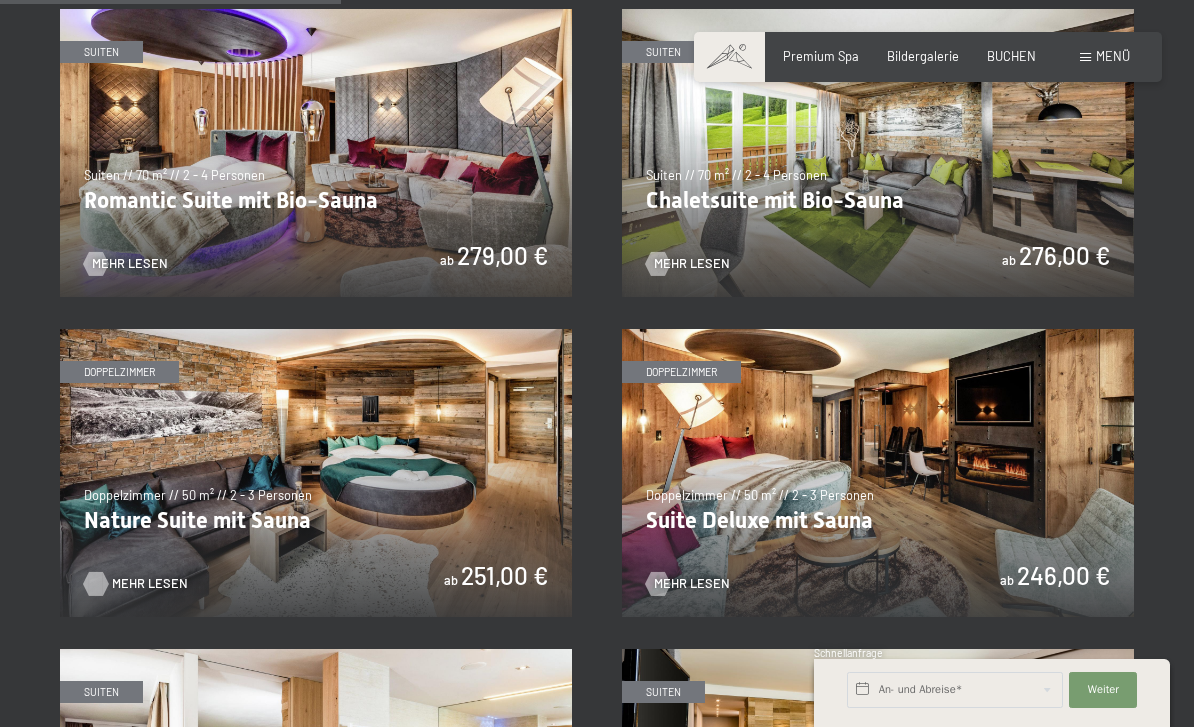 click on "Mehr Lesen" at bounding box center (150, 584) 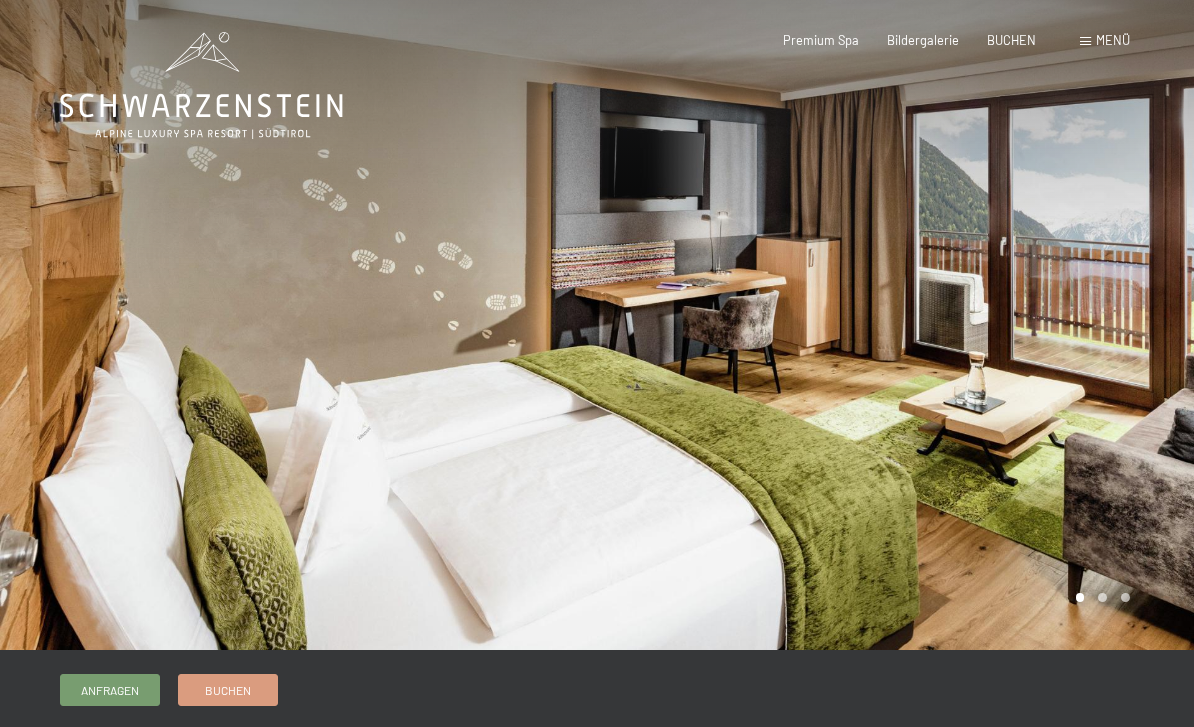 scroll, scrollTop: 0, scrollLeft: 0, axis: both 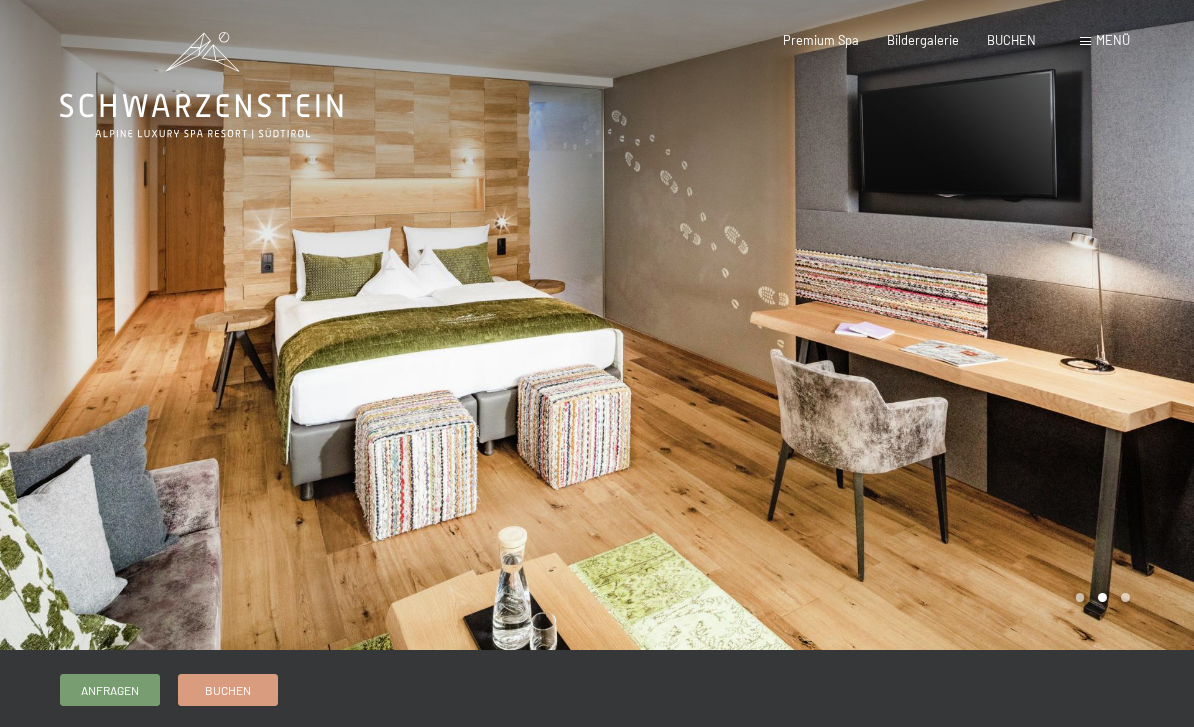 click at bounding box center (895, 325) 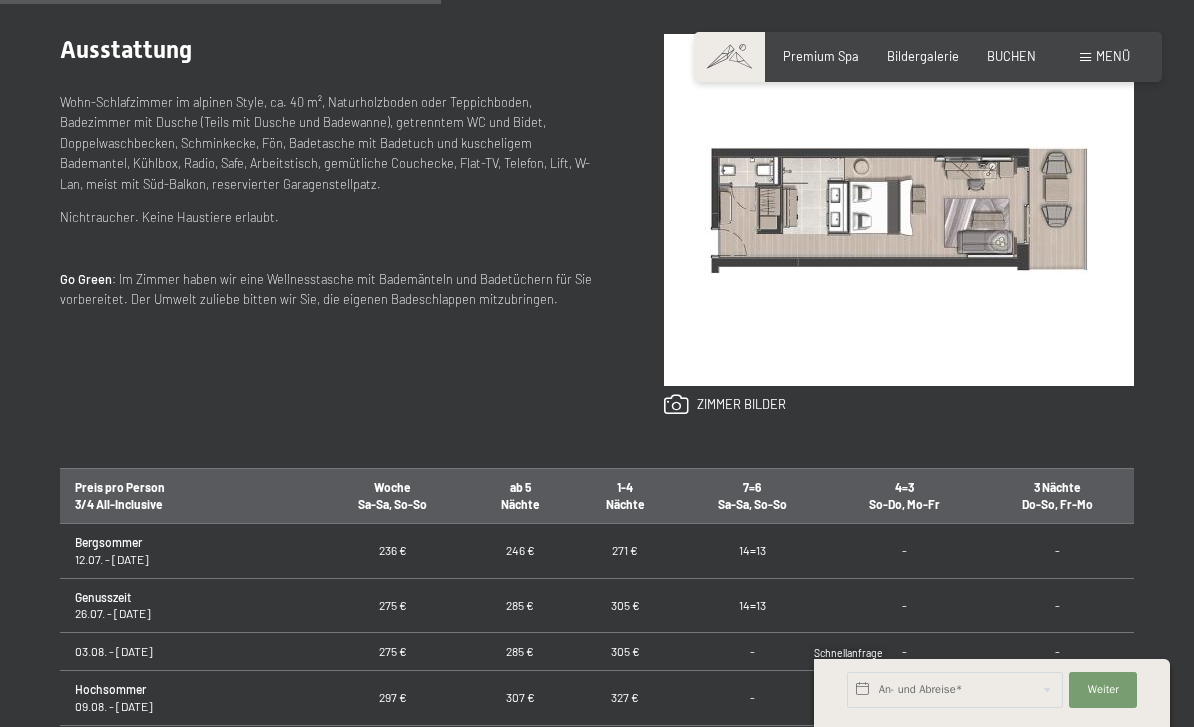 scroll, scrollTop: 879, scrollLeft: 0, axis: vertical 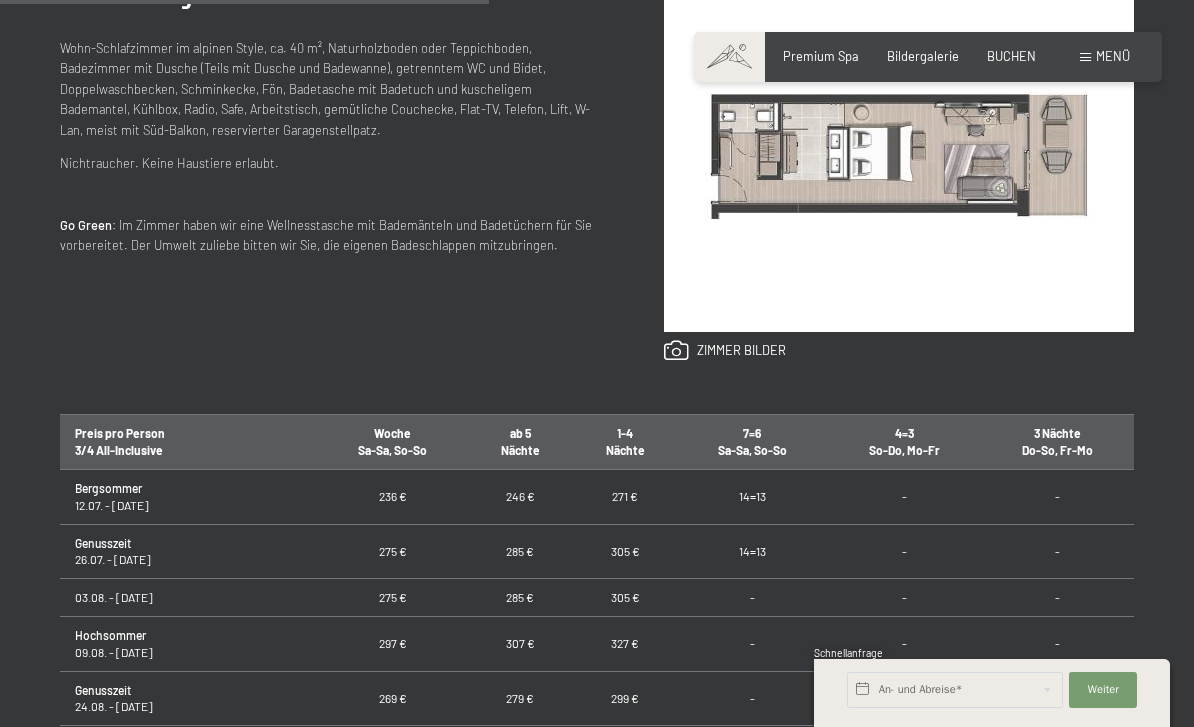 click on "Schnellanfrage" at bounding box center [992, 654] 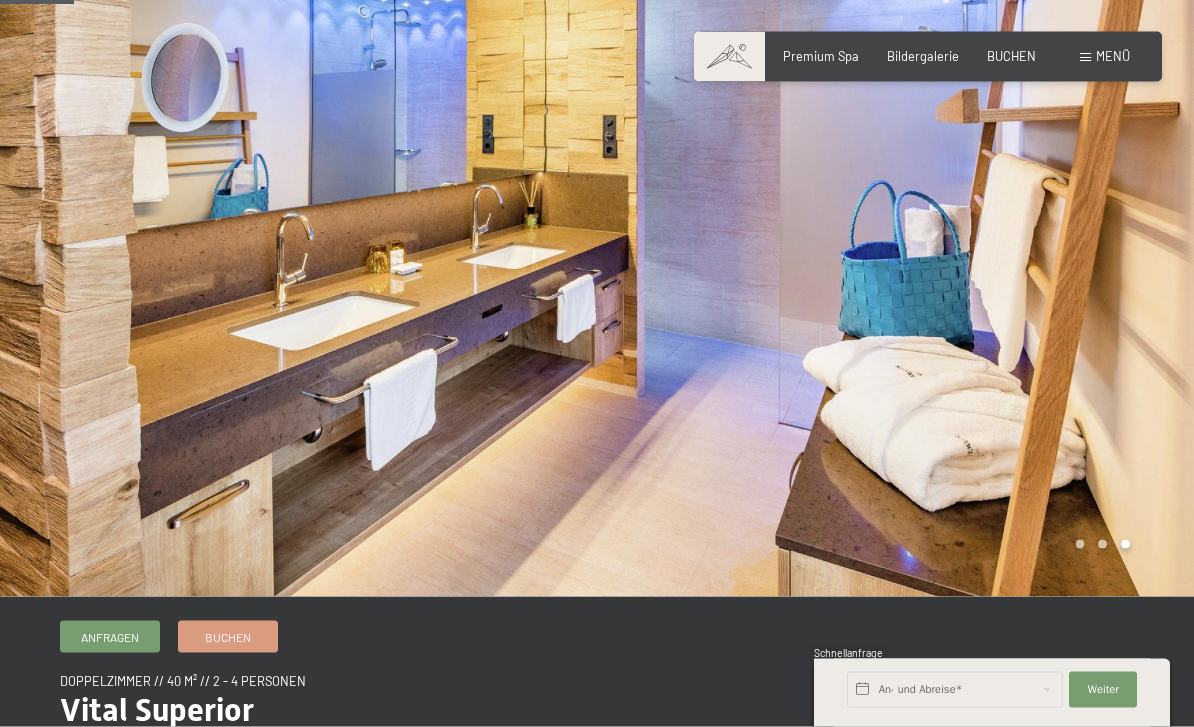 scroll, scrollTop: 0, scrollLeft: 0, axis: both 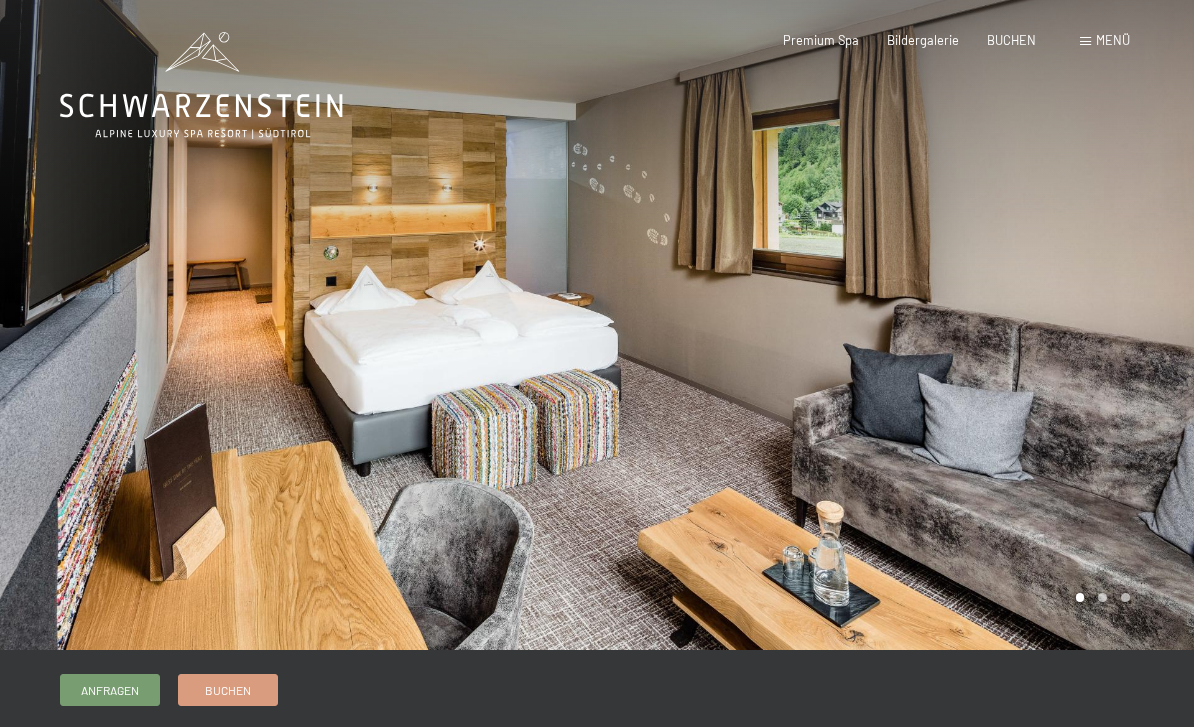 click at bounding box center (895, 325) 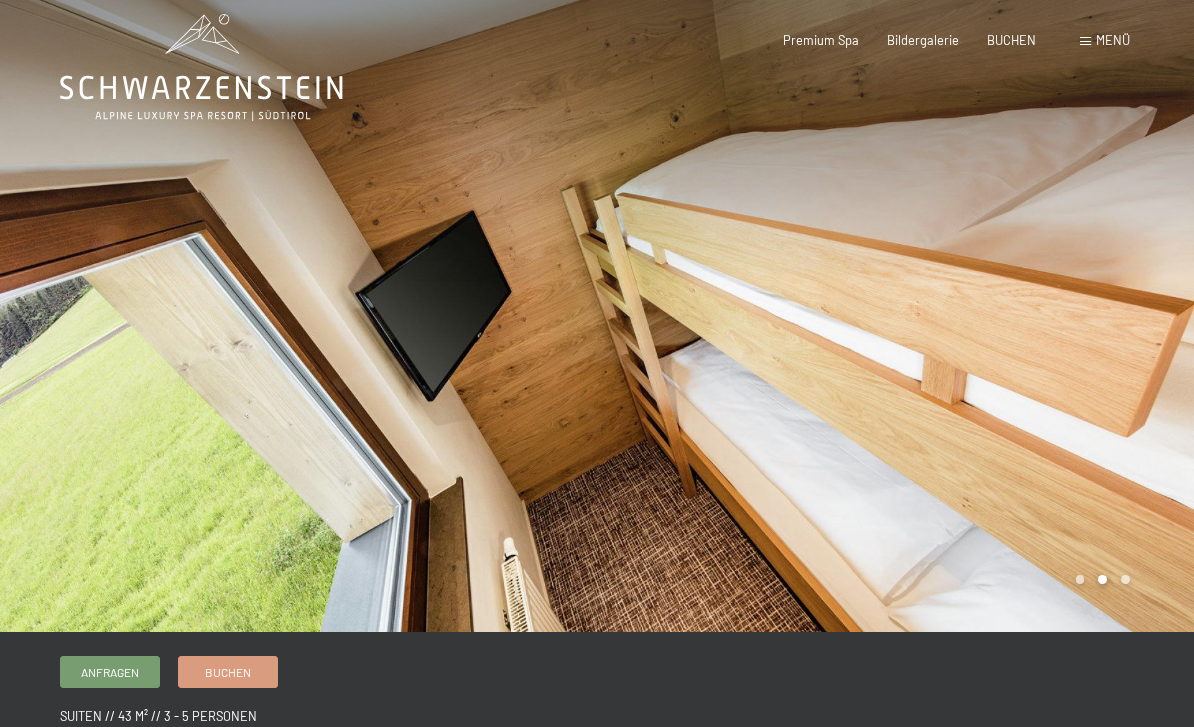 scroll, scrollTop: 25, scrollLeft: 0, axis: vertical 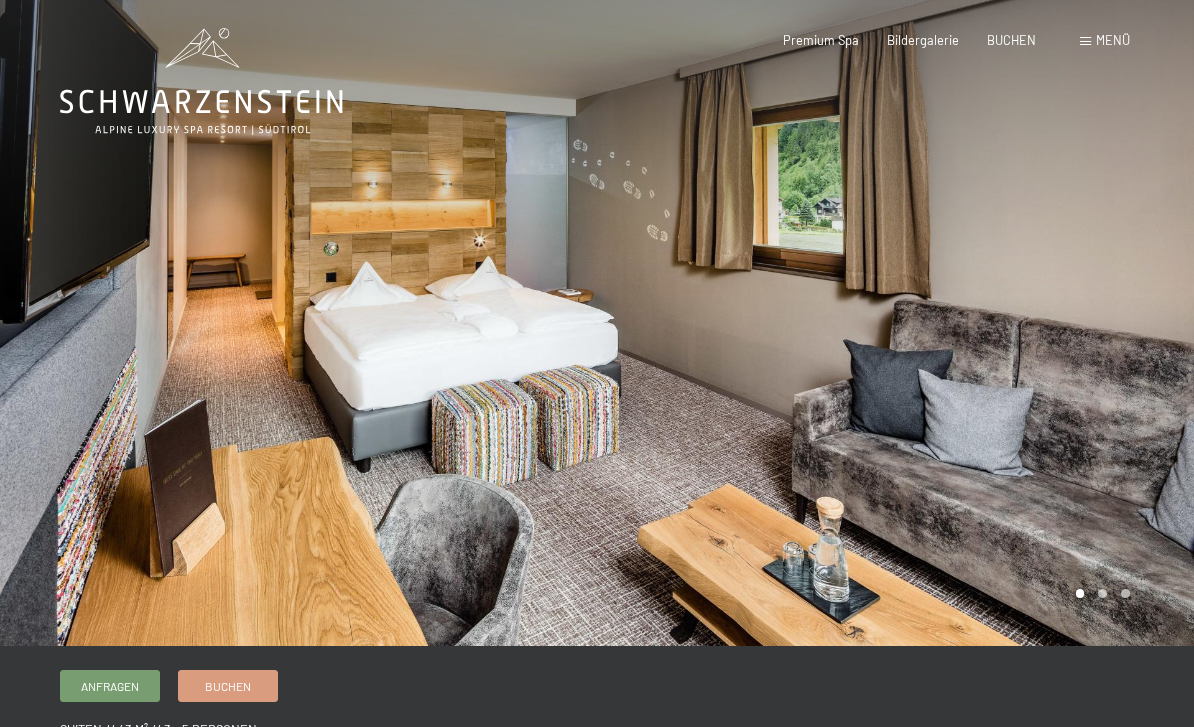 click at bounding box center (895, 321) 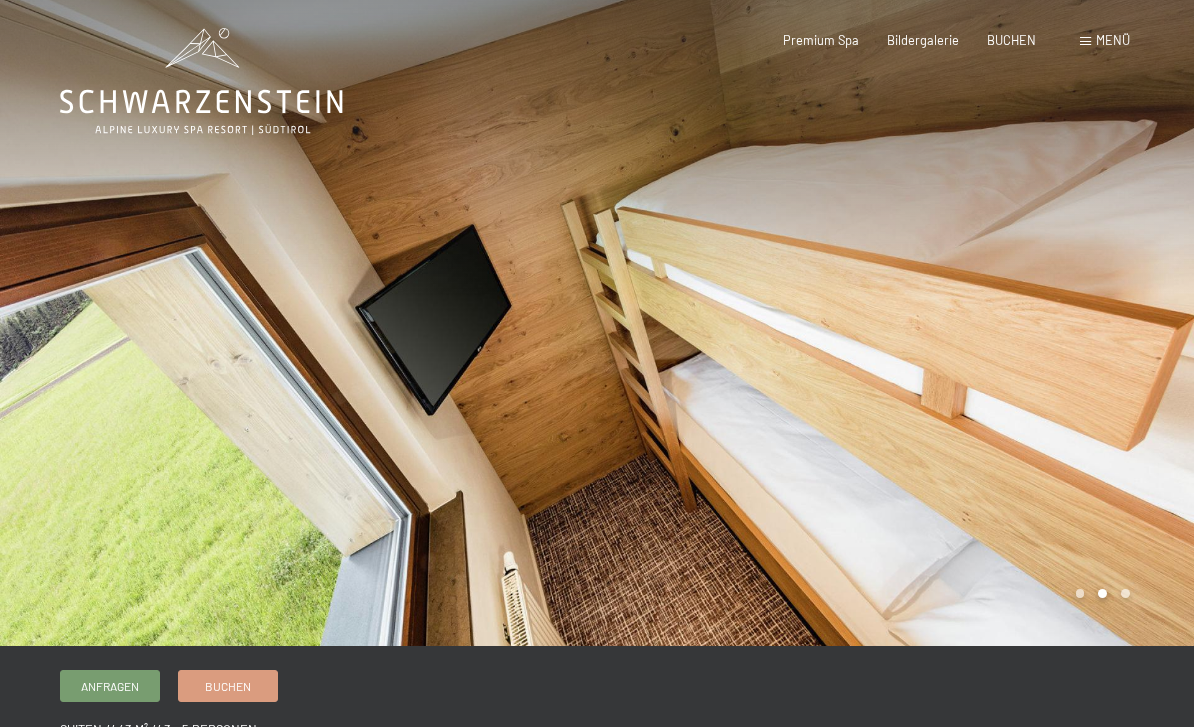 click at bounding box center (895, 321) 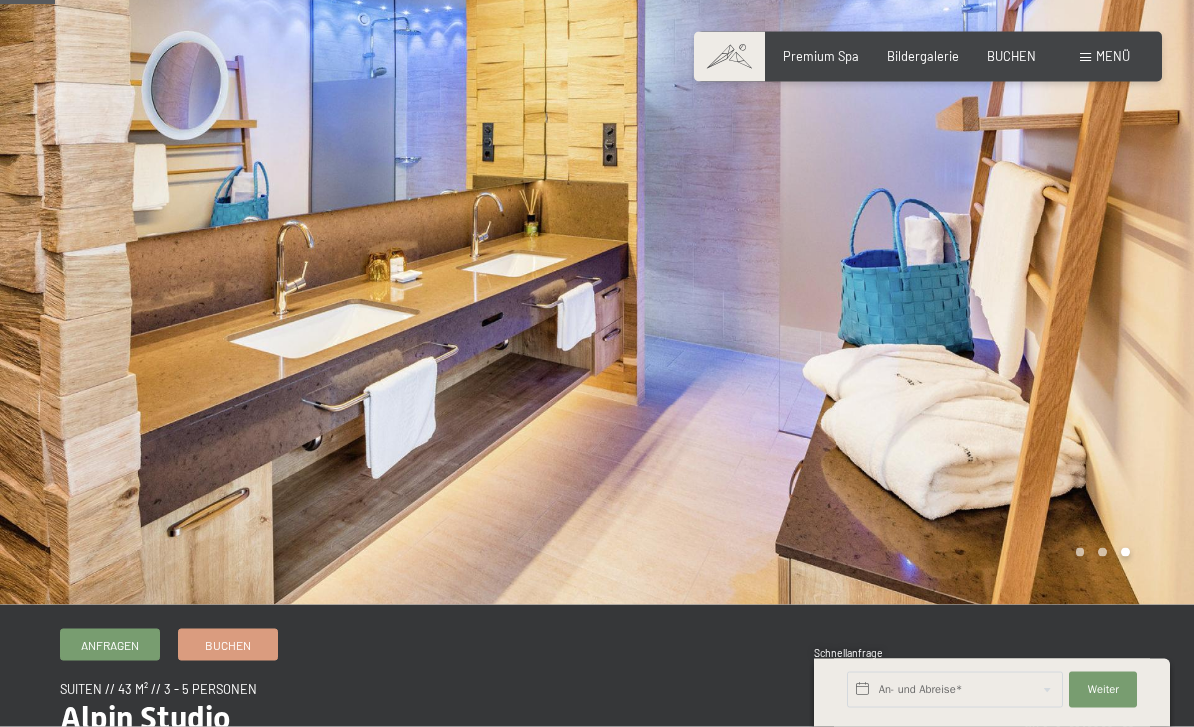 scroll, scrollTop: 0, scrollLeft: 0, axis: both 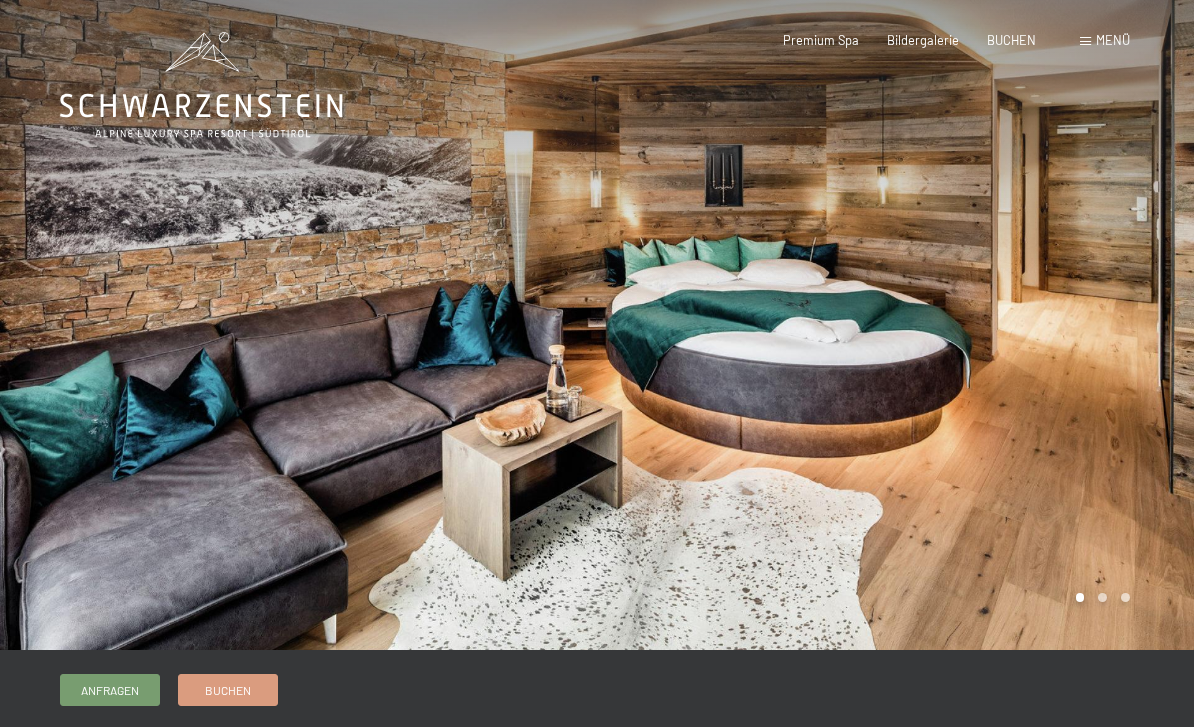 click at bounding box center (895, 325) 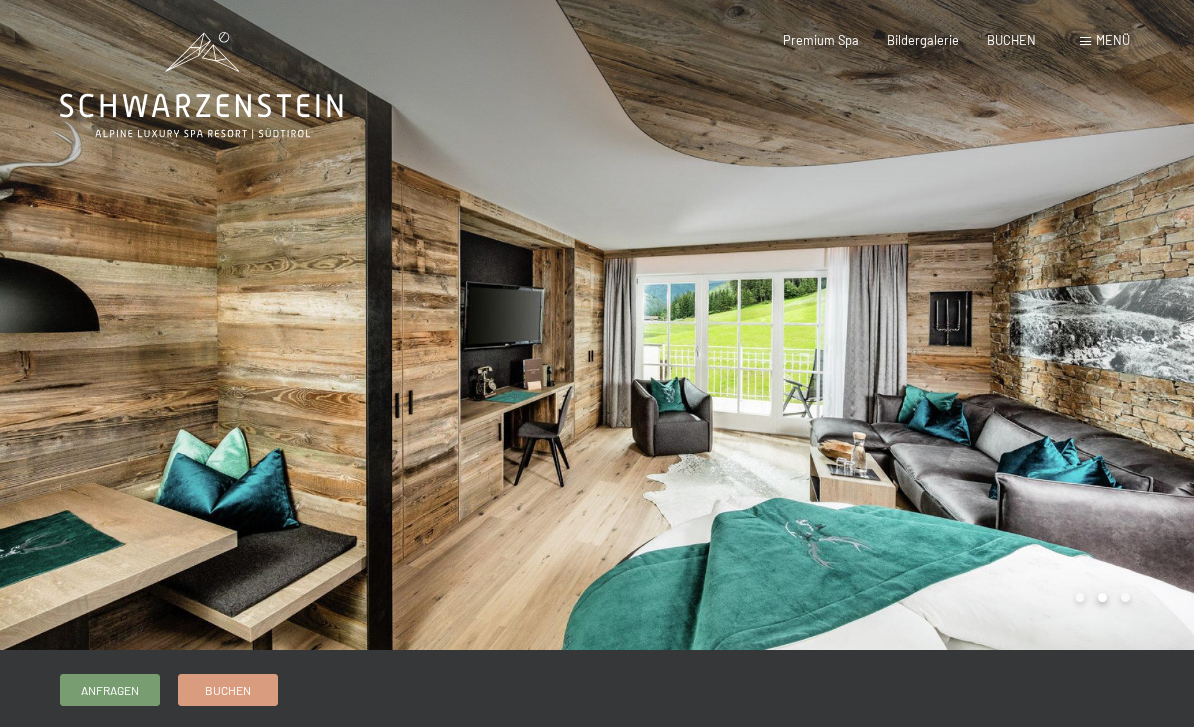 click at bounding box center (895, 325) 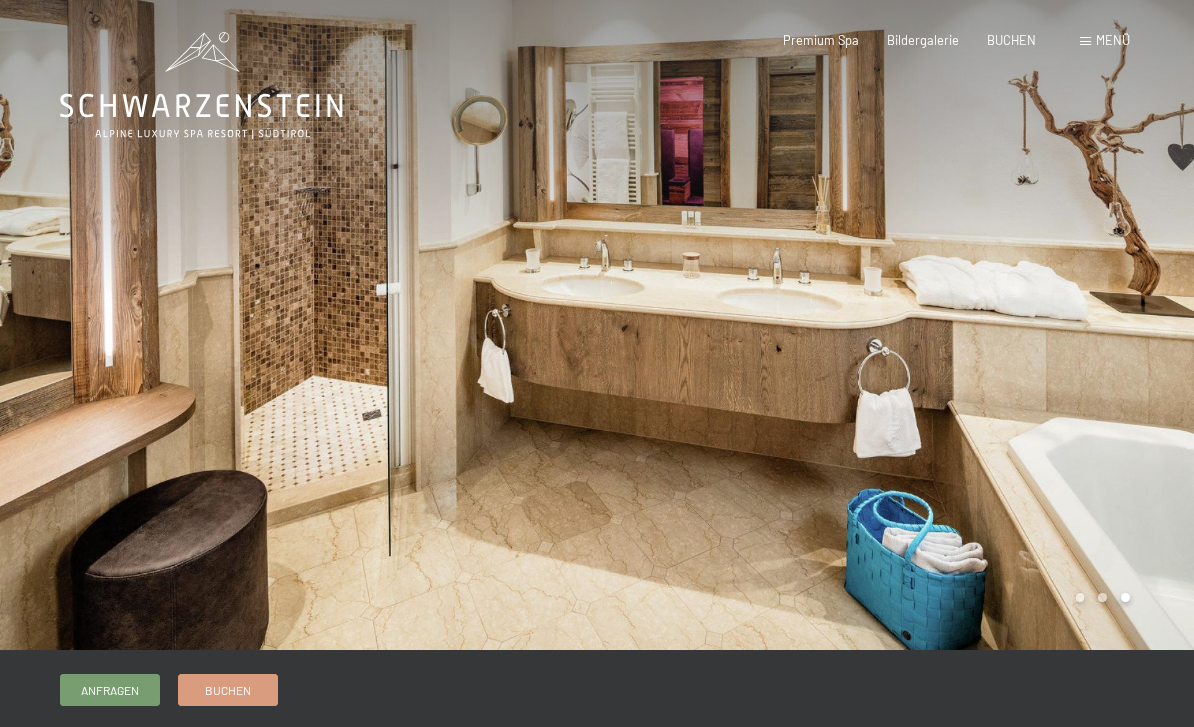 click at bounding box center [895, 325] 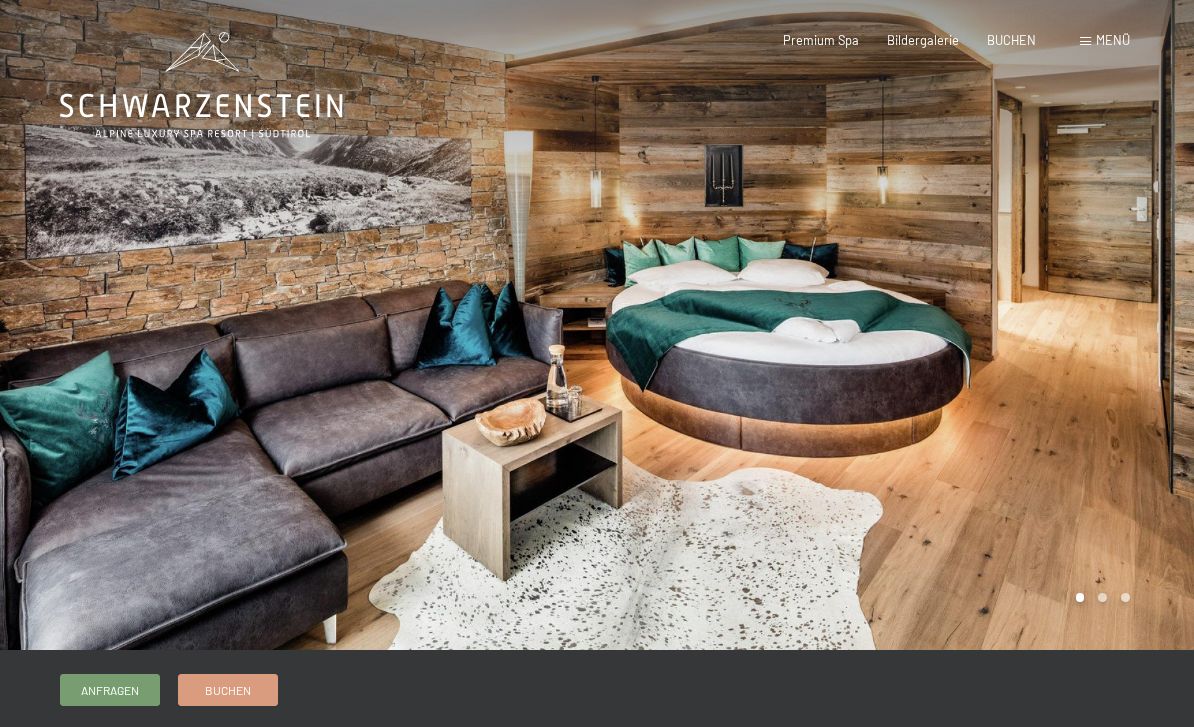 click at bounding box center [895, 325] 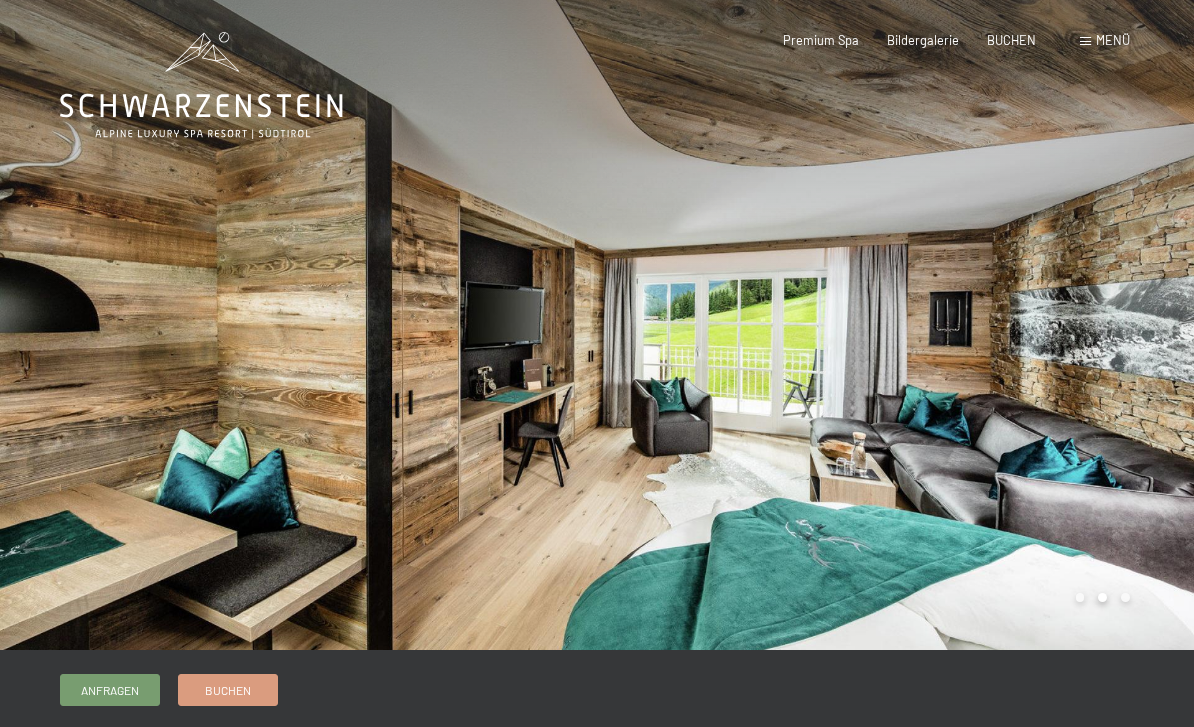 click at bounding box center (895, 325) 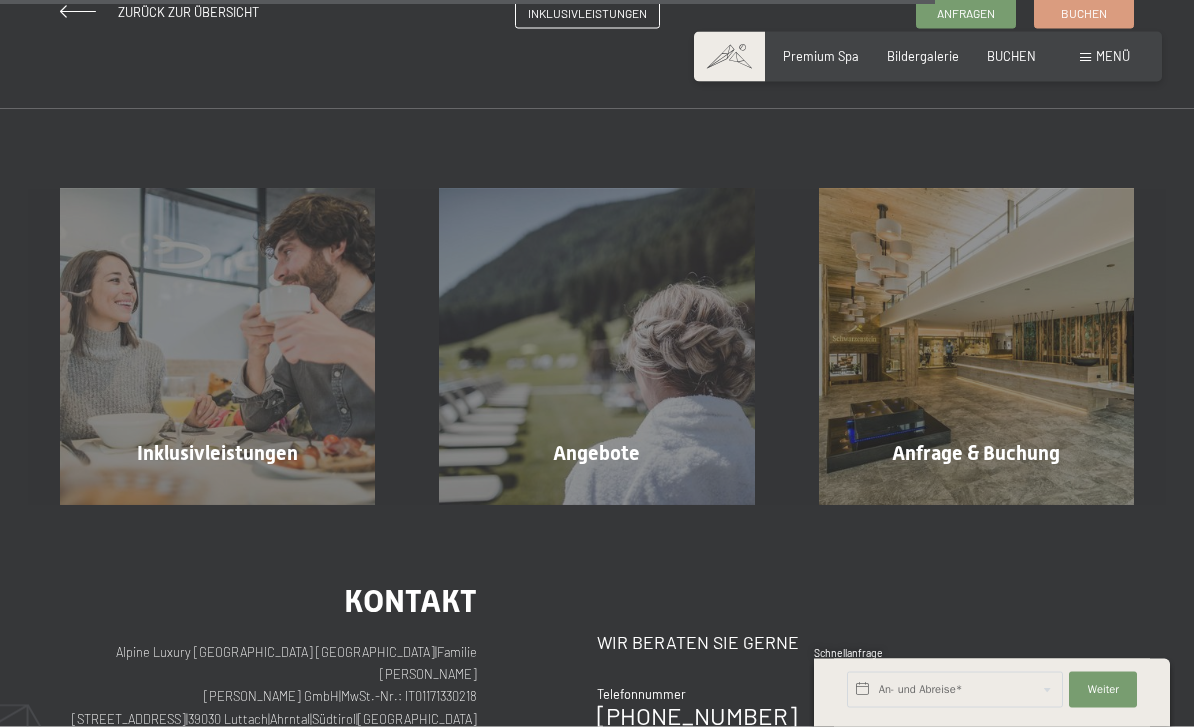 scroll, scrollTop: 1734, scrollLeft: 0, axis: vertical 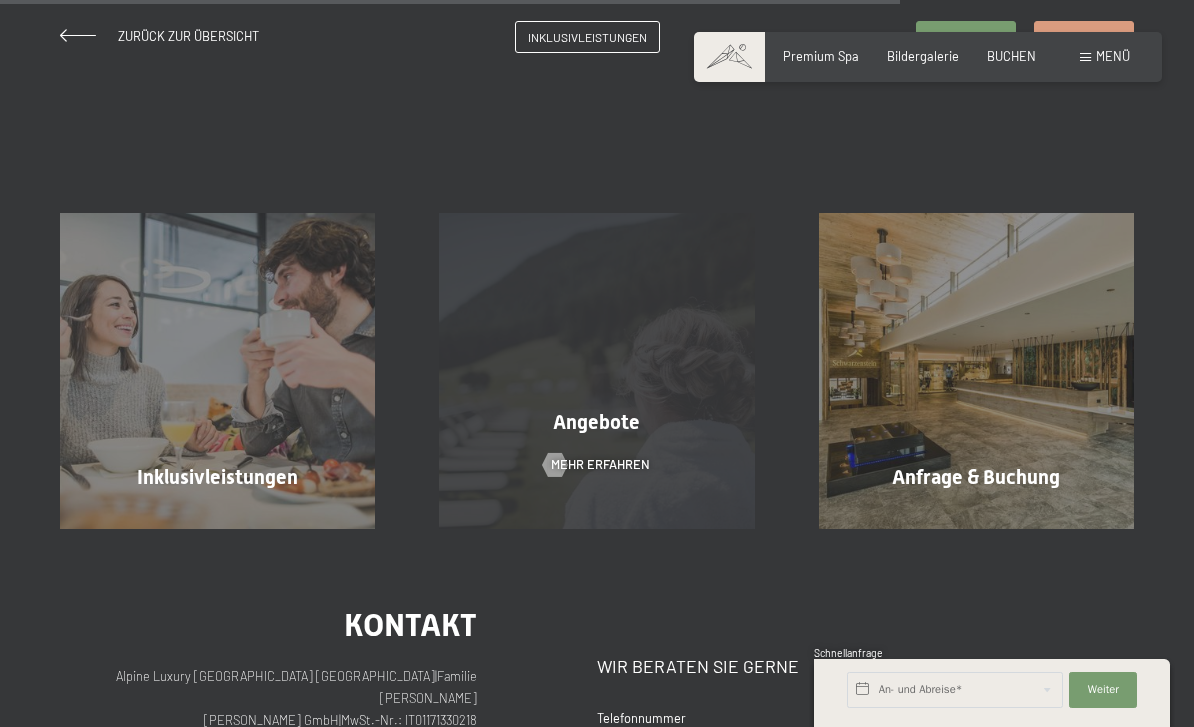 click on "Angebote           Mehr erfahren" at bounding box center (596, 370) 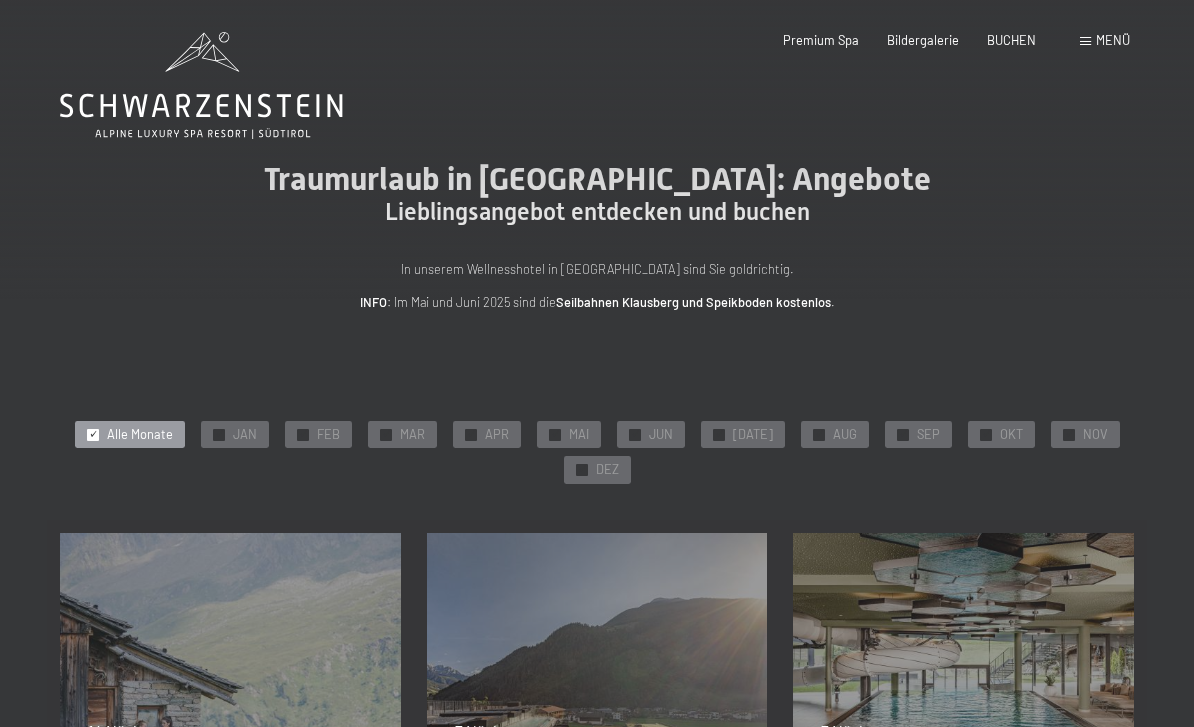 scroll, scrollTop: 0, scrollLeft: 0, axis: both 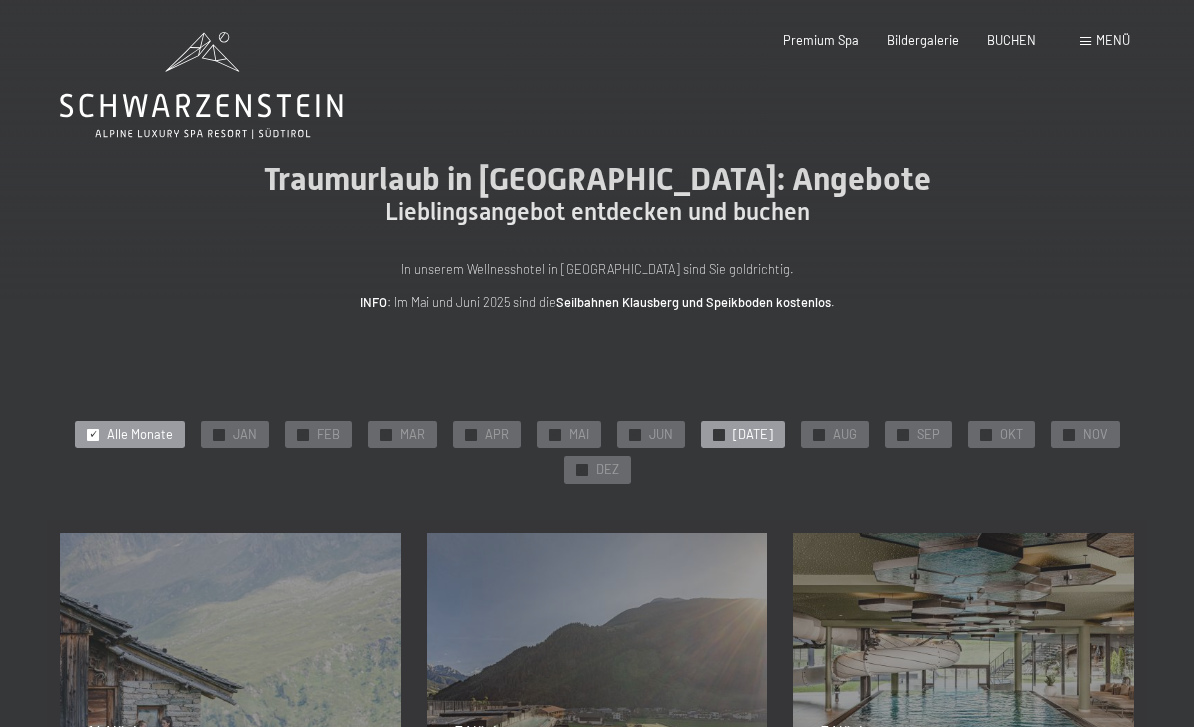 click on "JUL" at bounding box center [753, 435] 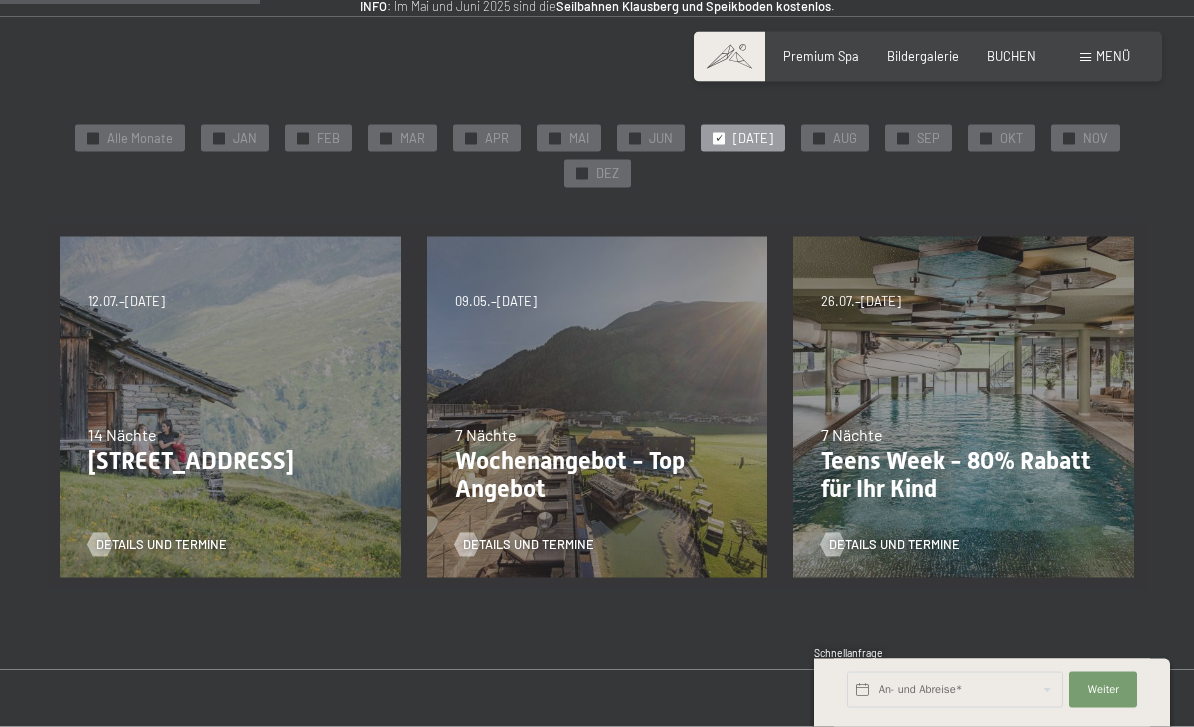 scroll, scrollTop: 240, scrollLeft: 0, axis: vertical 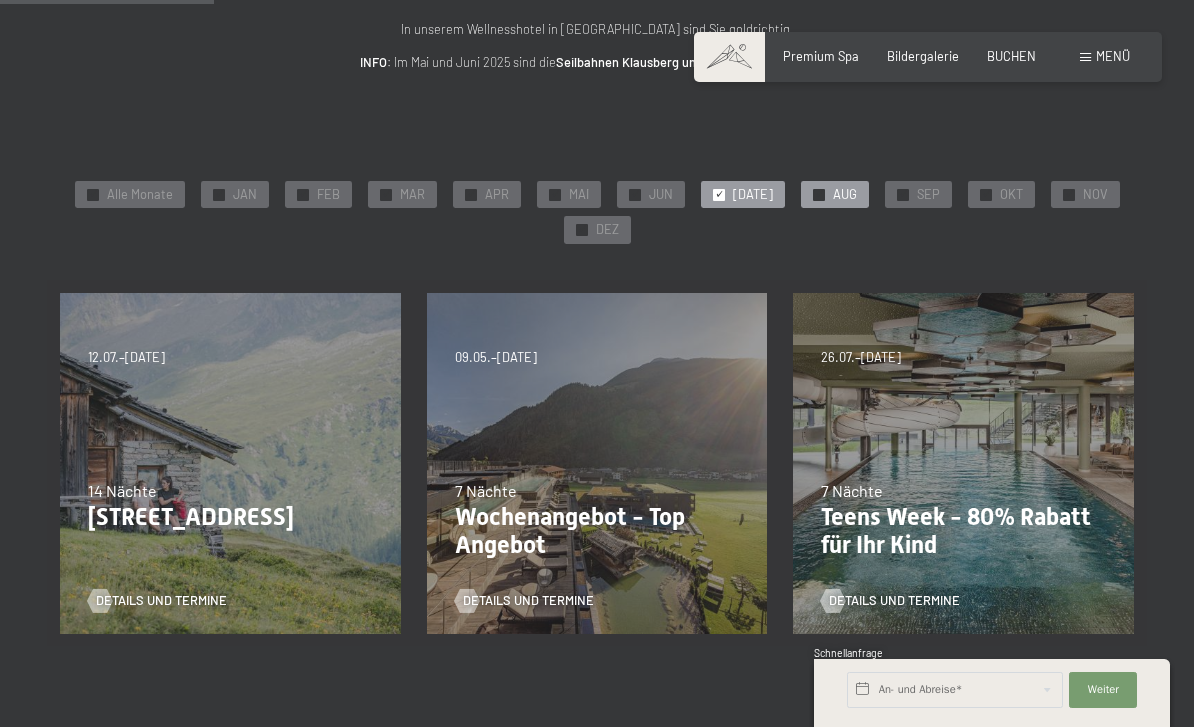 click on "AUG" at bounding box center [845, 195] 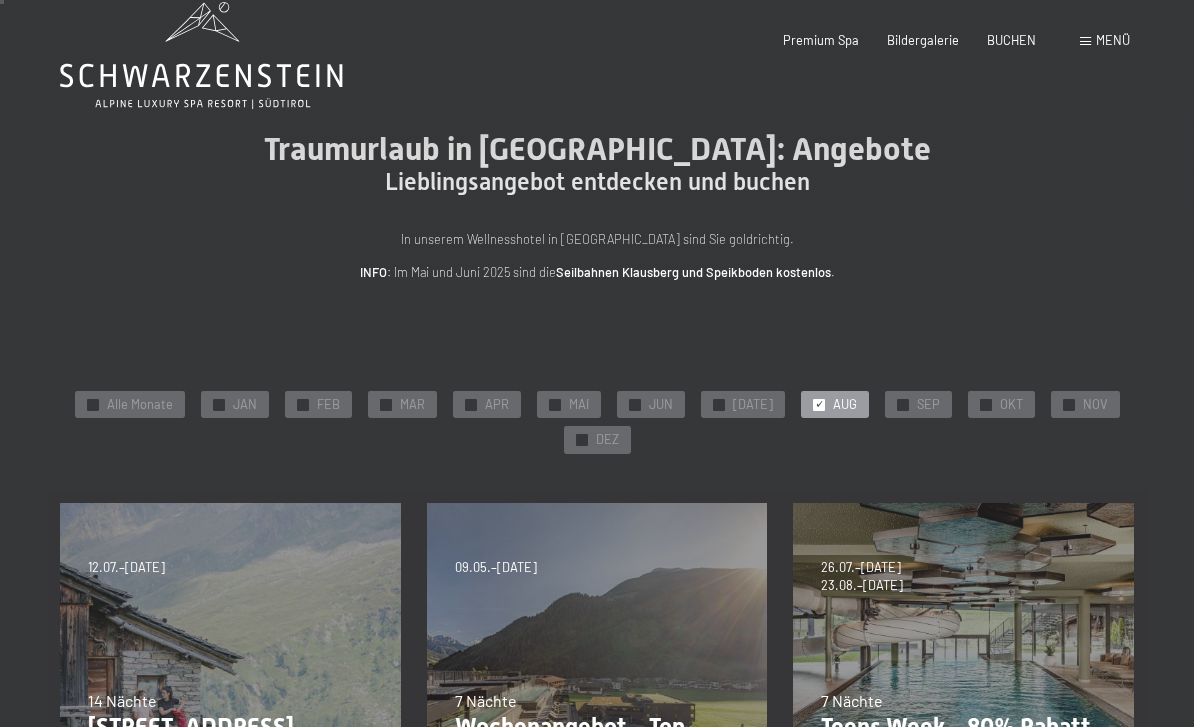 scroll, scrollTop: 0, scrollLeft: 0, axis: both 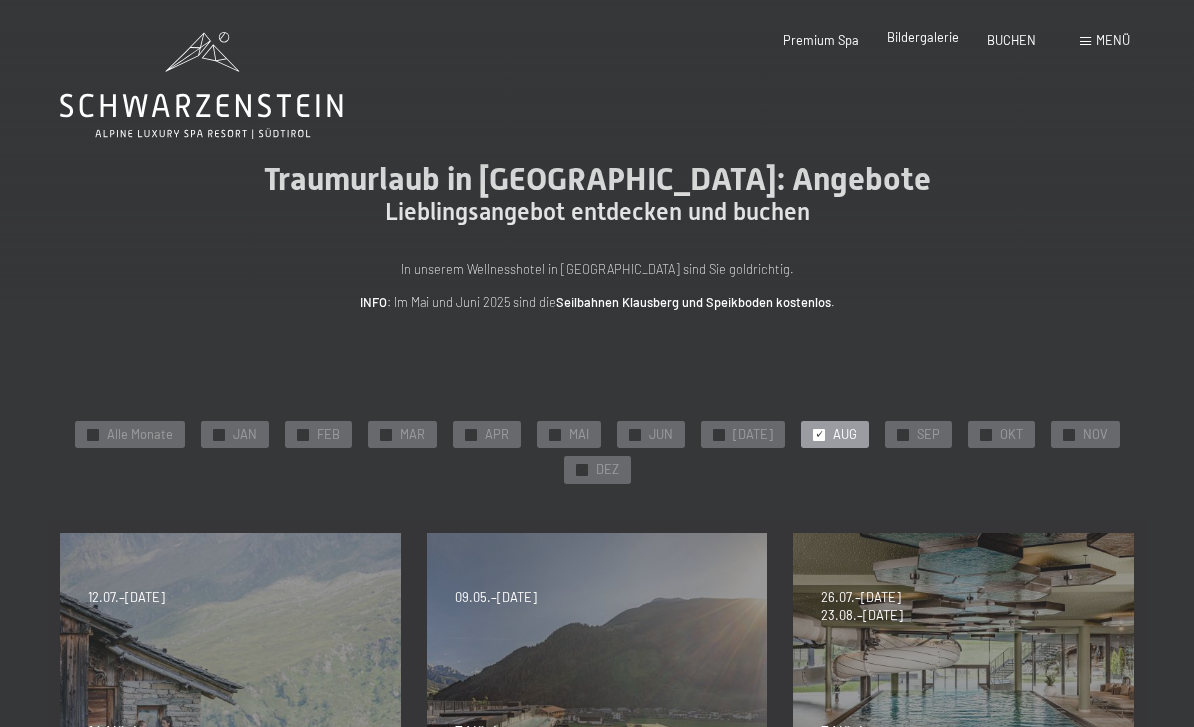 click on "Bildergalerie" at bounding box center (923, 37) 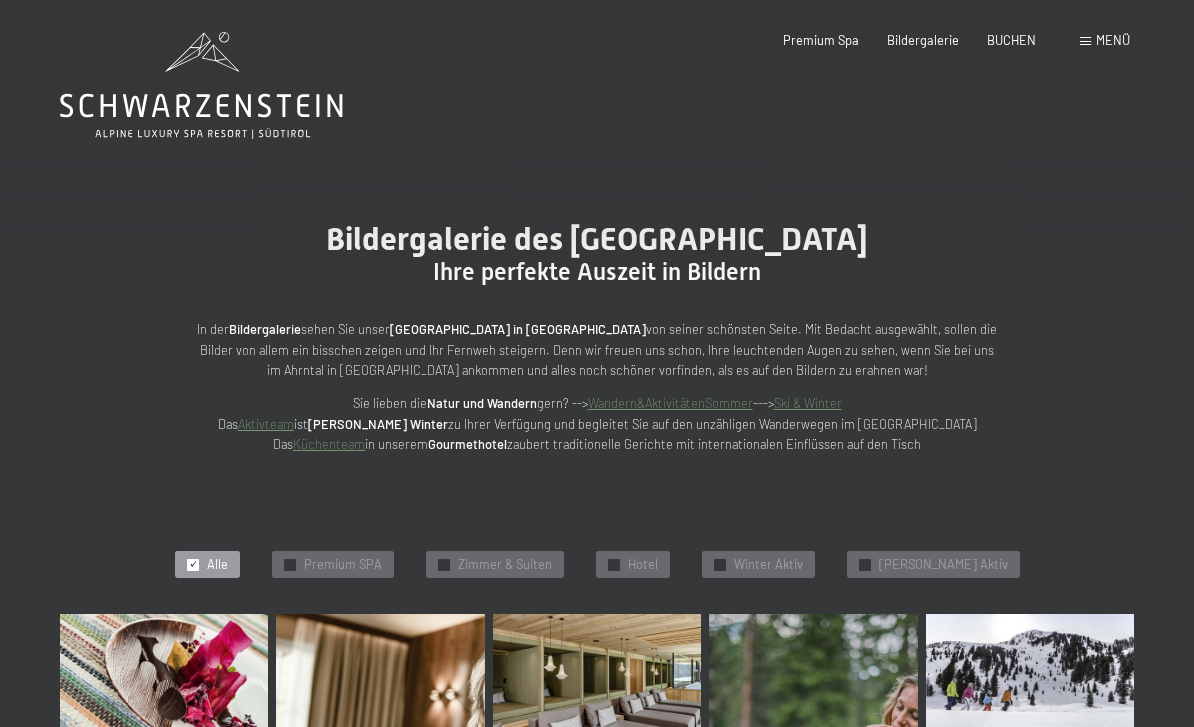 scroll, scrollTop: 0, scrollLeft: 0, axis: both 